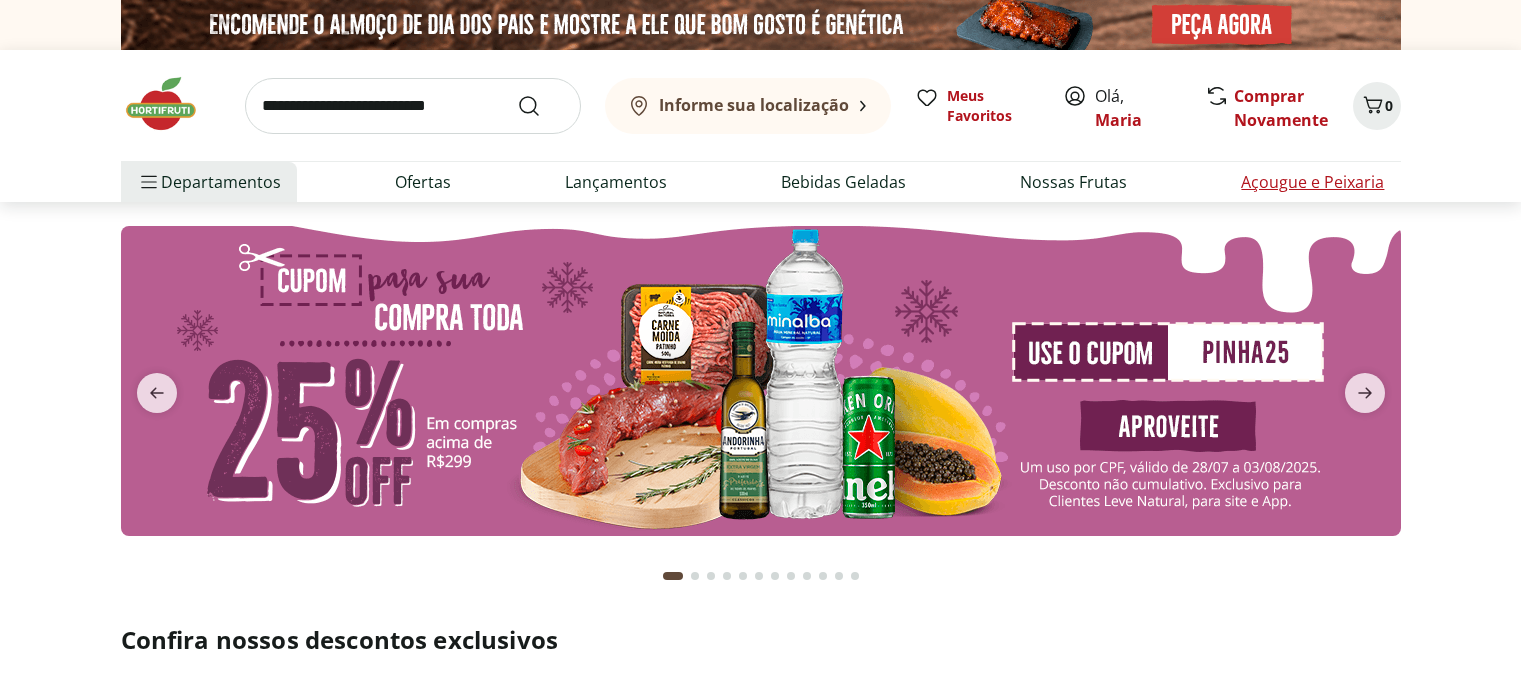 scroll, scrollTop: 0, scrollLeft: 0, axis: both 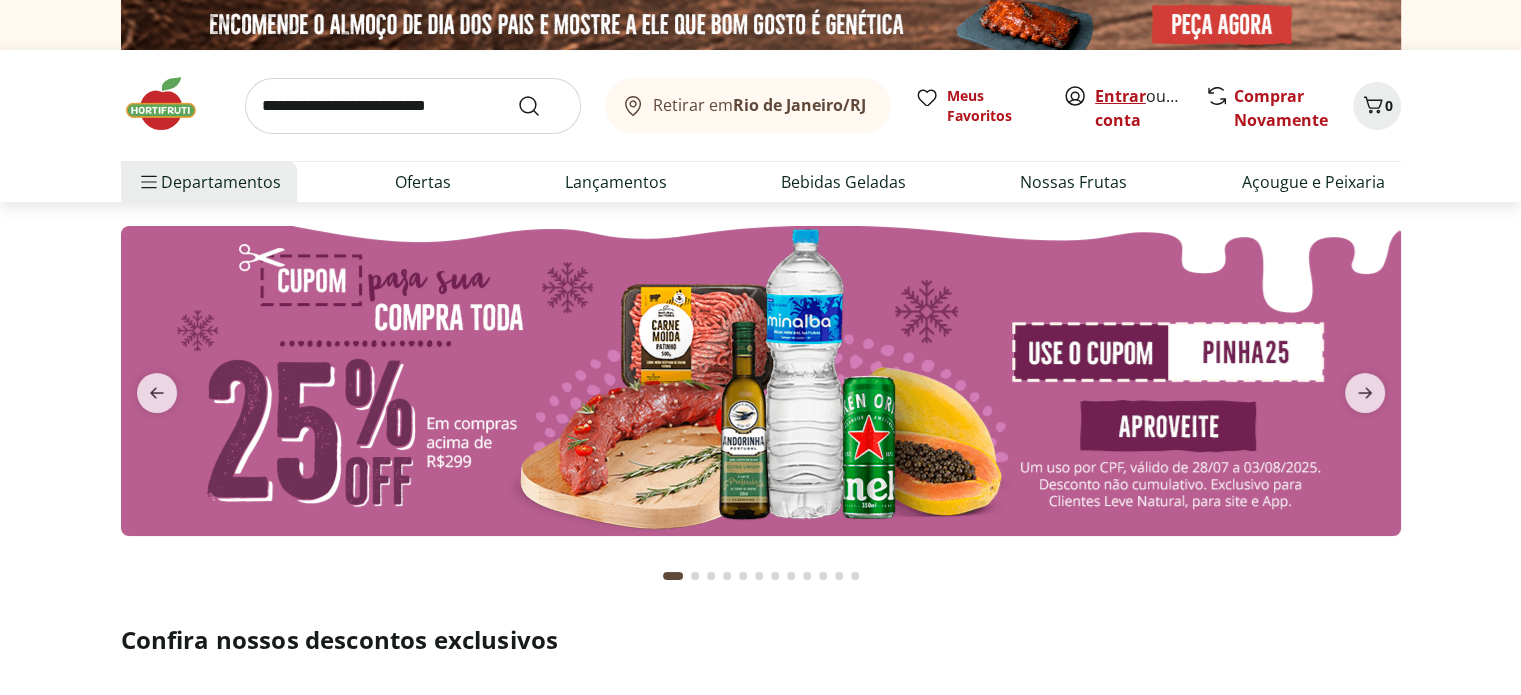 click on "Entrar" at bounding box center (1120, 96) 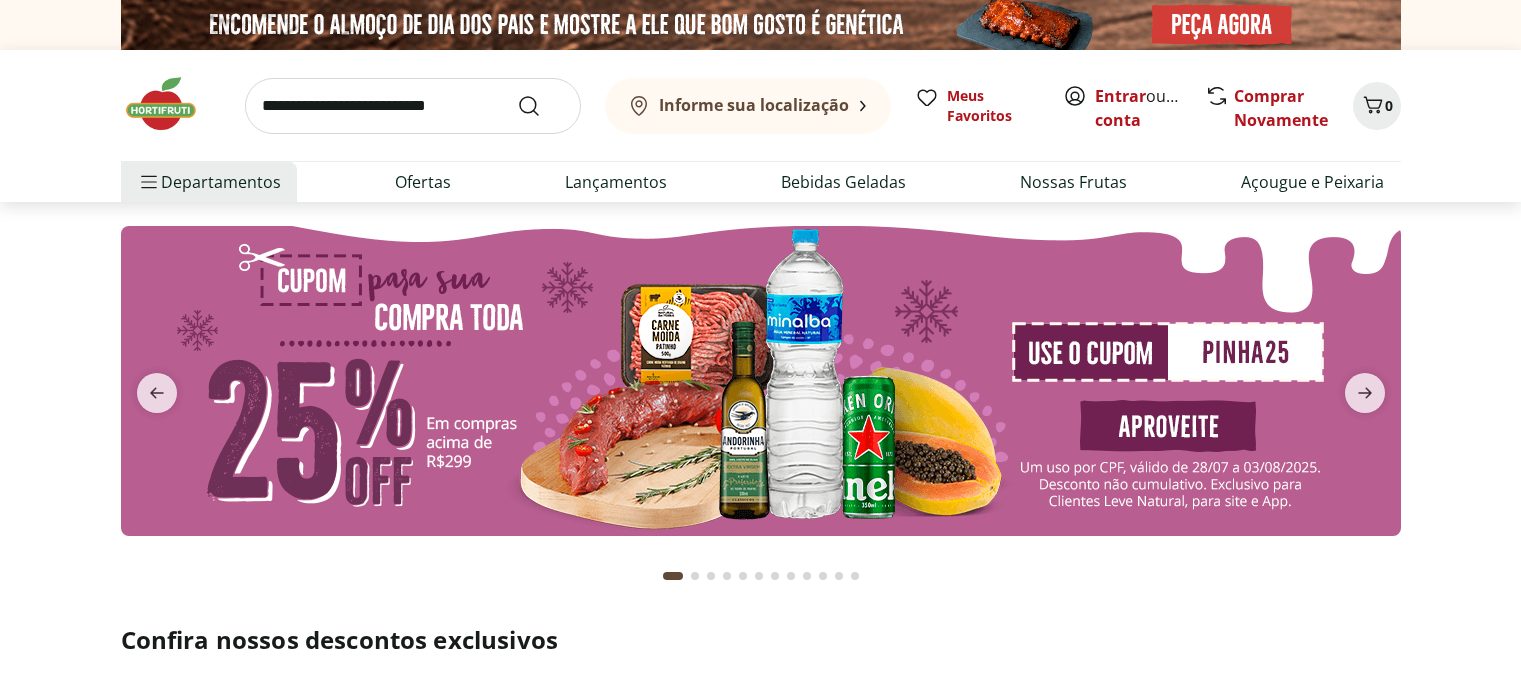 scroll, scrollTop: 0, scrollLeft: 0, axis: both 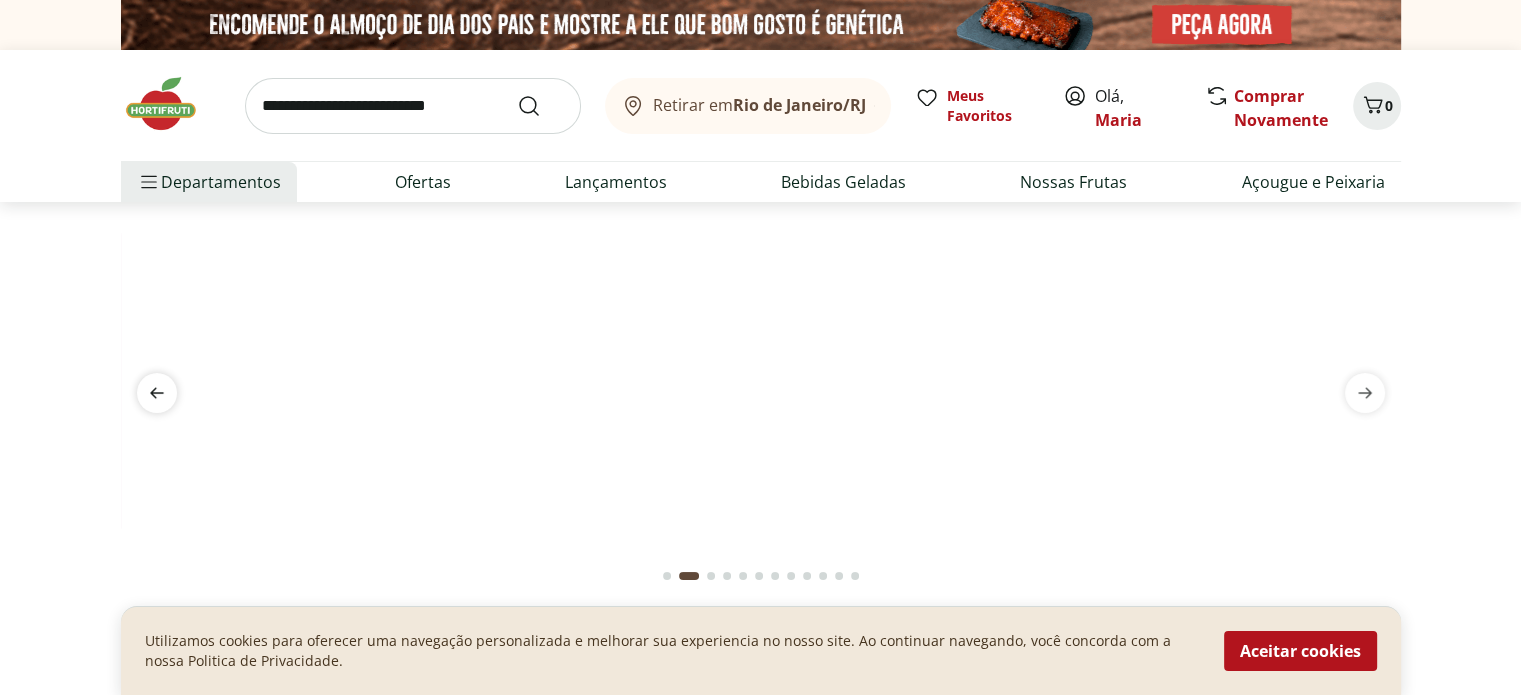 click 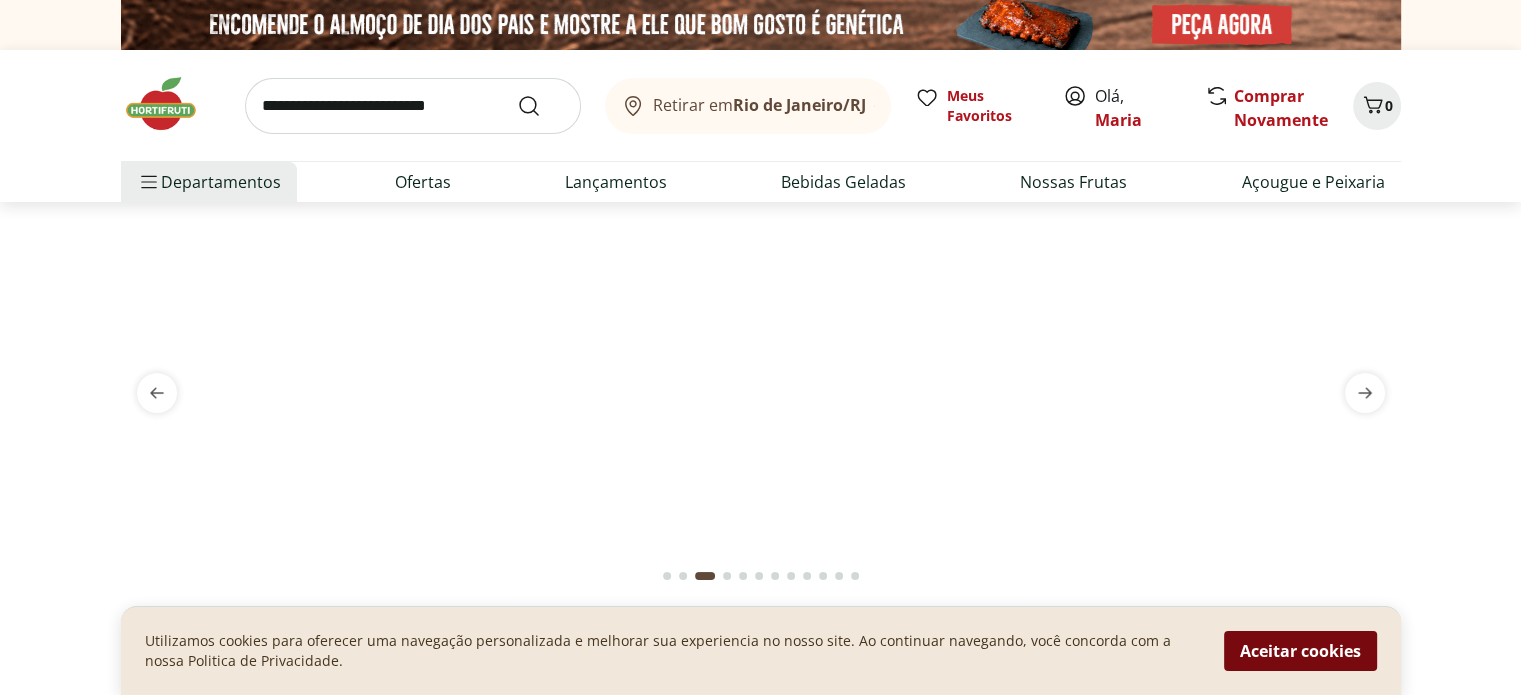 click on "Aceitar cookies" at bounding box center (1300, 651) 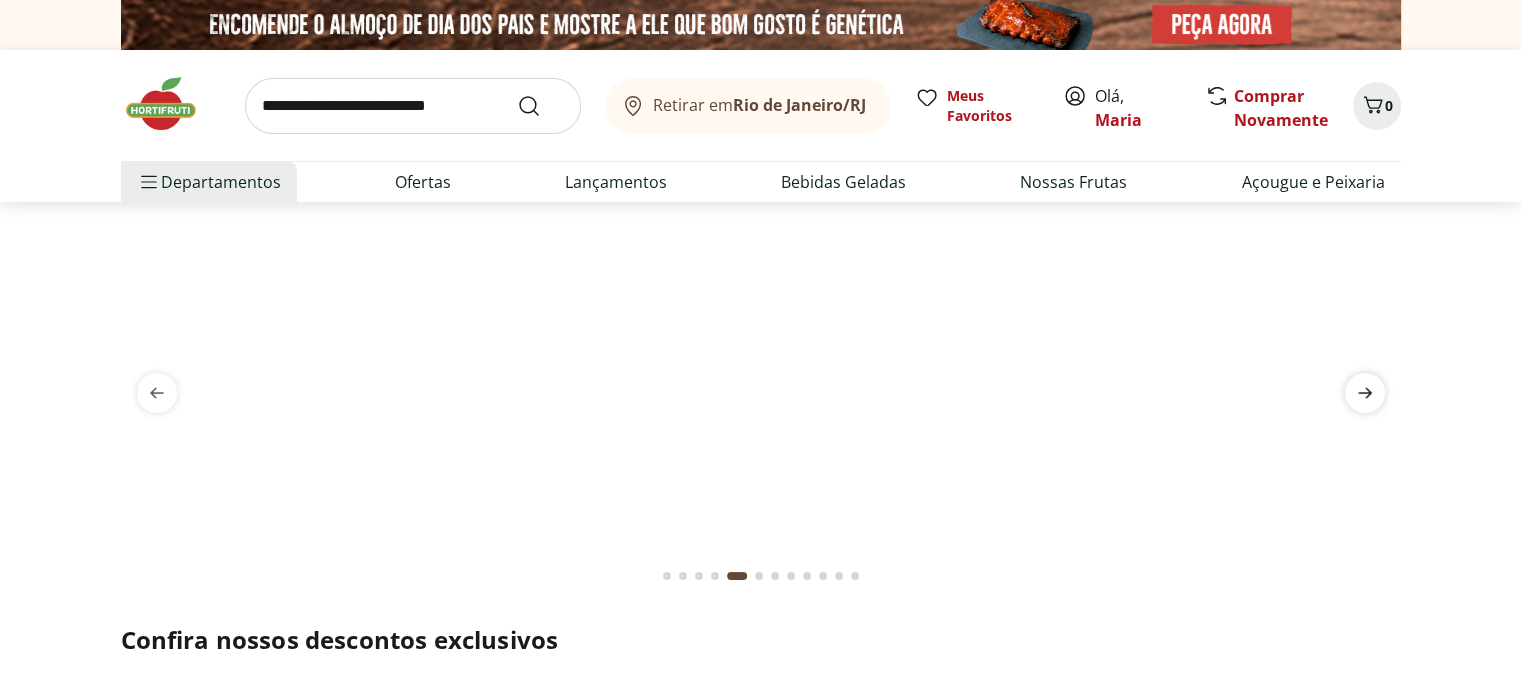 click 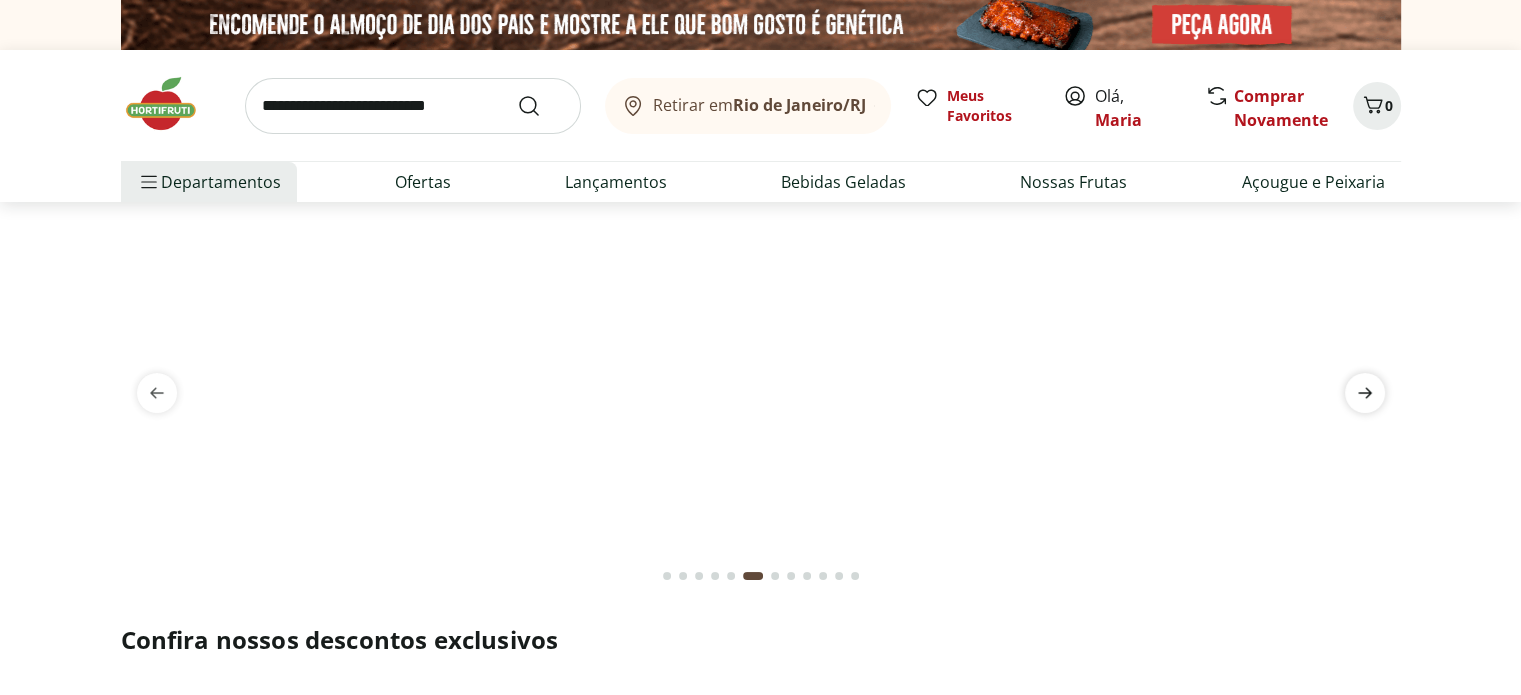 click 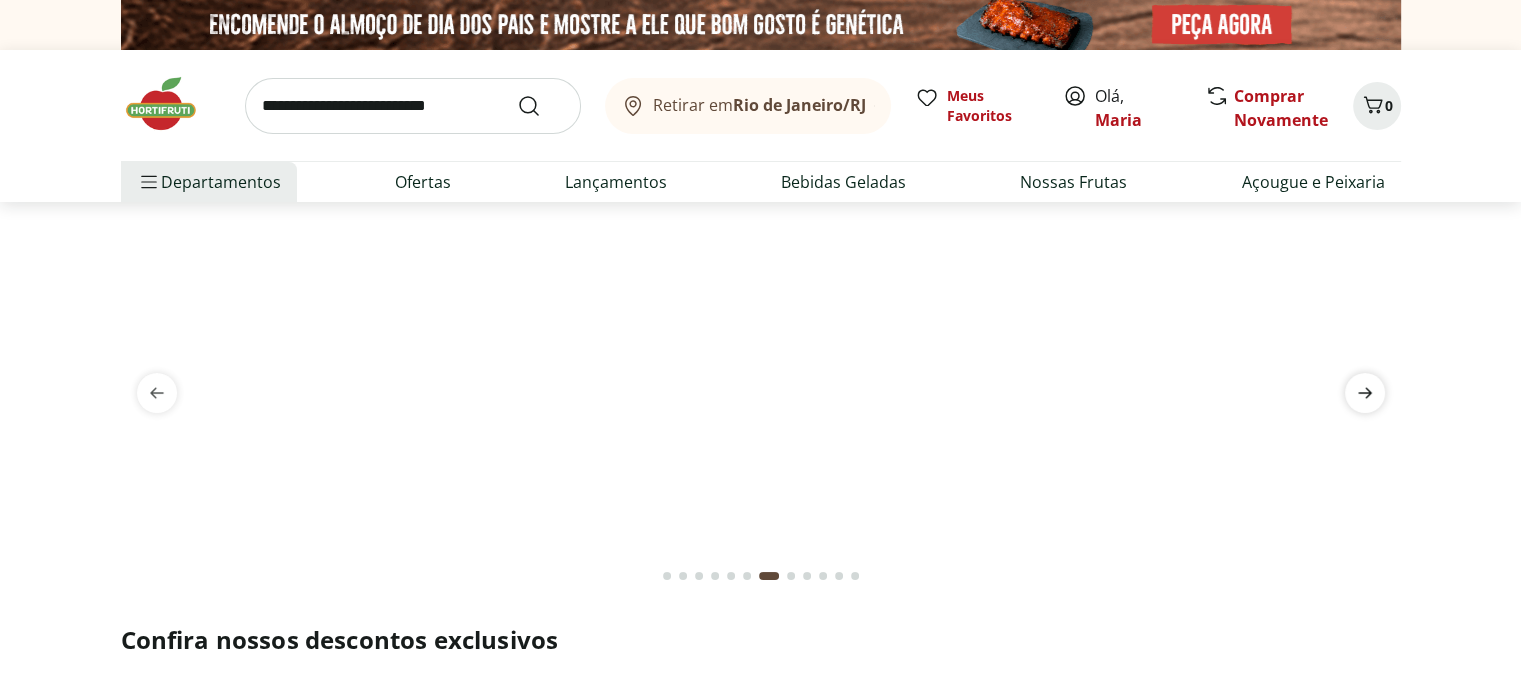 click 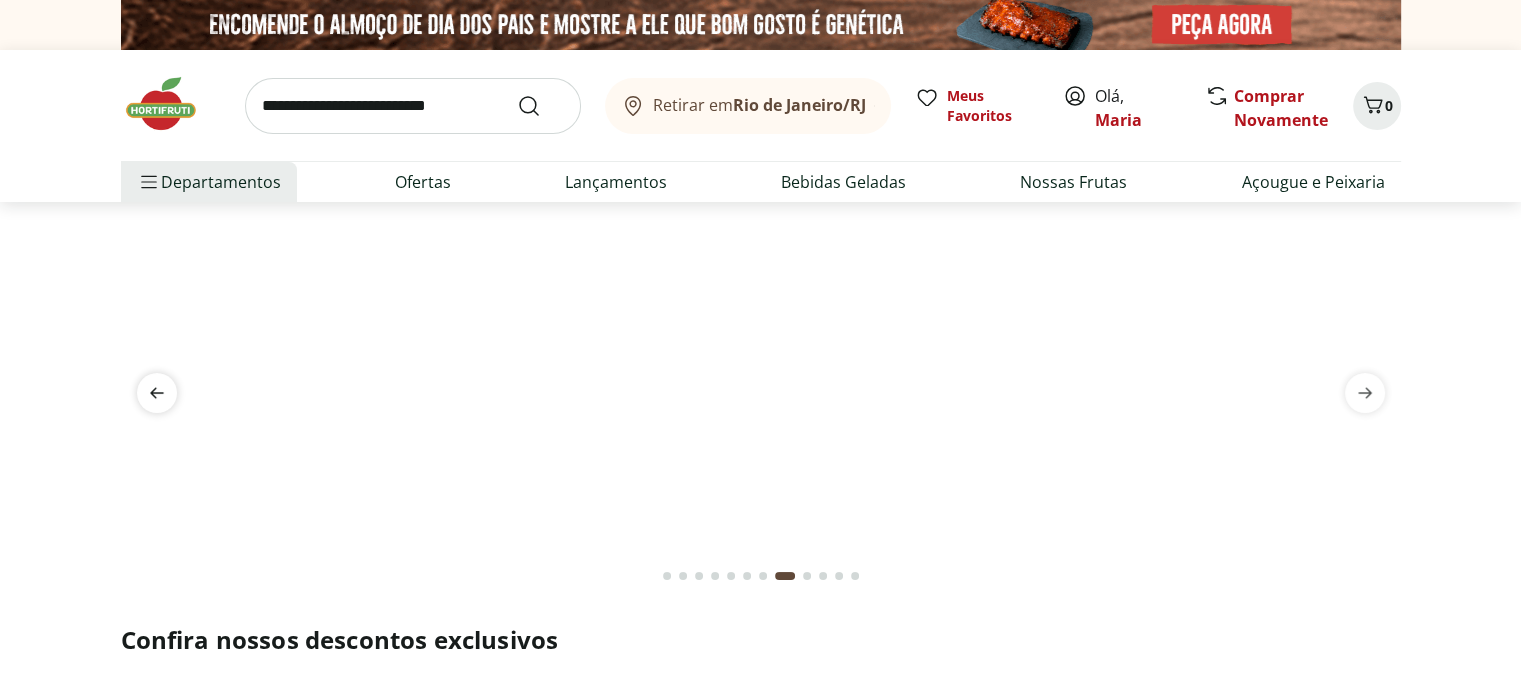 click 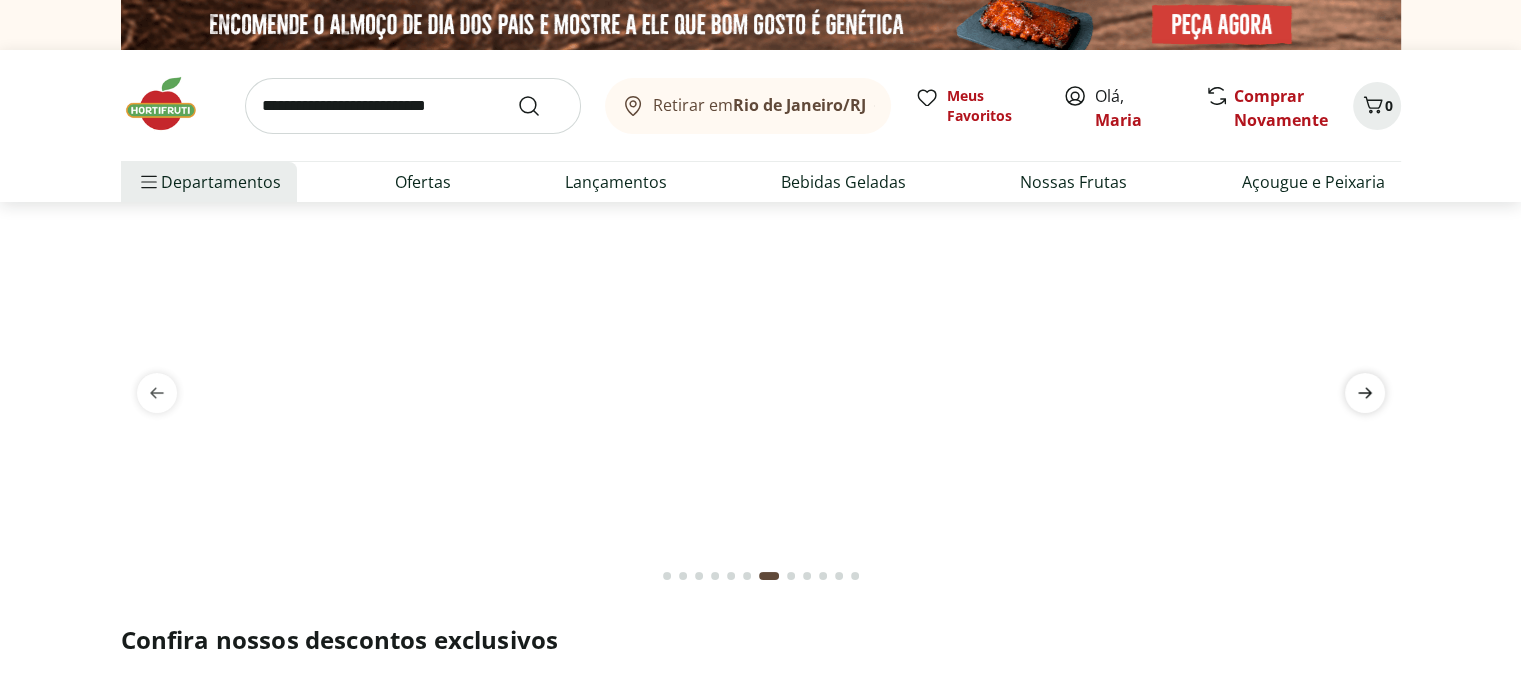 click 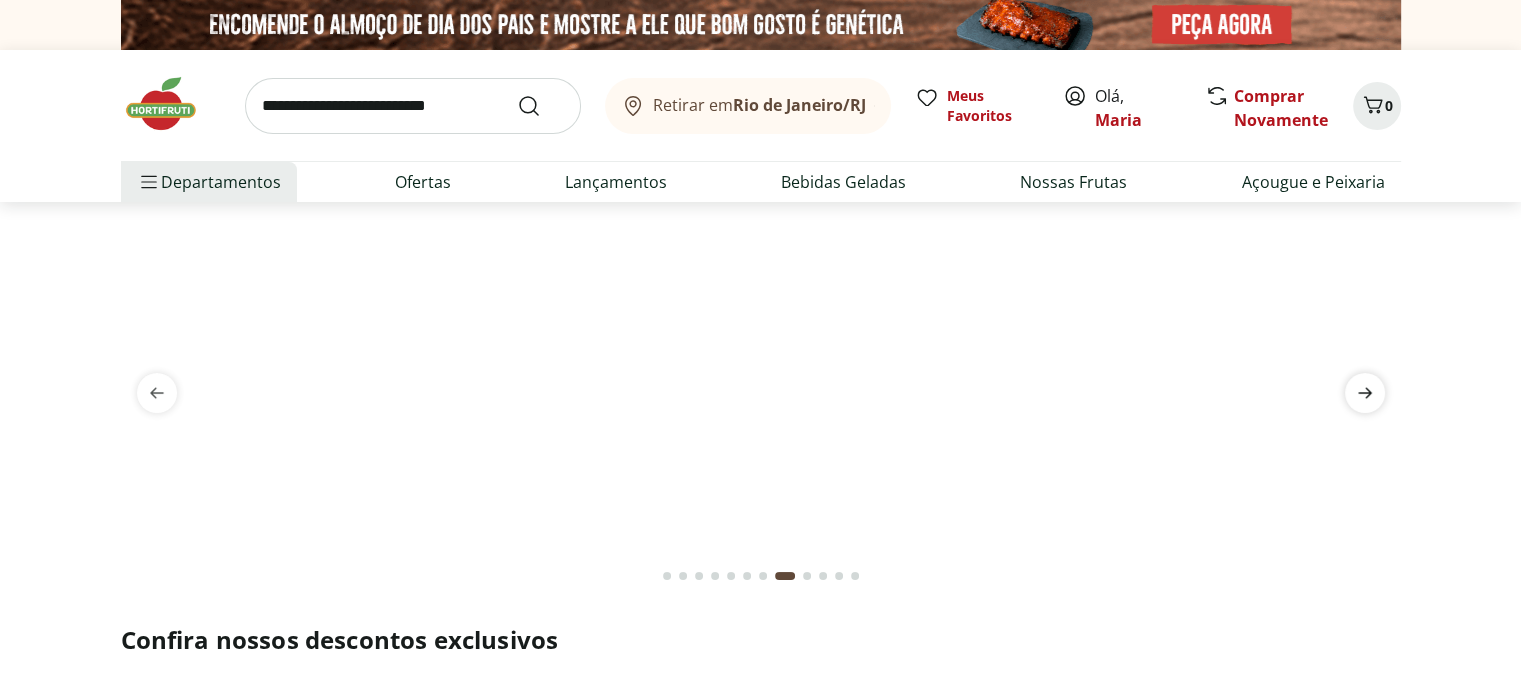 click 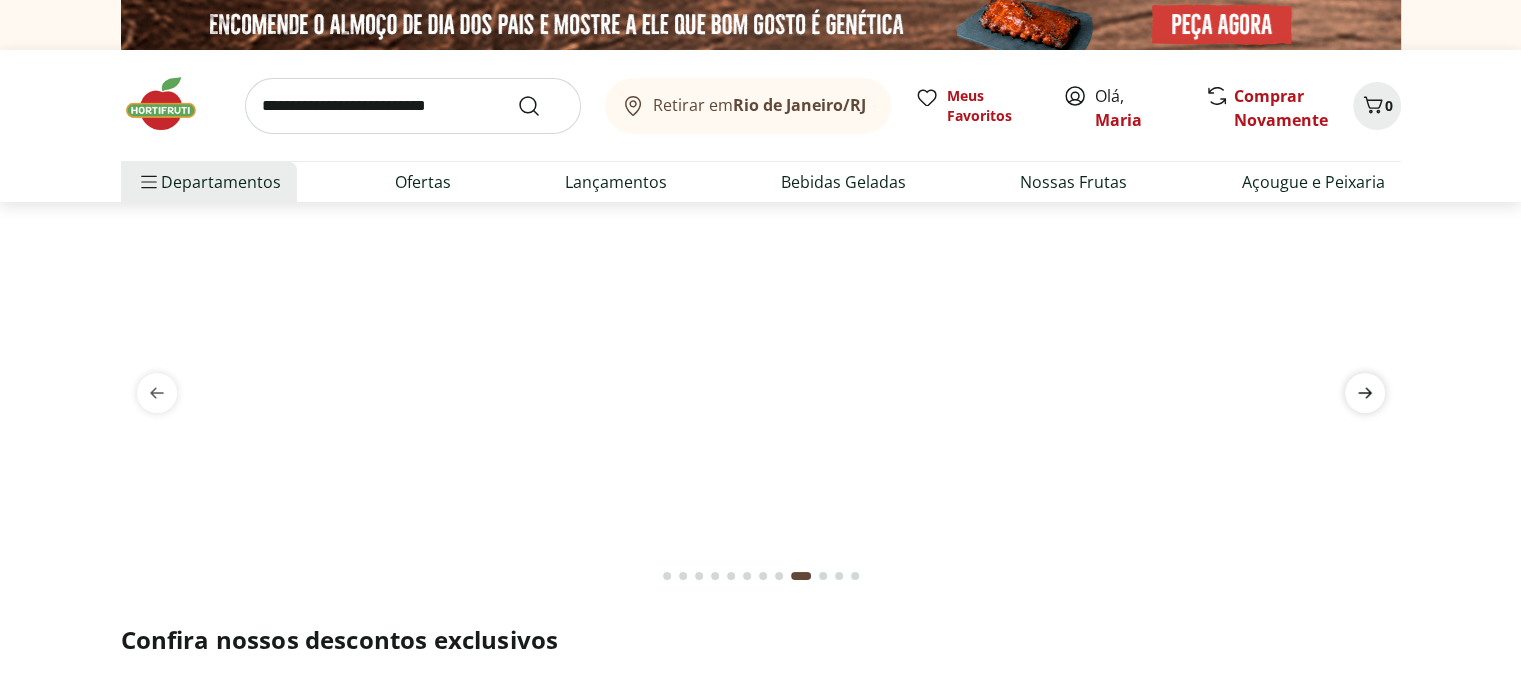 click 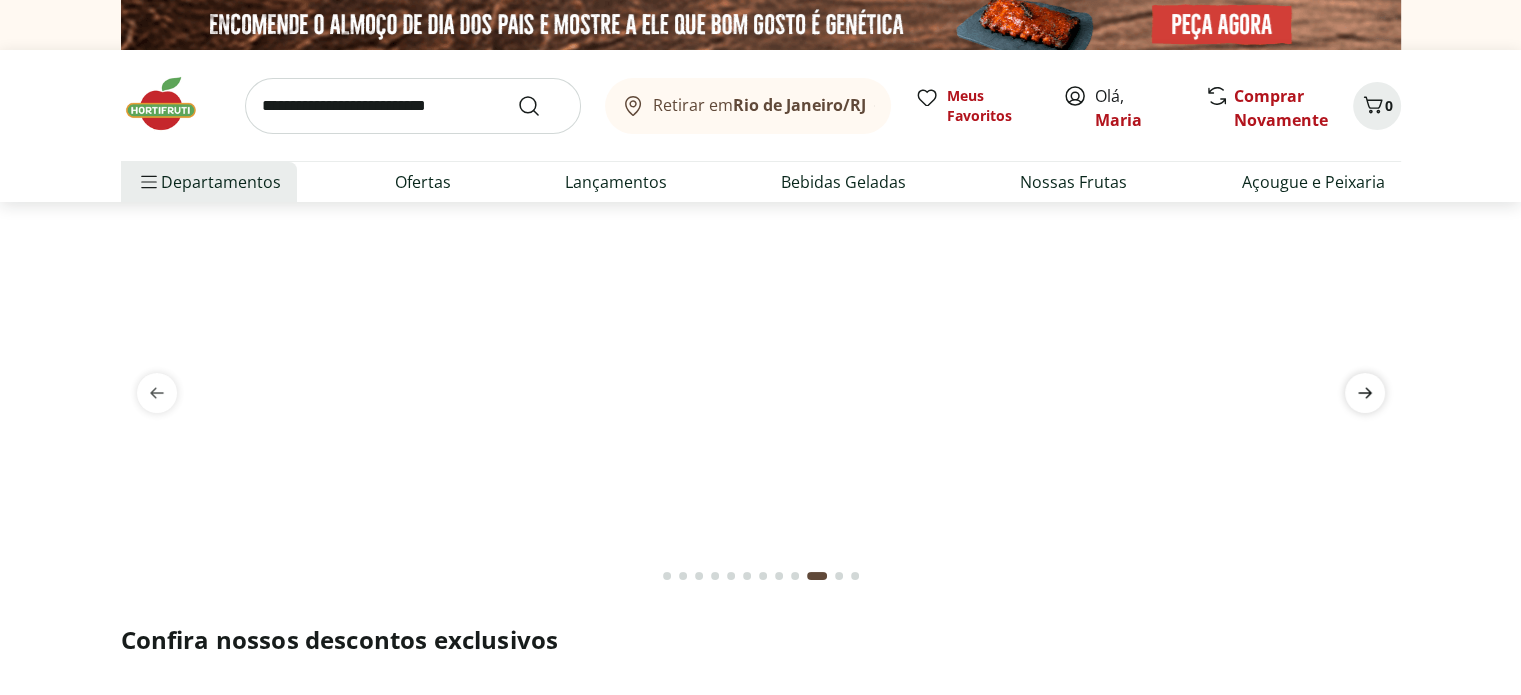 click 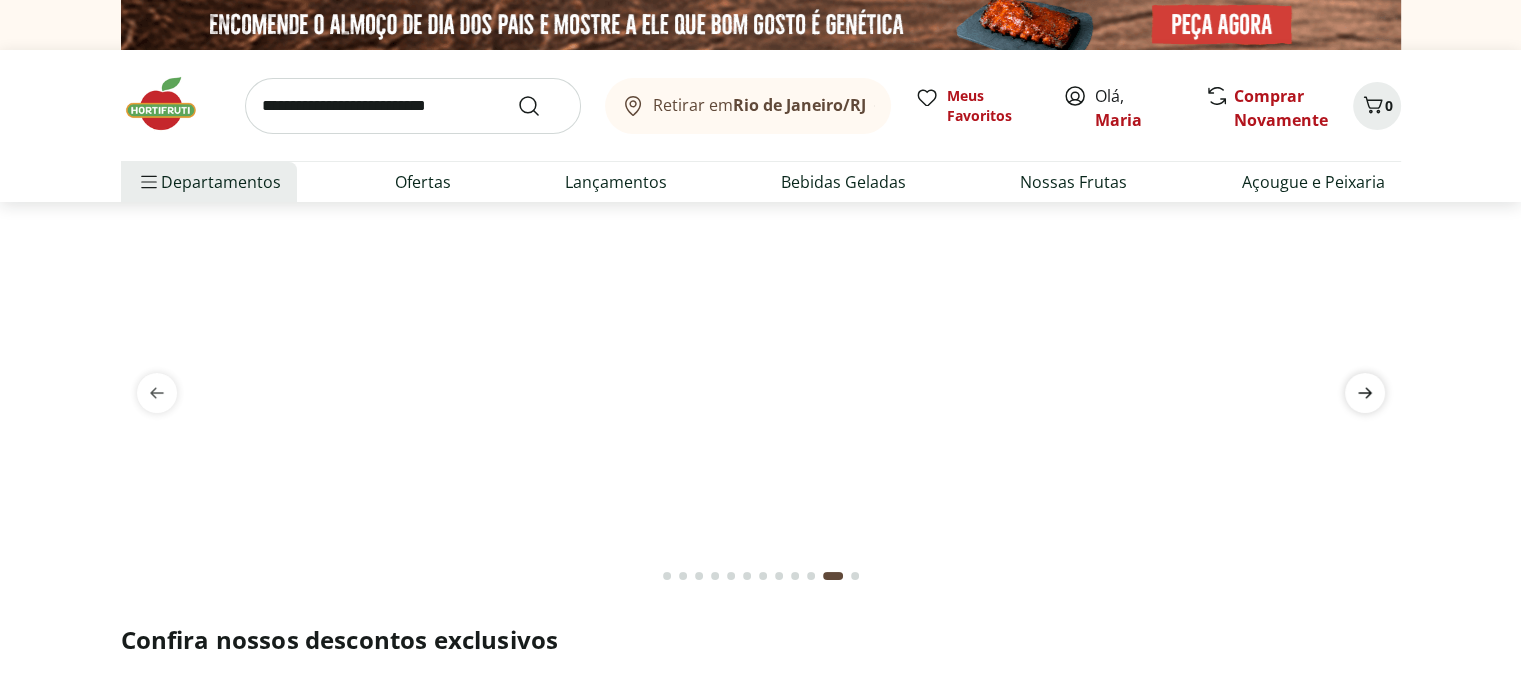 click 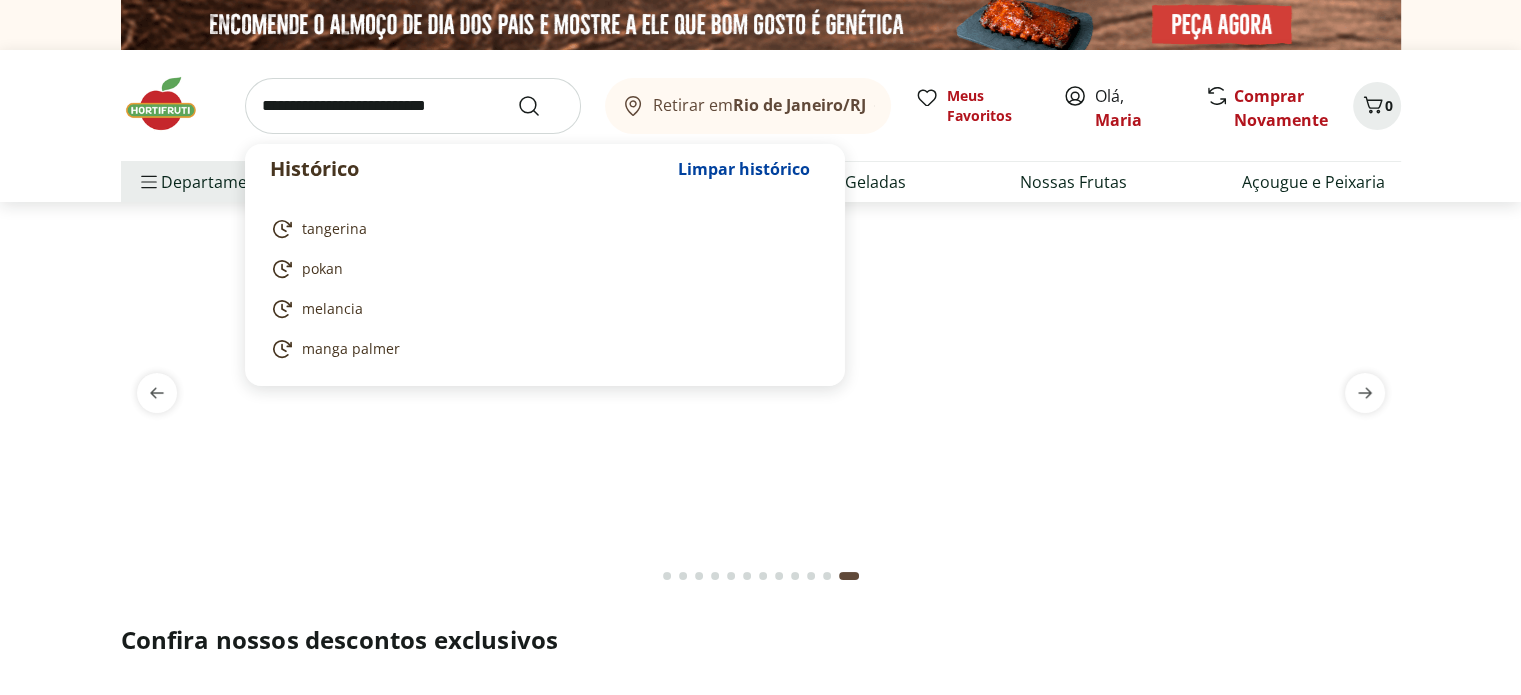 click at bounding box center (413, 106) 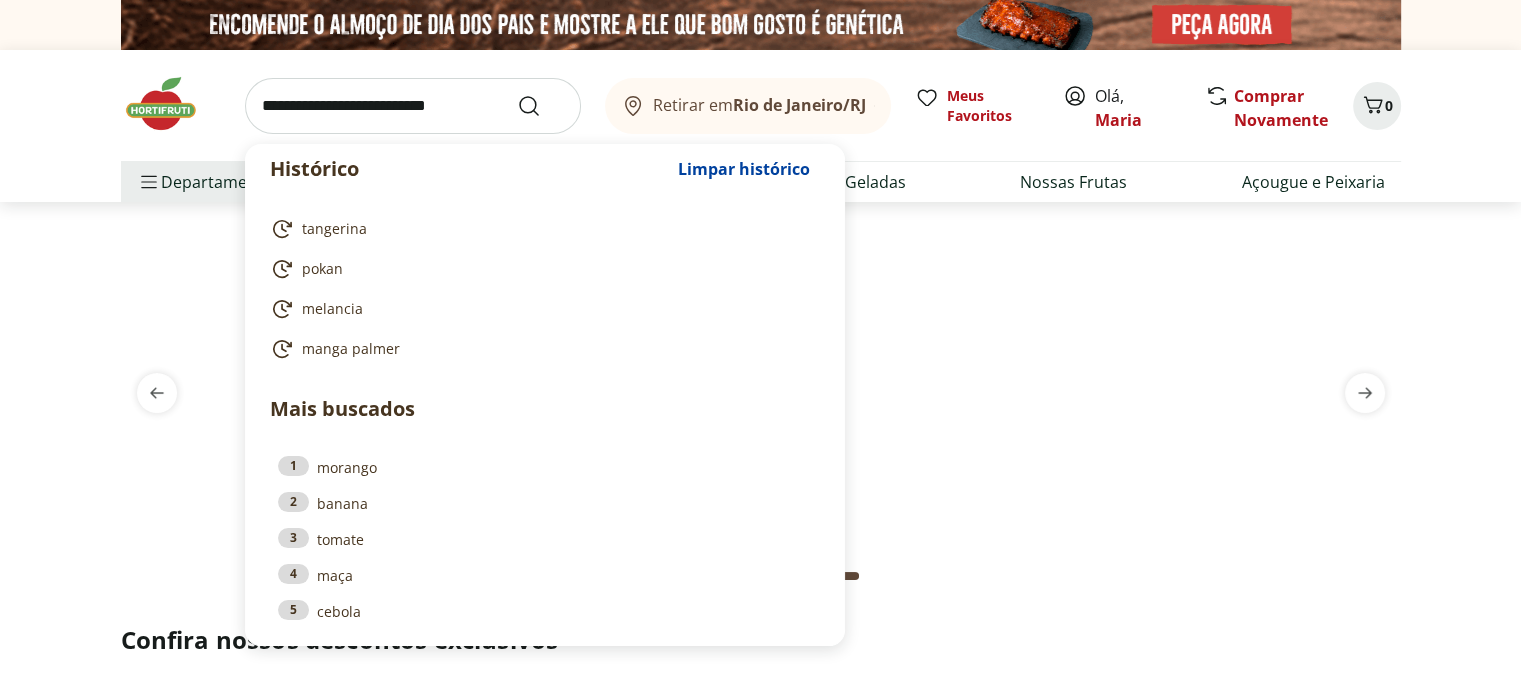 click on "Retirar em  Rio de Janeiro/RJ Olá,  Maria 0 Histórico Limpar histórico tangerina pokan melancia manga palmer Mais buscados 1 morango 2 banana 3 tomate 4 maça 5 cebola Retirar em  Rio de Janeiro/RJ Meus Favoritos Olá,  Maria Comprar Novamente 0  Departamentos Nossa Marca Nossa Marca Ver tudo do departamento Açougue & Peixaria Congelados e Refrigerados Frutas, Legumes e Verduras Orgânicos Mercearia Sorvetes Hortifruti Hortifruti Ver tudo do departamento Cogumelos Frutas Legumes Ovos Temperos Frescos Verduras Orgânicos Orgânicos Ver tudo do departamento Bebidas Orgânicas Frutas Orgânicas Legumes Orgânicos Ovos Orgânicos Perecíveis Orgânicos Verduras Orgânicas Temperos Frescos Açougue e Peixaria Açougue e Peixaria Ver tudo do departamento Aves Bovinos Exóticos Frutos do Mar Linguiça e Salsicha Peixes Salgados e Defumados Suínos Prontinhos Prontinhos Ver tudo do departamento Frutas Cortadinhas Pré Preparados Prontos para Consumo Saladas Sucos e Água de Coco Padaria Padaria Bolos e Mini Bolos" at bounding box center [760, 9488] 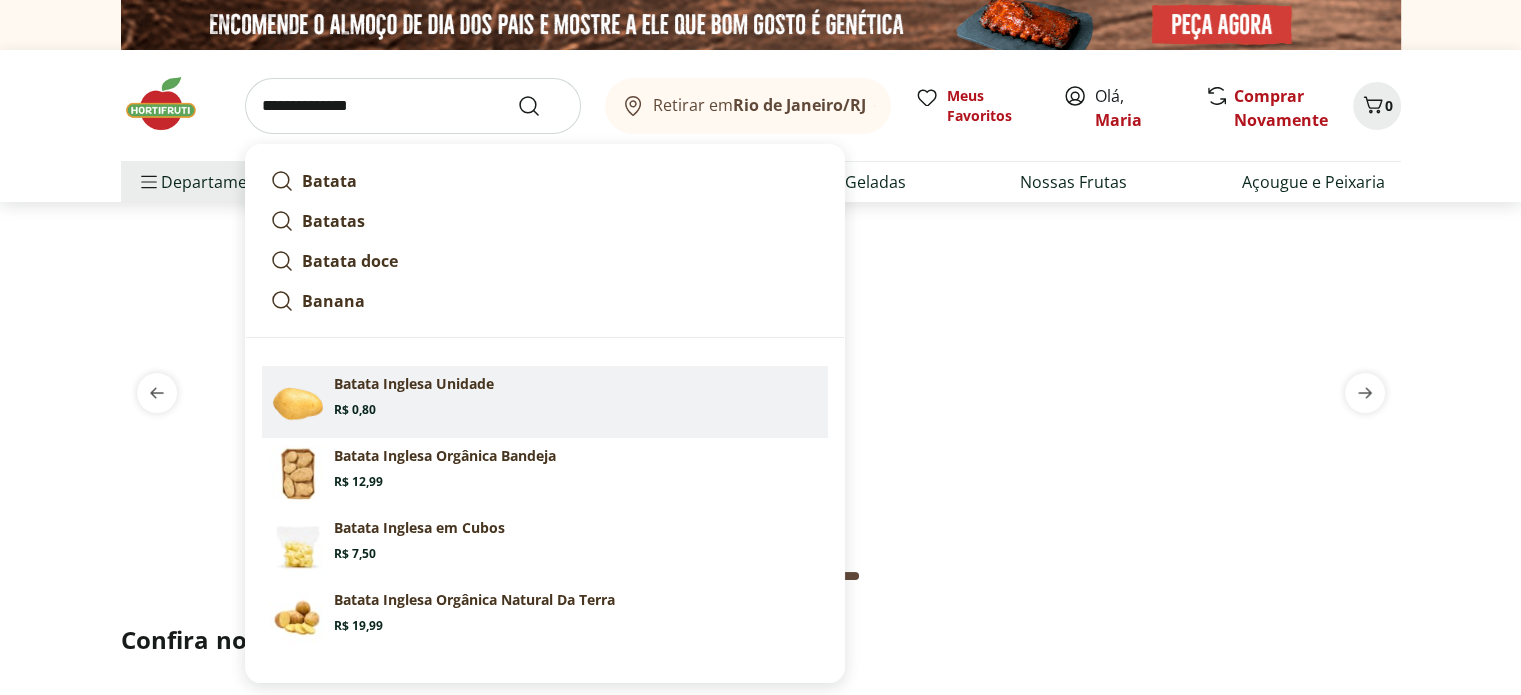 click on "Batata Inglesa Unidade" at bounding box center (414, 384) 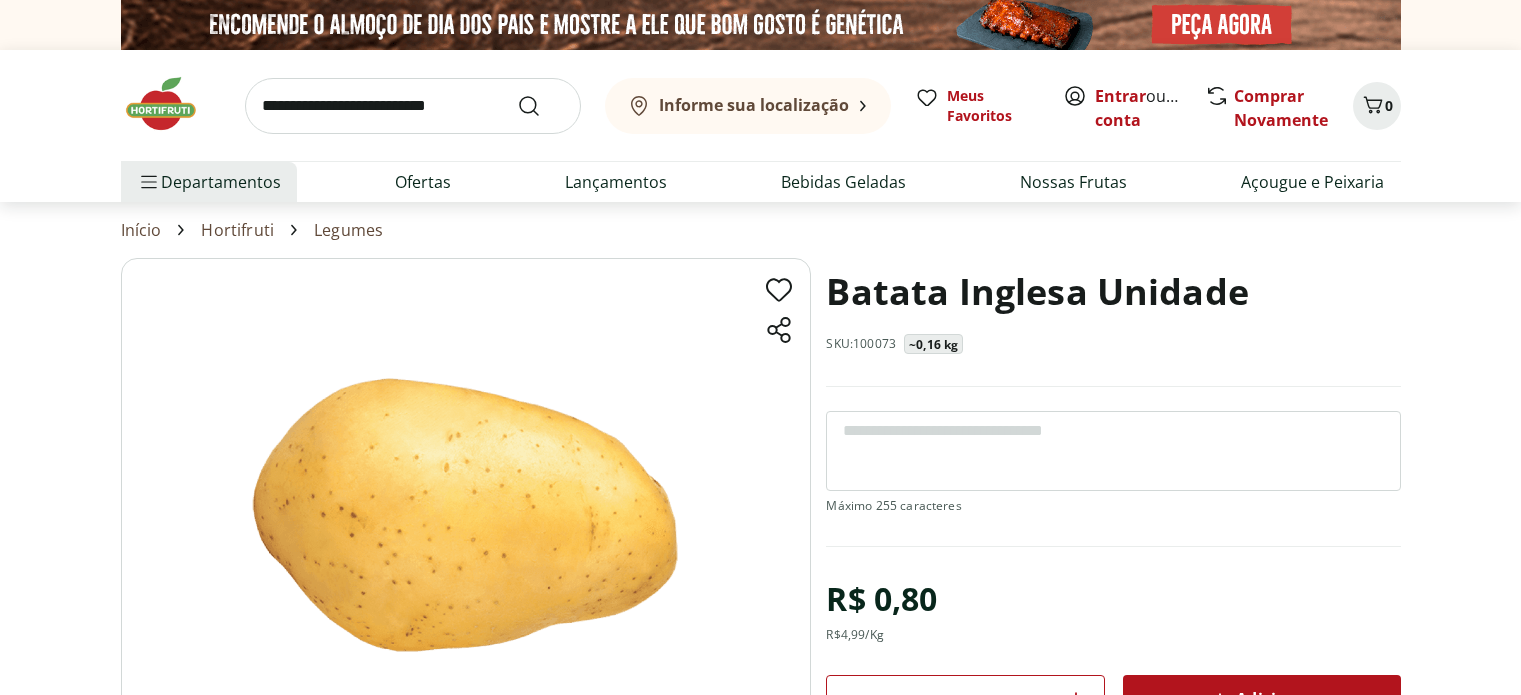 scroll, scrollTop: 0, scrollLeft: 0, axis: both 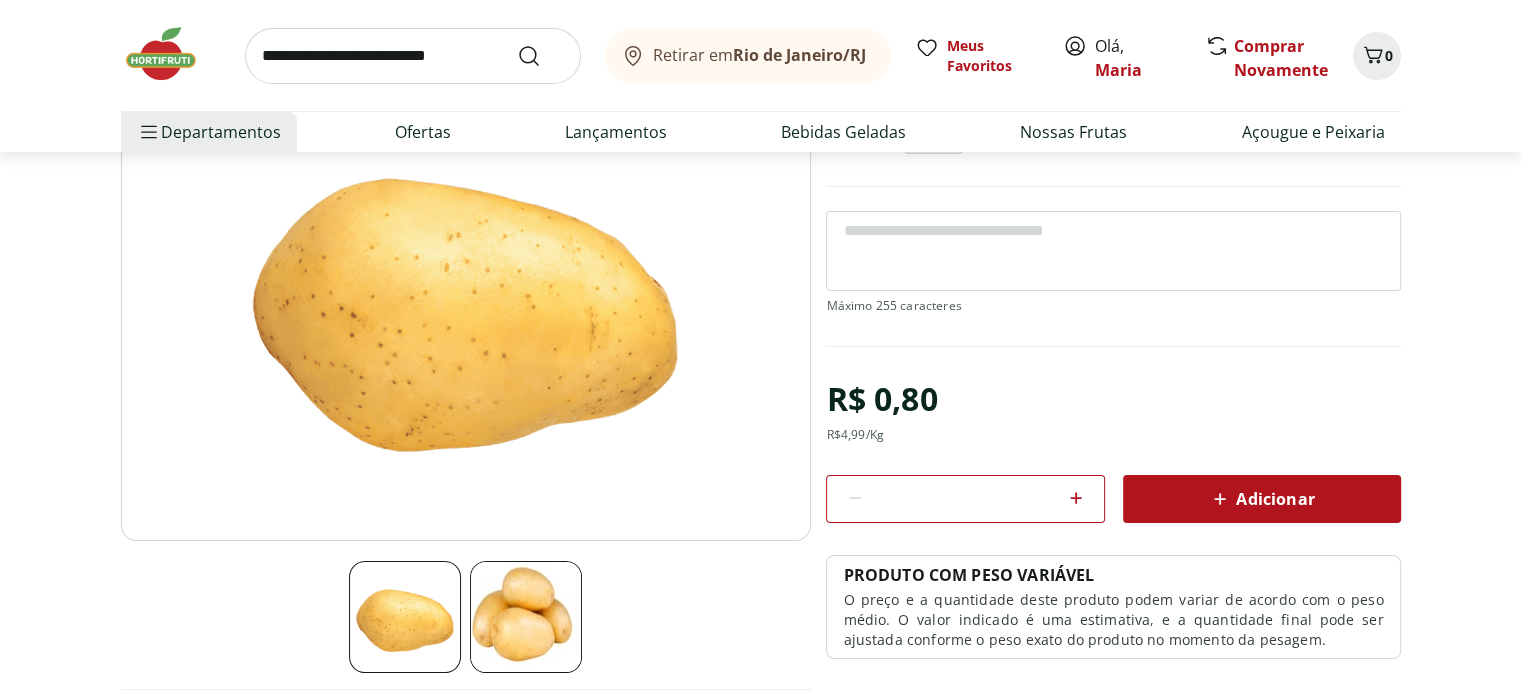 click 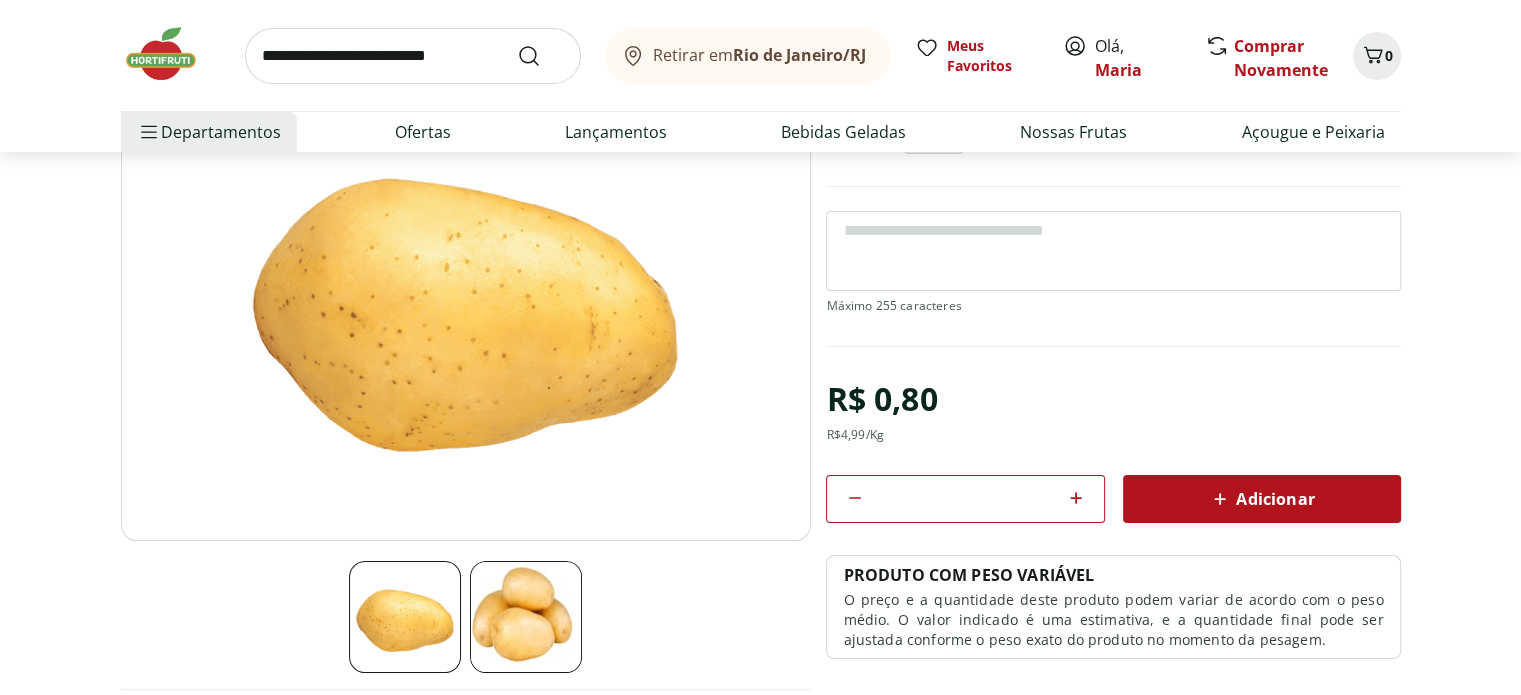 click 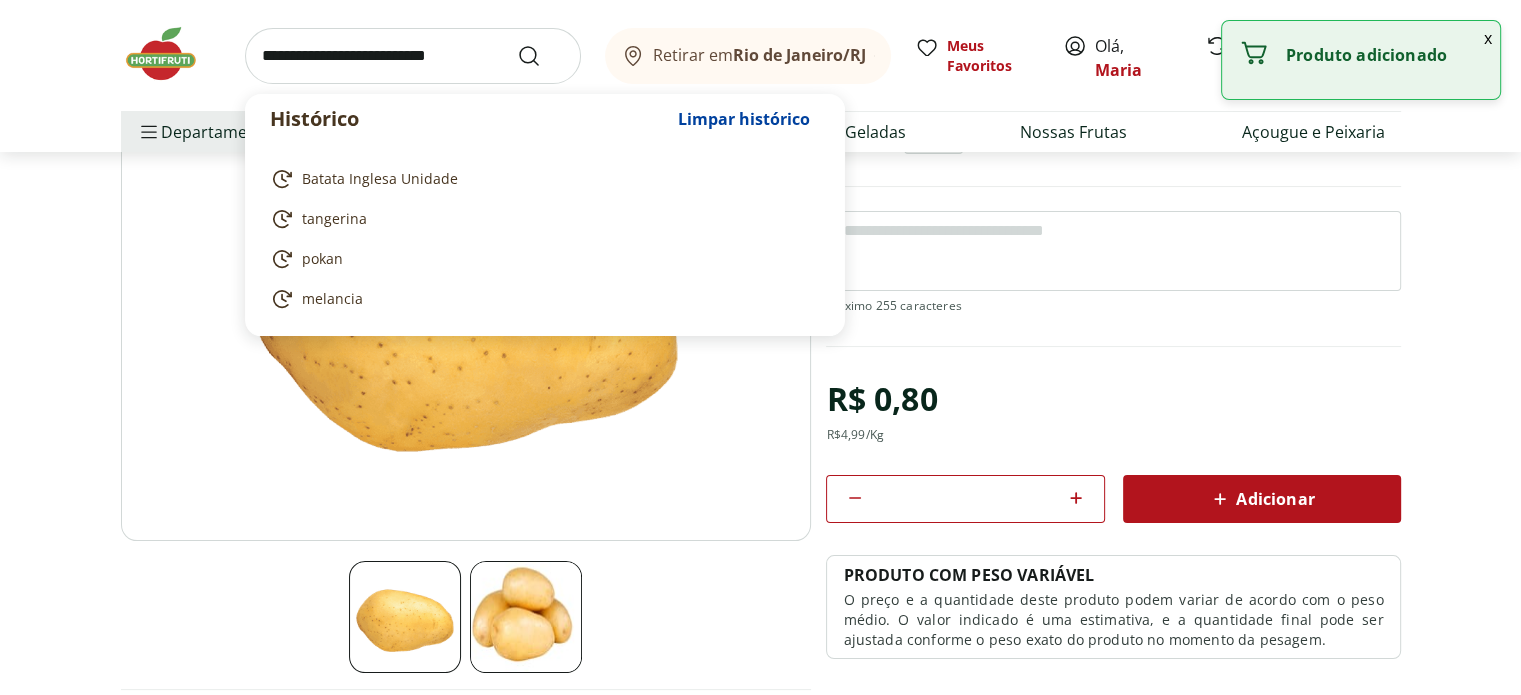 click at bounding box center [413, 56] 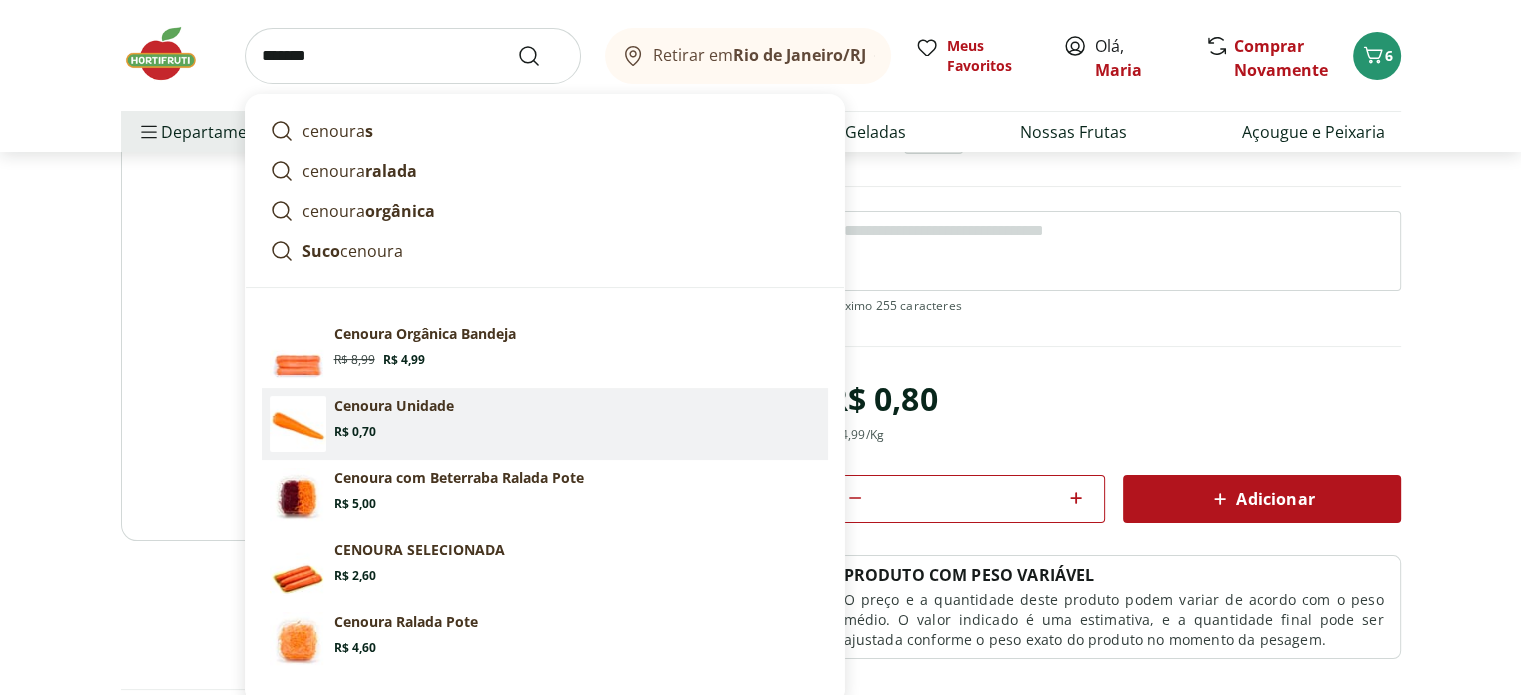 click on "Cenoura Unidade" at bounding box center (394, 406) 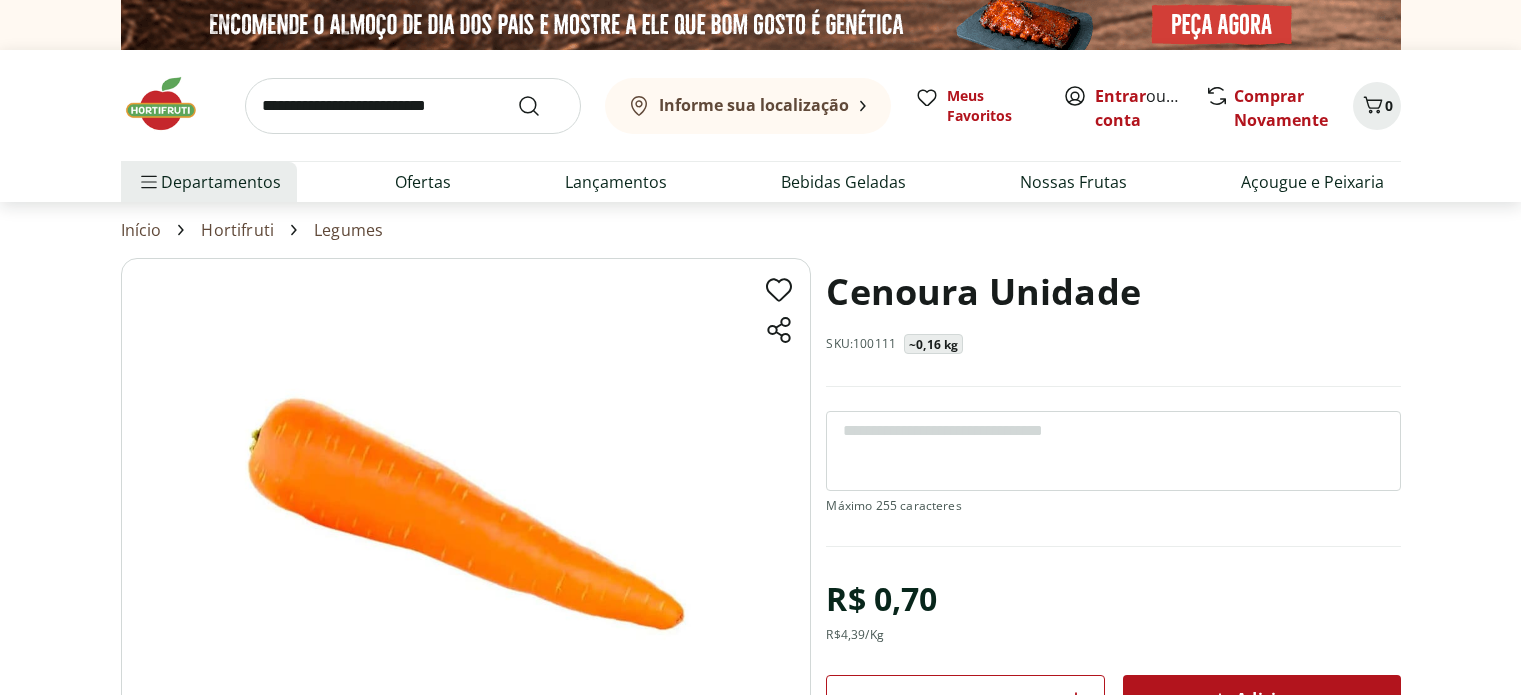 scroll, scrollTop: 0, scrollLeft: 0, axis: both 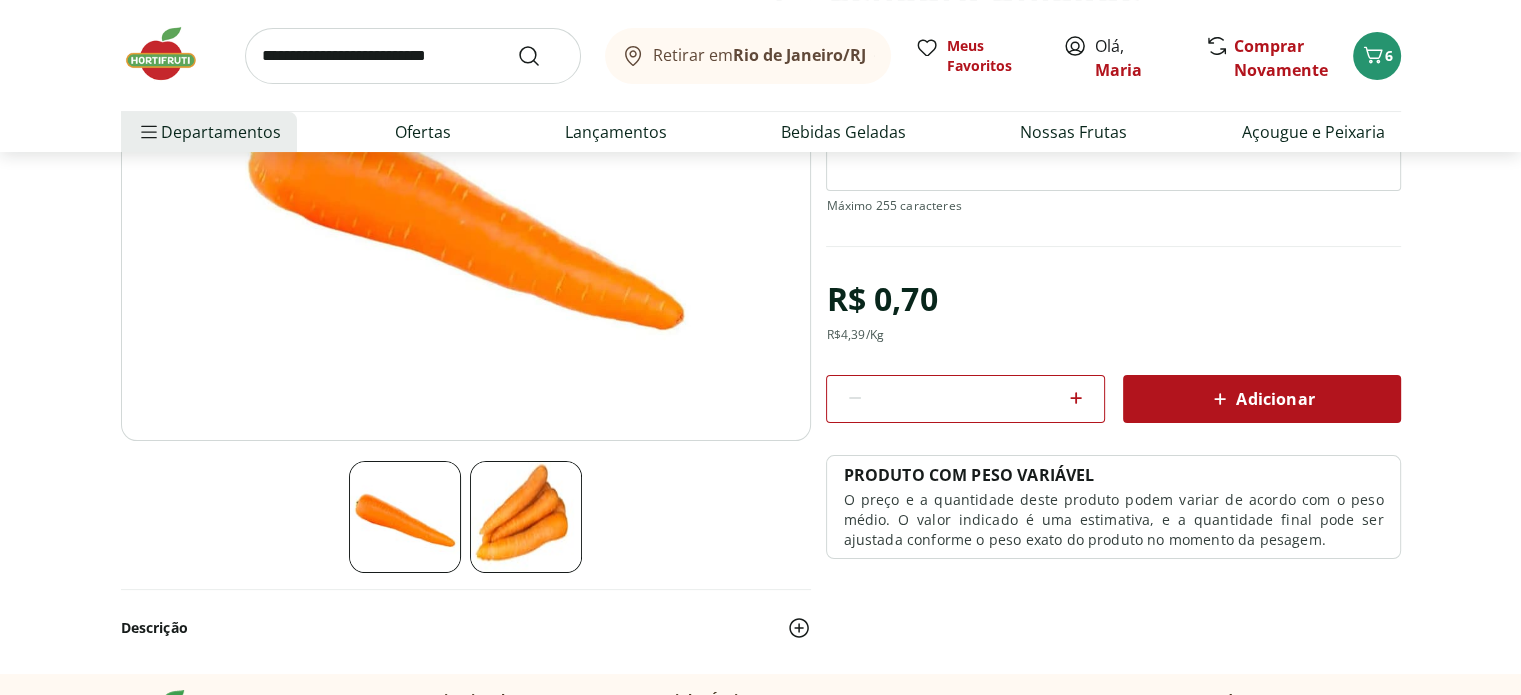 click 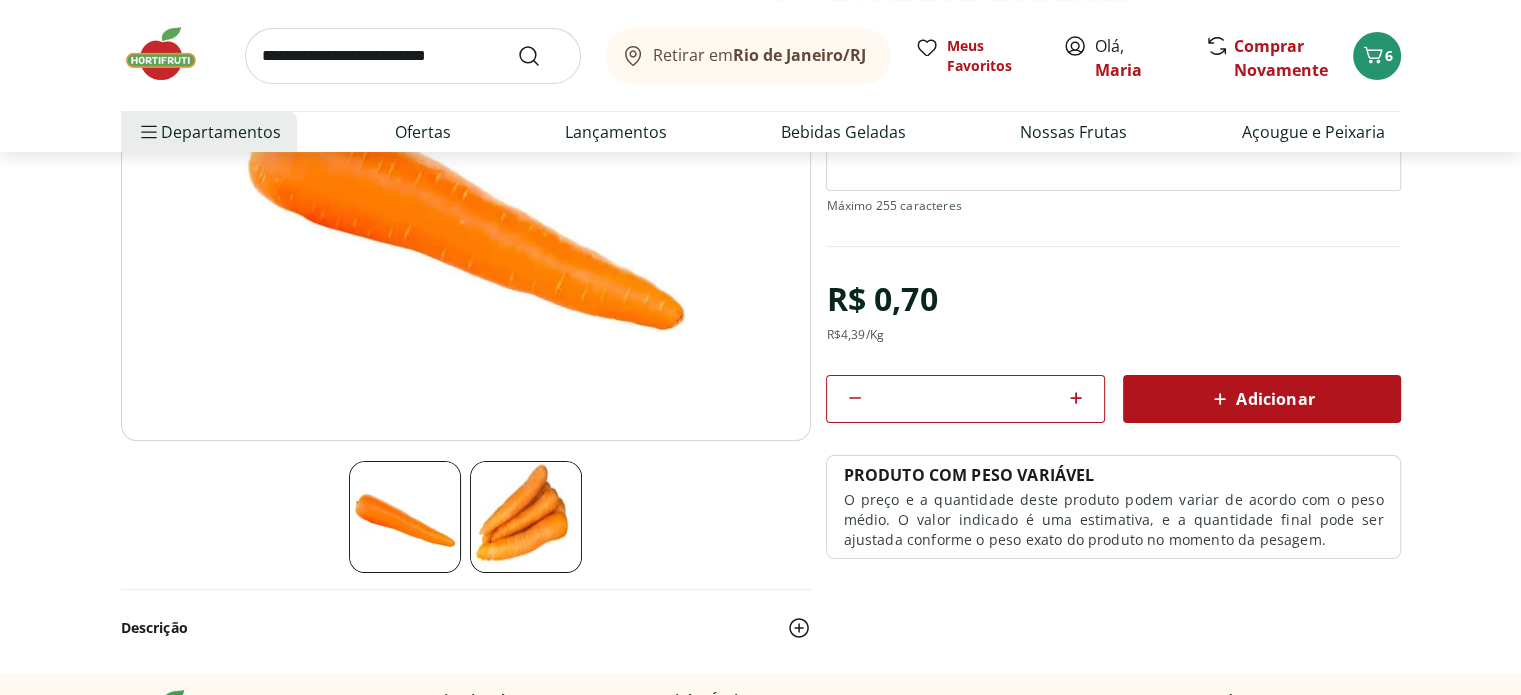 click 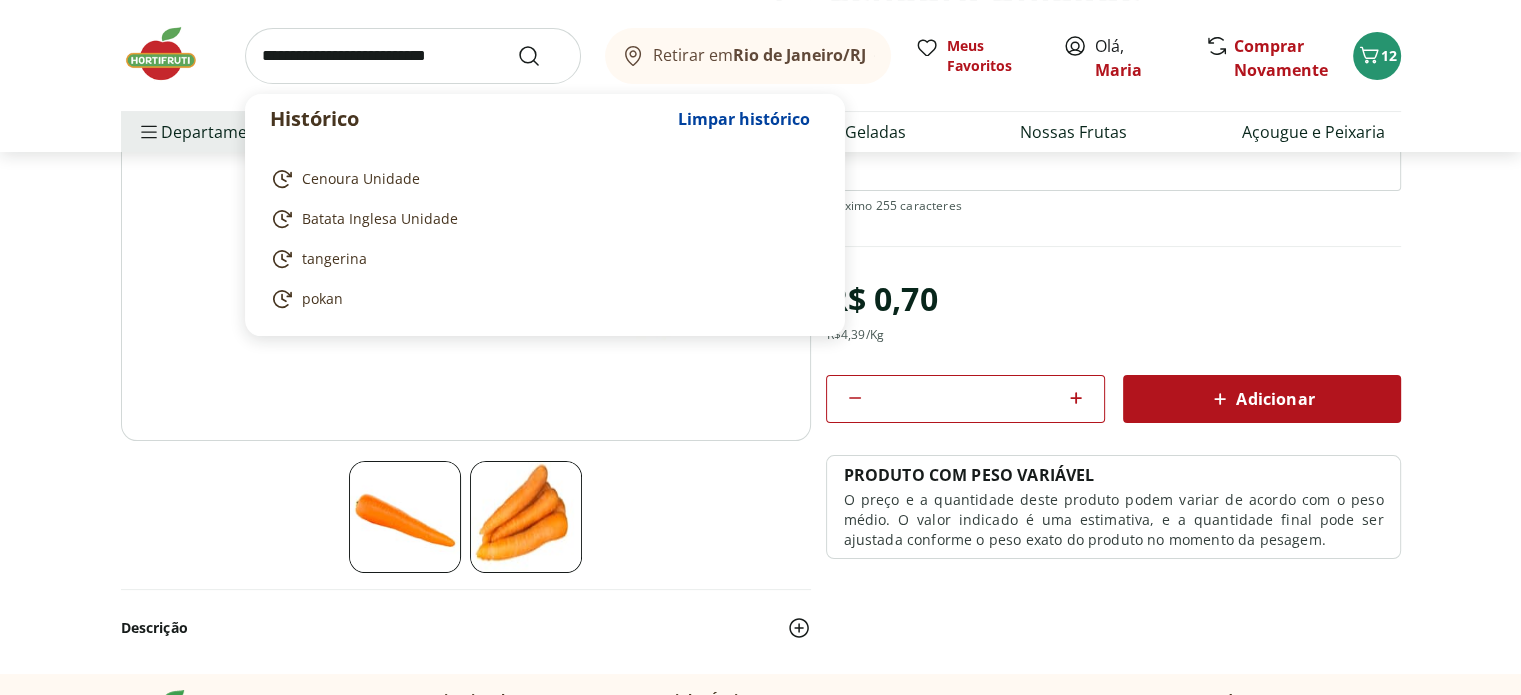 click at bounding box center (413, 56) 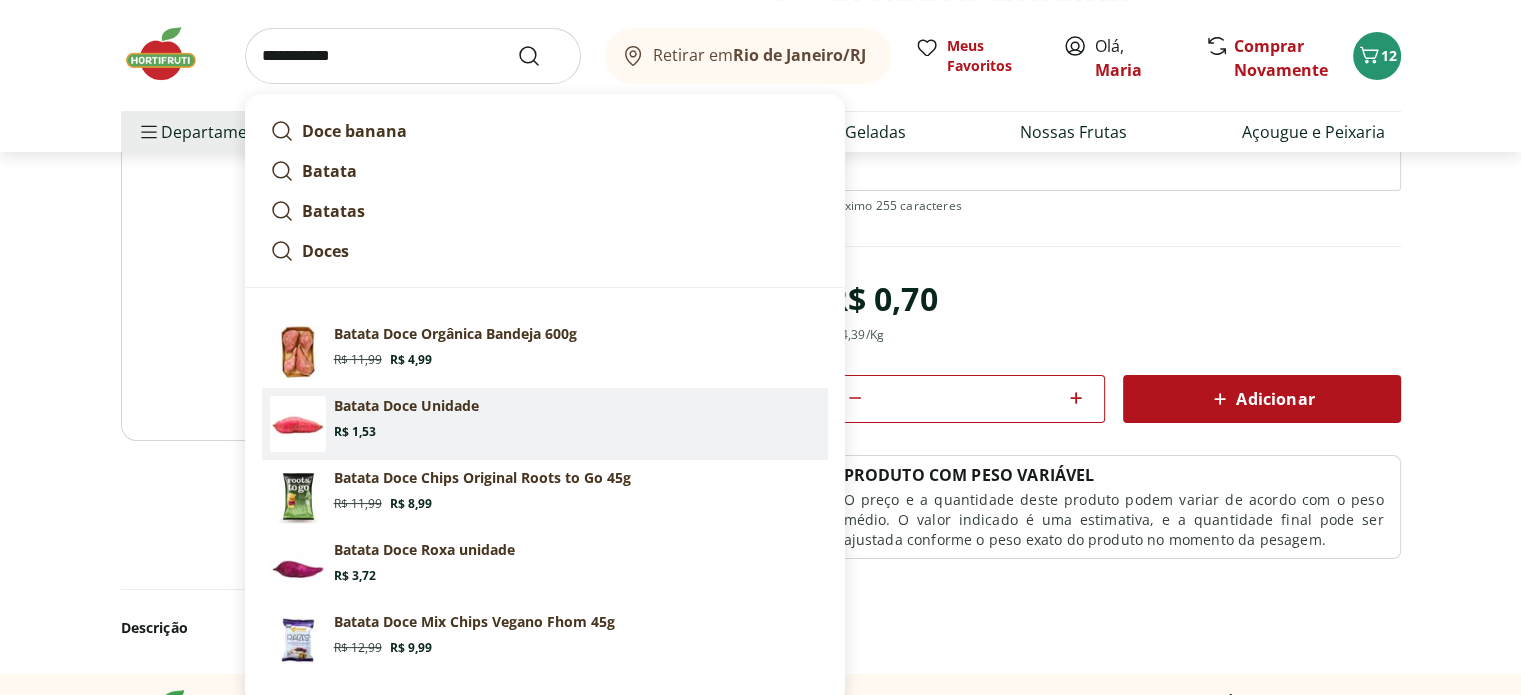 click on "Batata Doce Unidade" at bounding box center (406, 406) 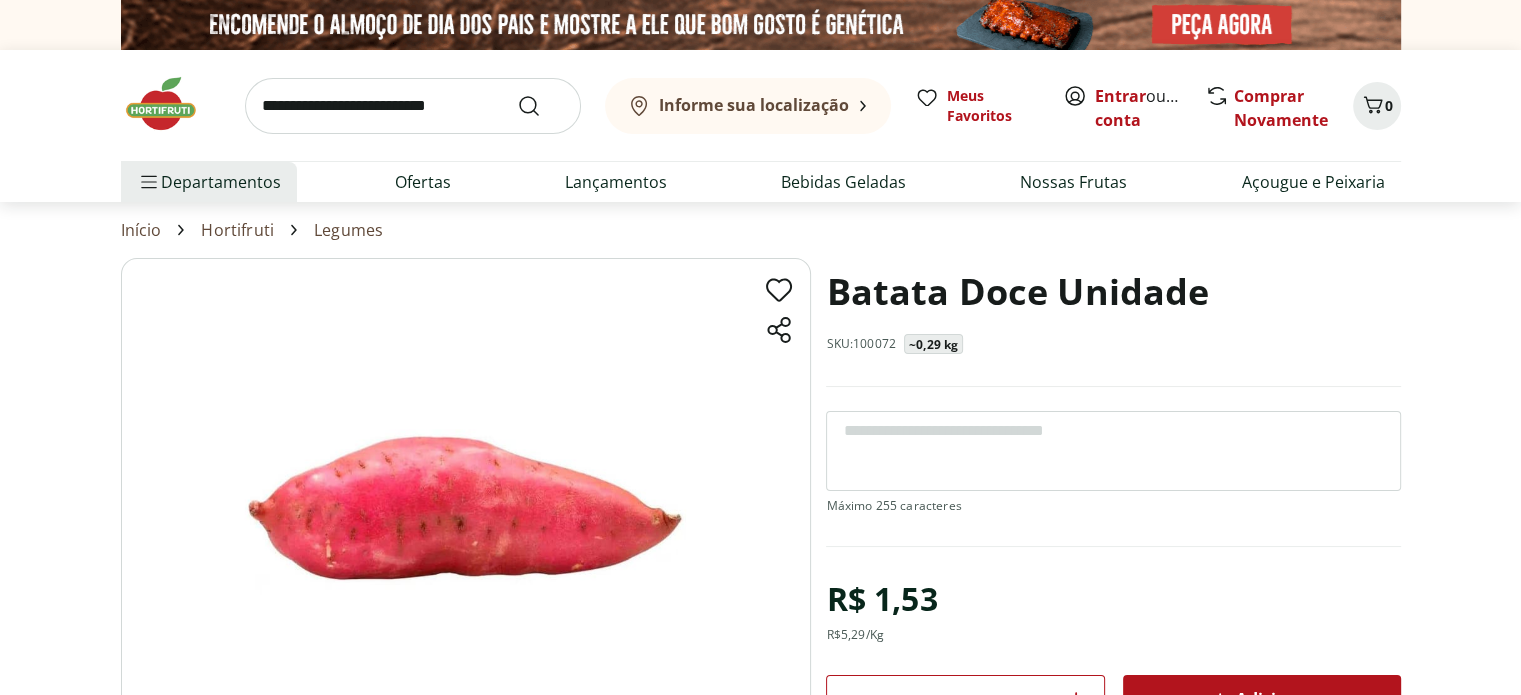 scroll, scrollTop: 0, scrollLeft: 0, axis: both 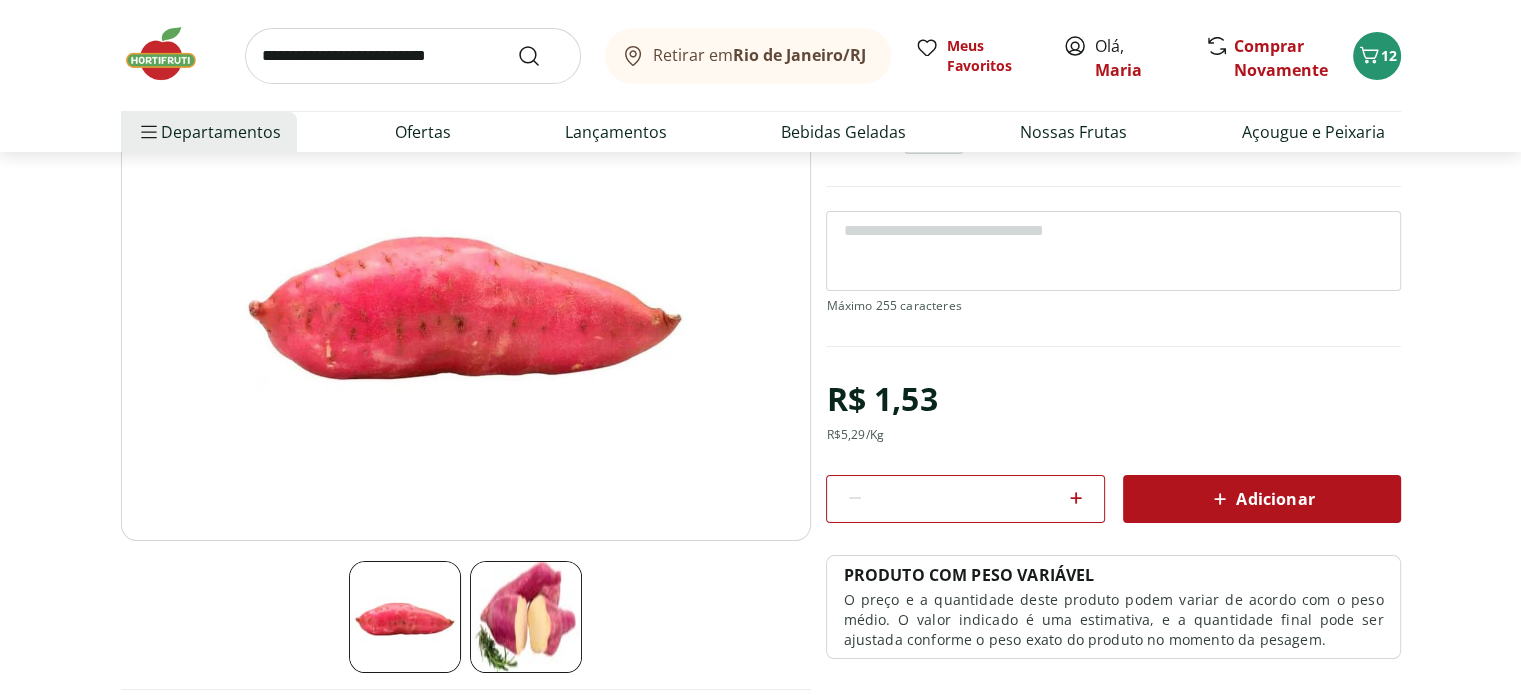 click 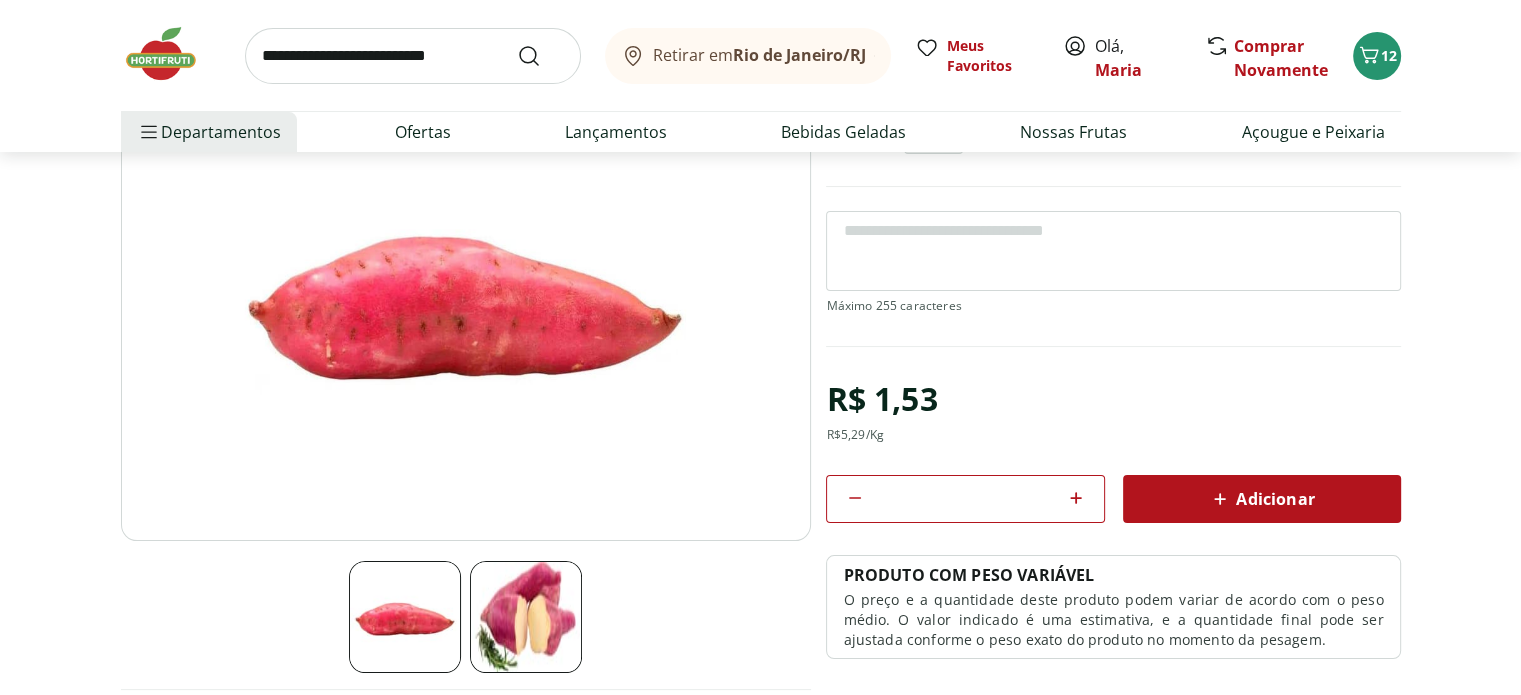 click 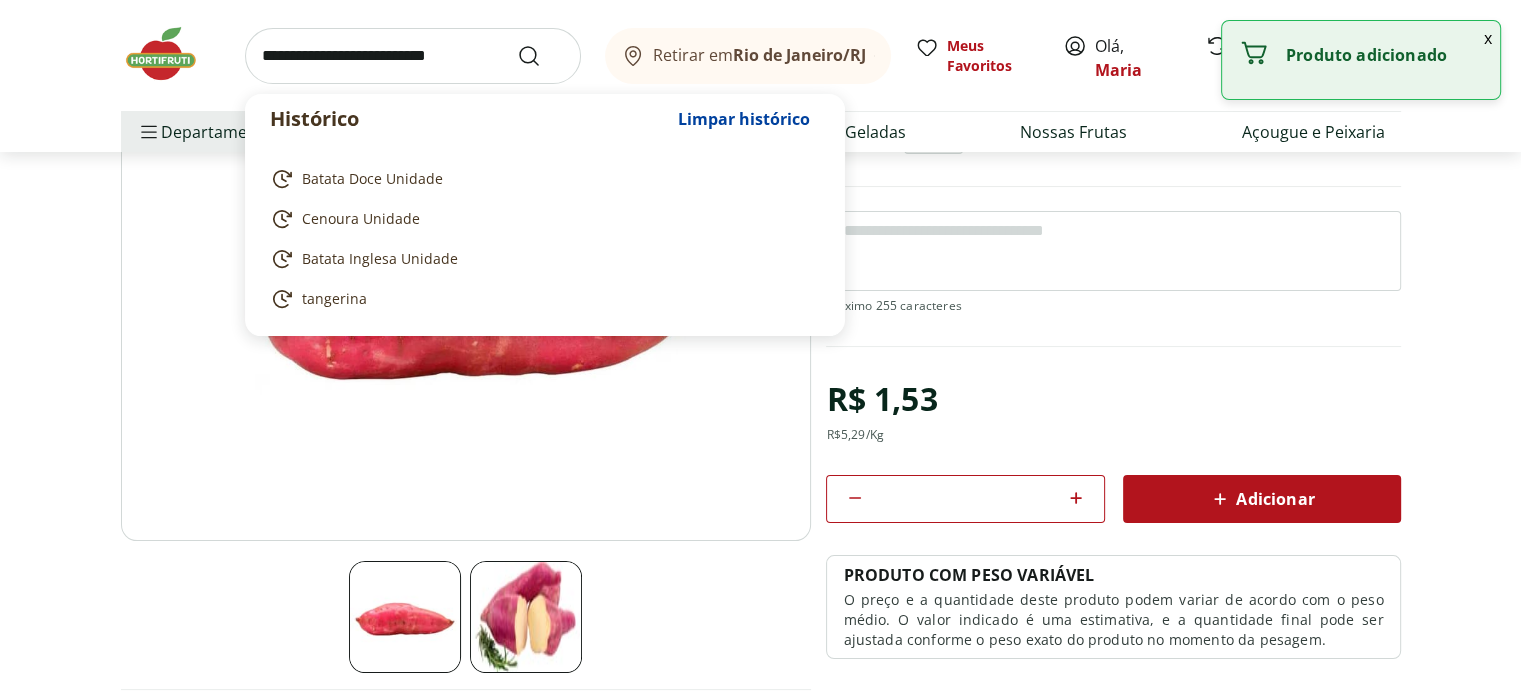 click at bounding box center [413, 56] 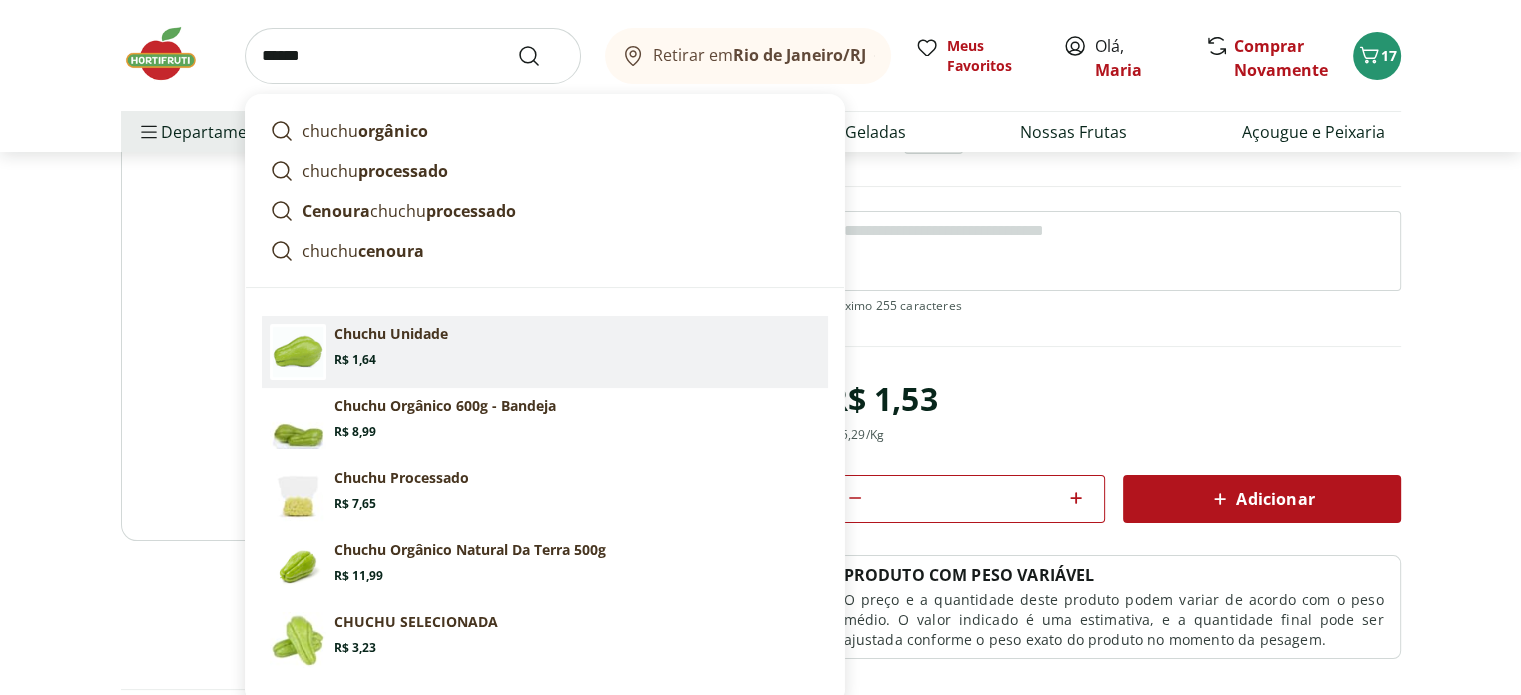 click on "Chuchu Unidade" at bounding box center [391, 334] 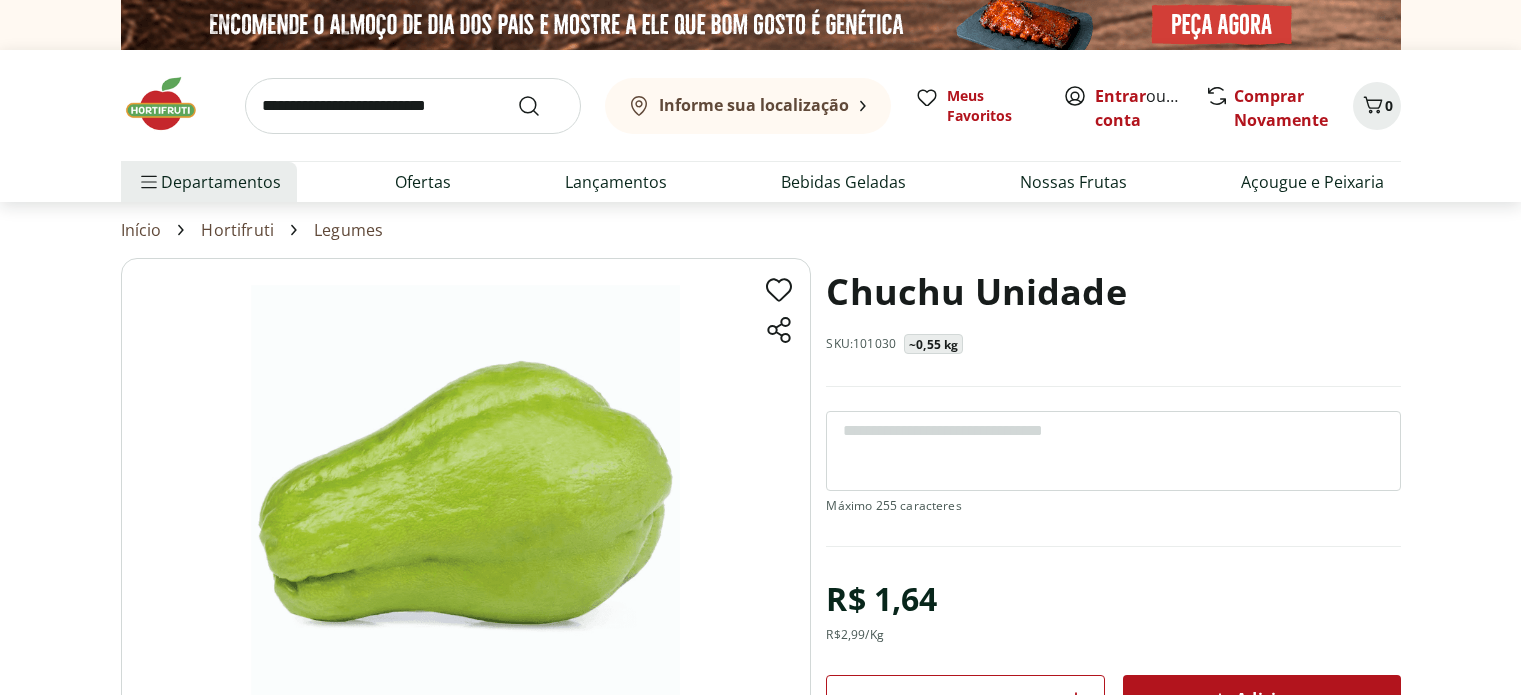 scroll, scrollTop: 0, scrollLeft: 0, axis: both 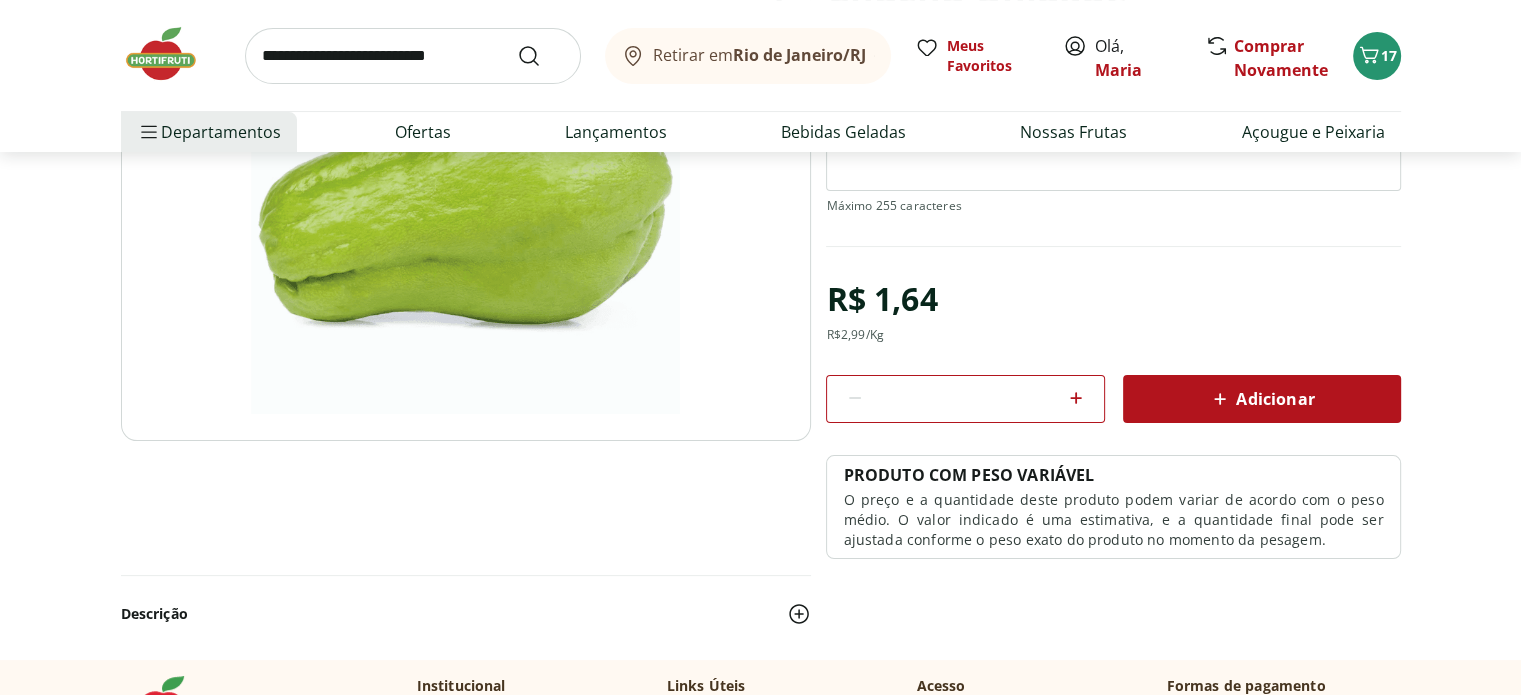 click 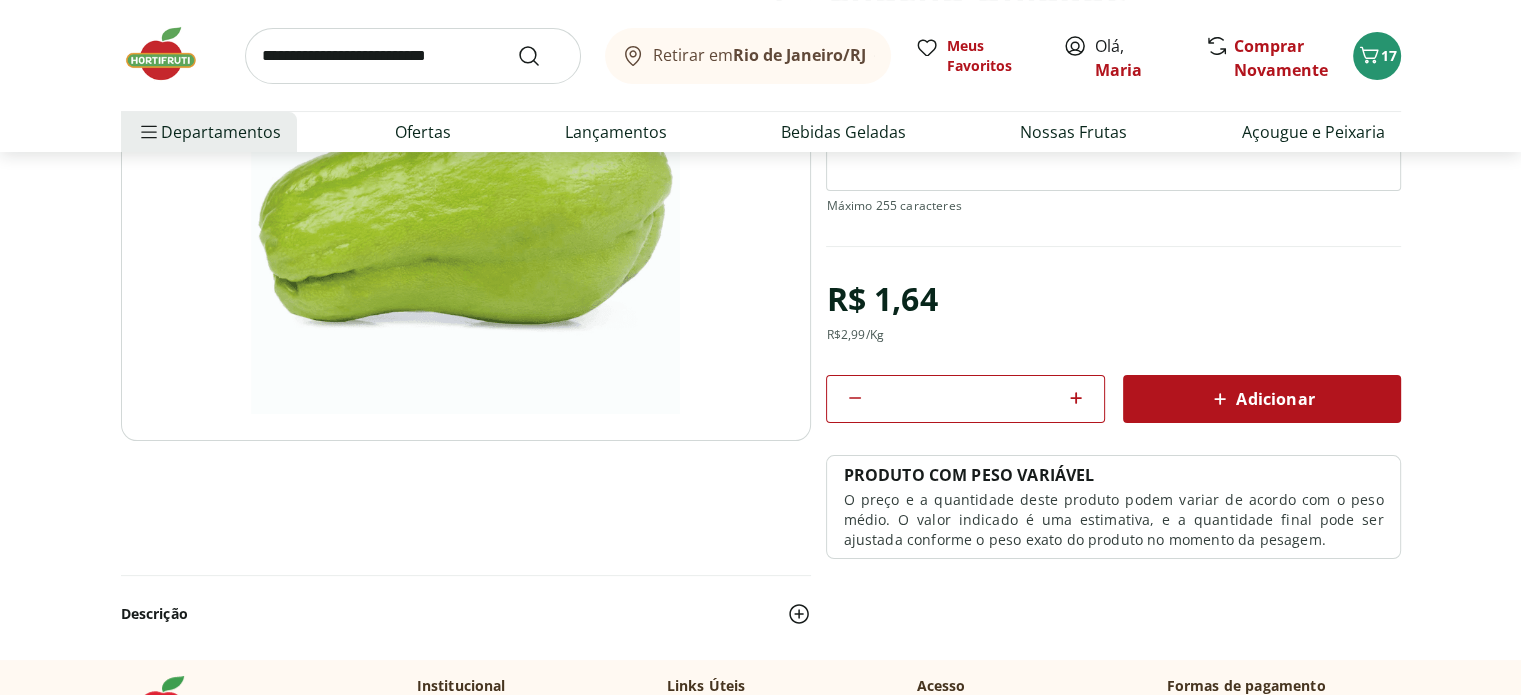 click 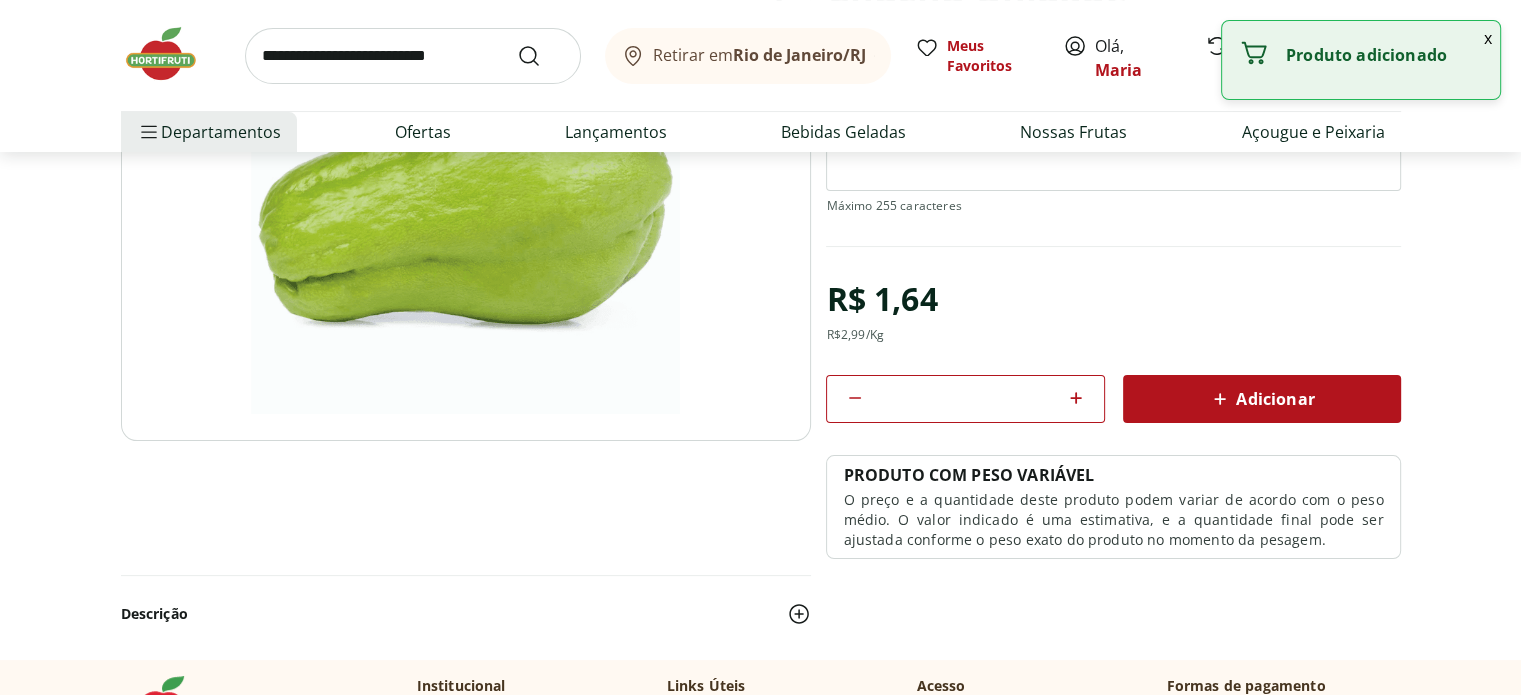 click at bounding box center [413, 56] 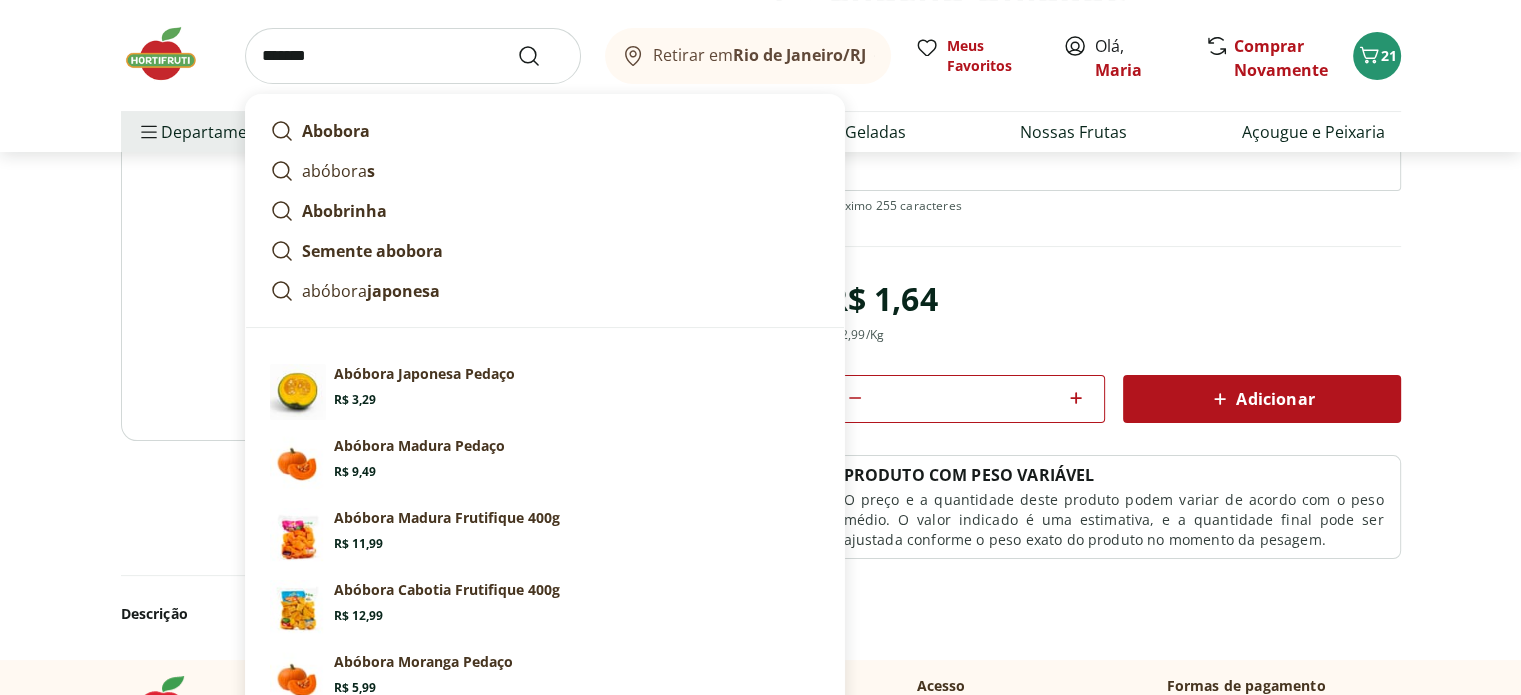 type on "*******" 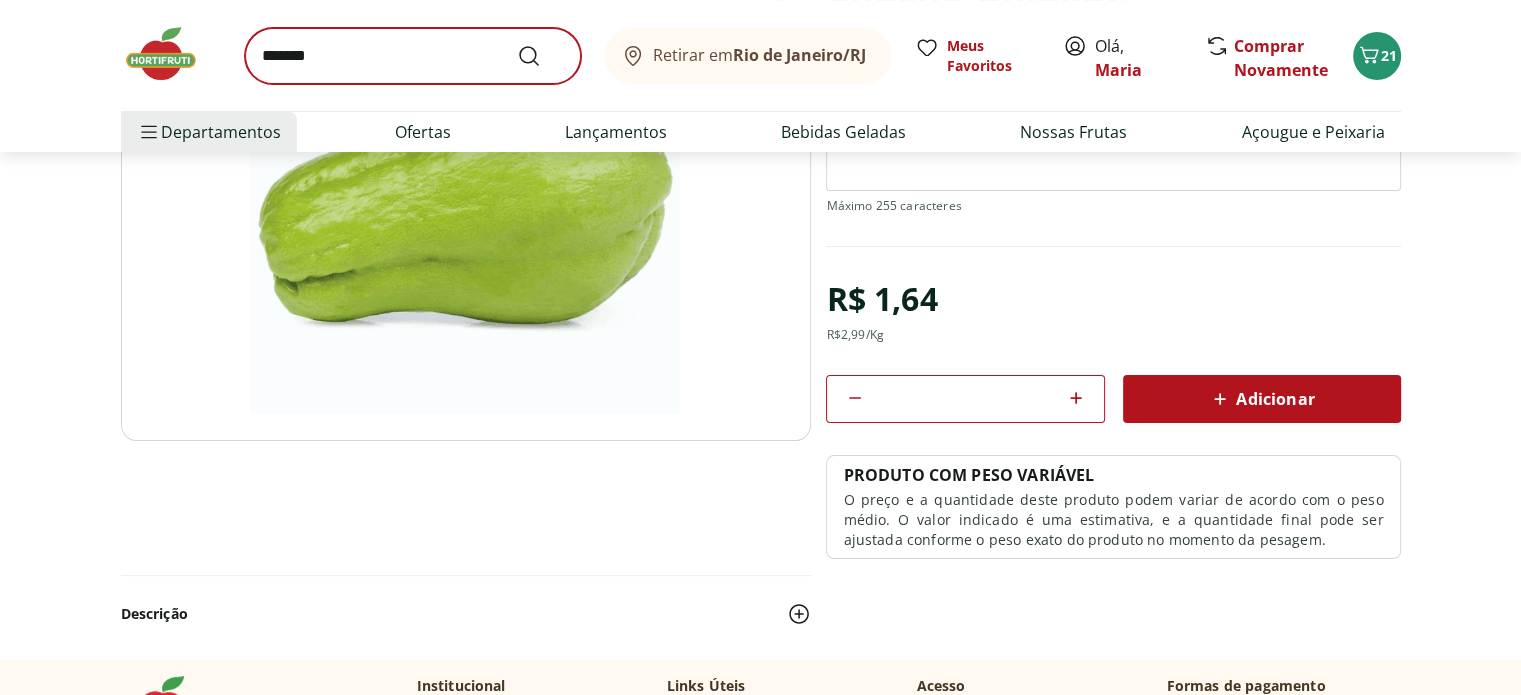 scroll, scrollTop: 0, scrollLeft: 0, axis: both 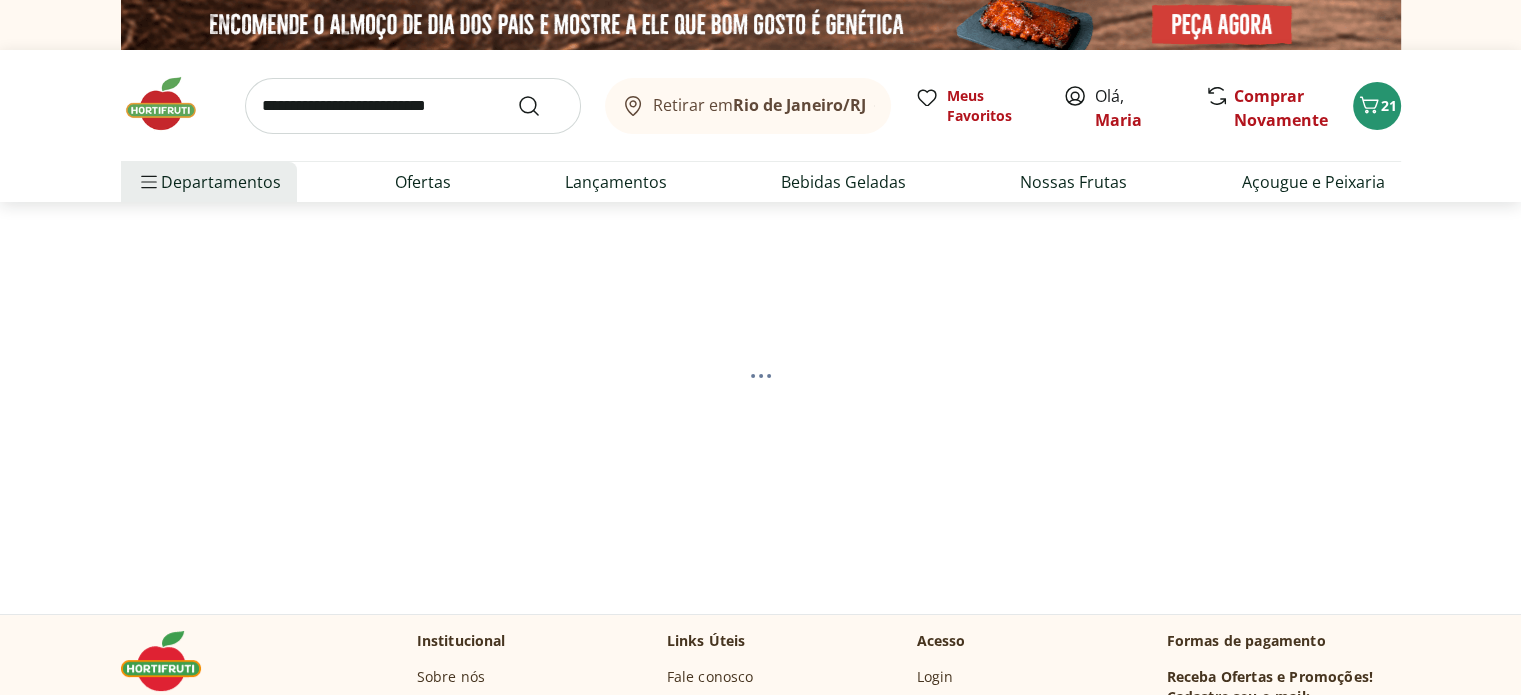 select on "**********" 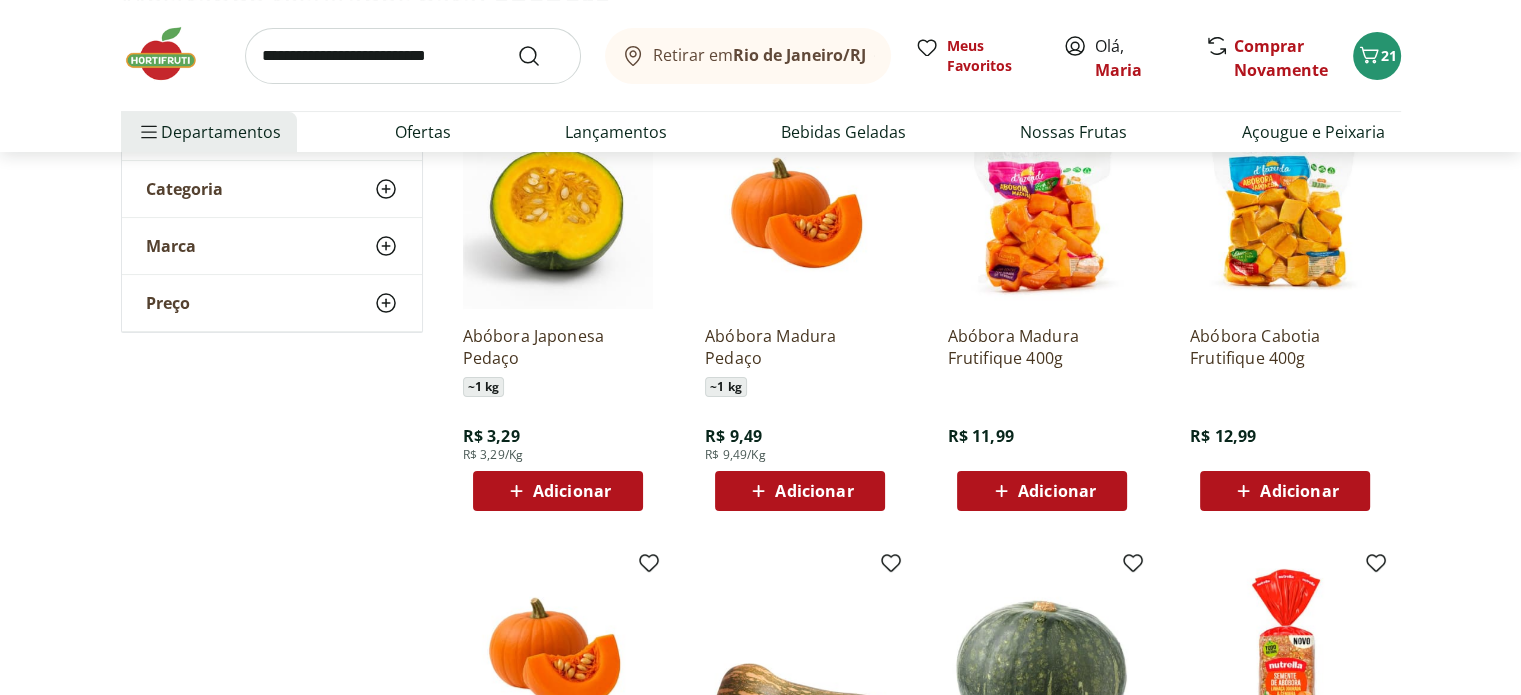 scroll, scrollTop: 300, scrollLeft: 0, axis: vertical 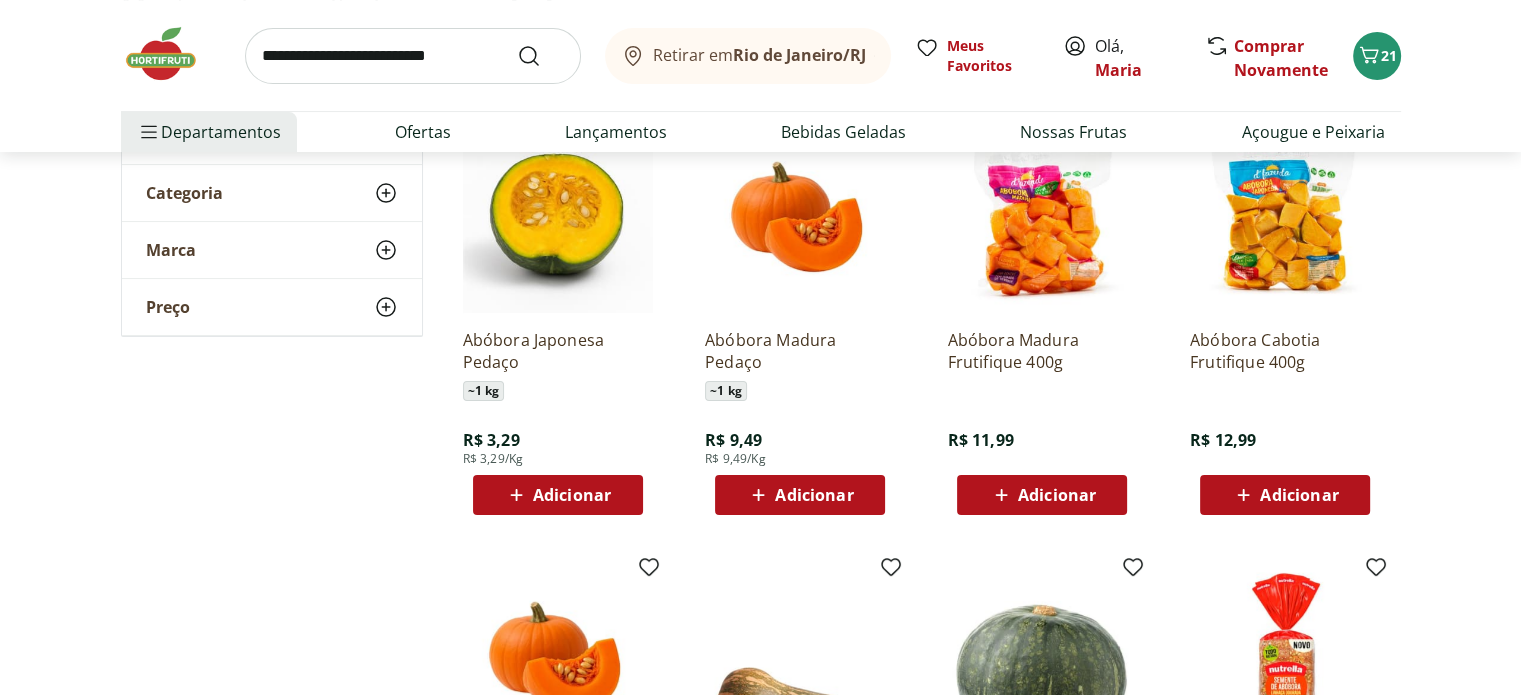 click on "Adicionar" at bounding box center (814, 495) 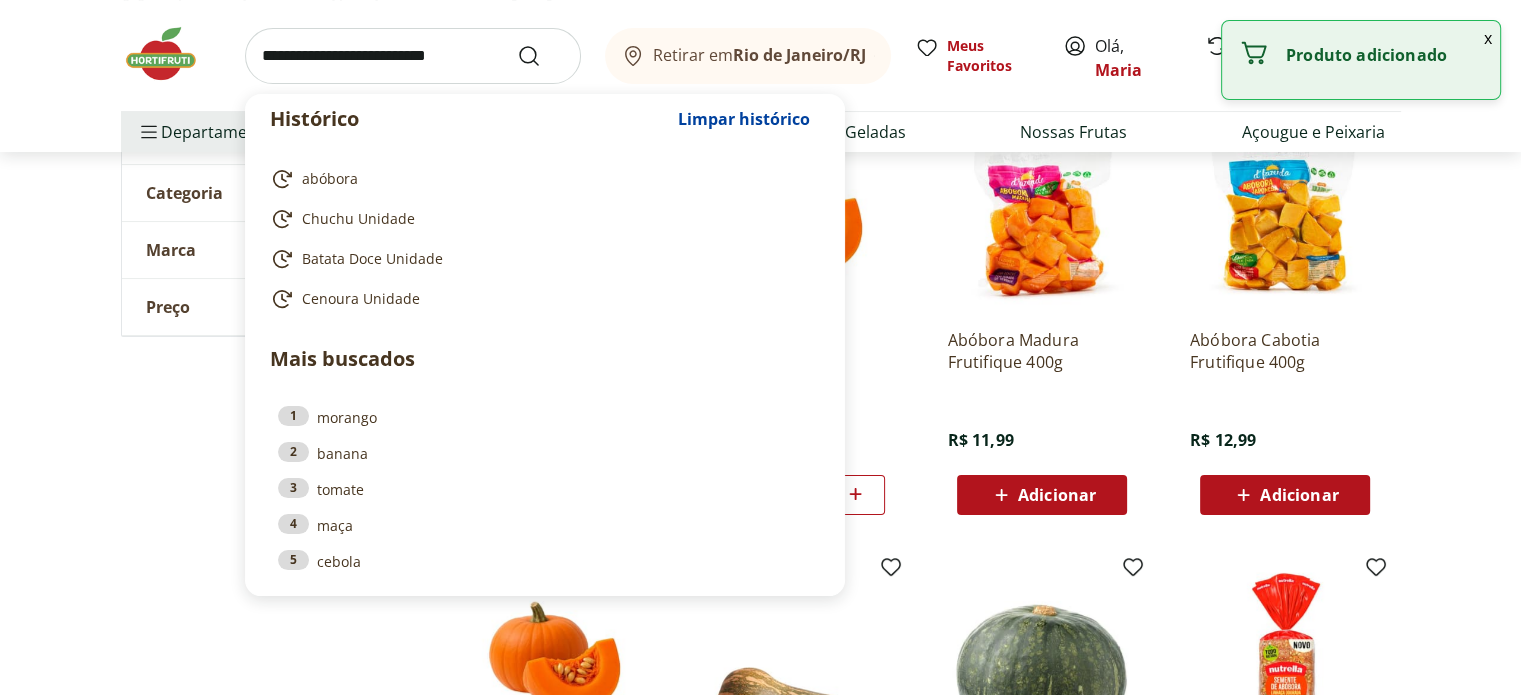 click at bounding box center [413, 56] 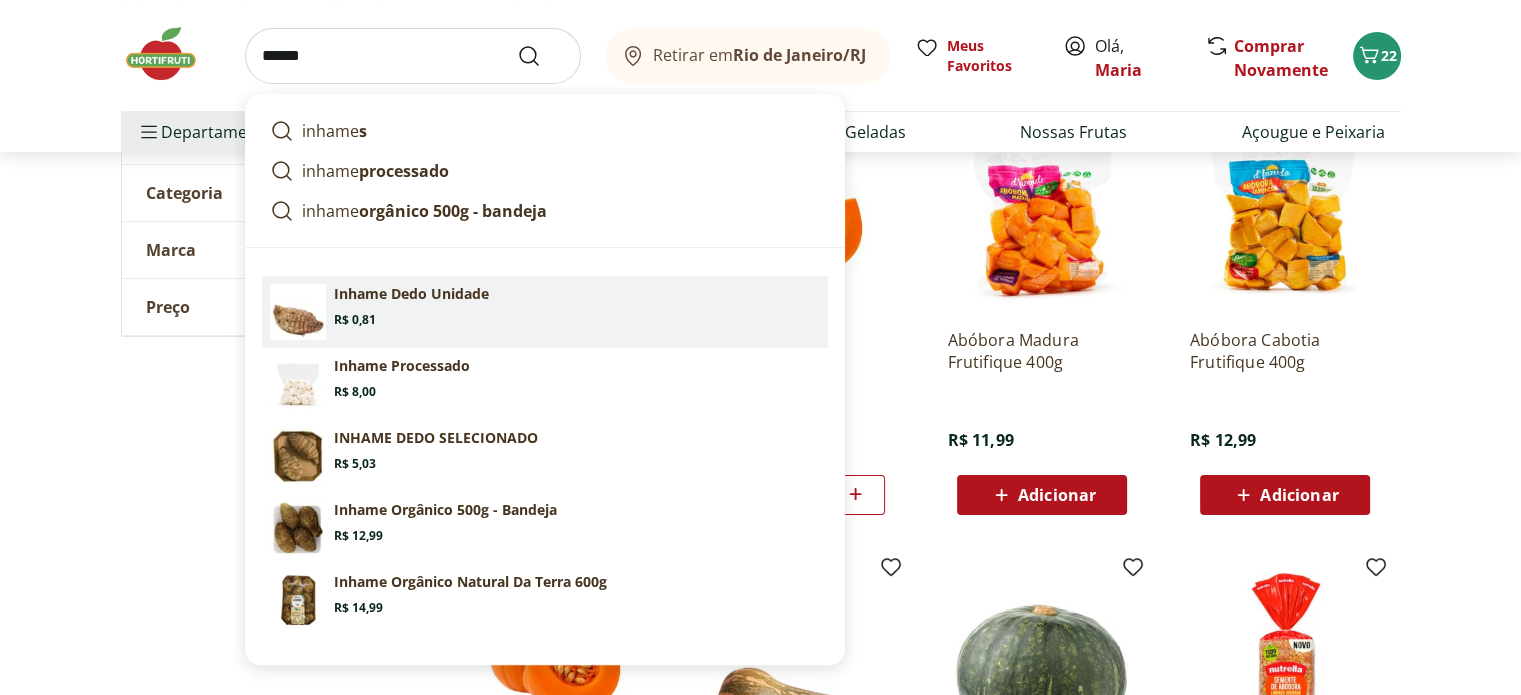 click on "Inhame Dedo Unidade" at bounding box center [411, 294] 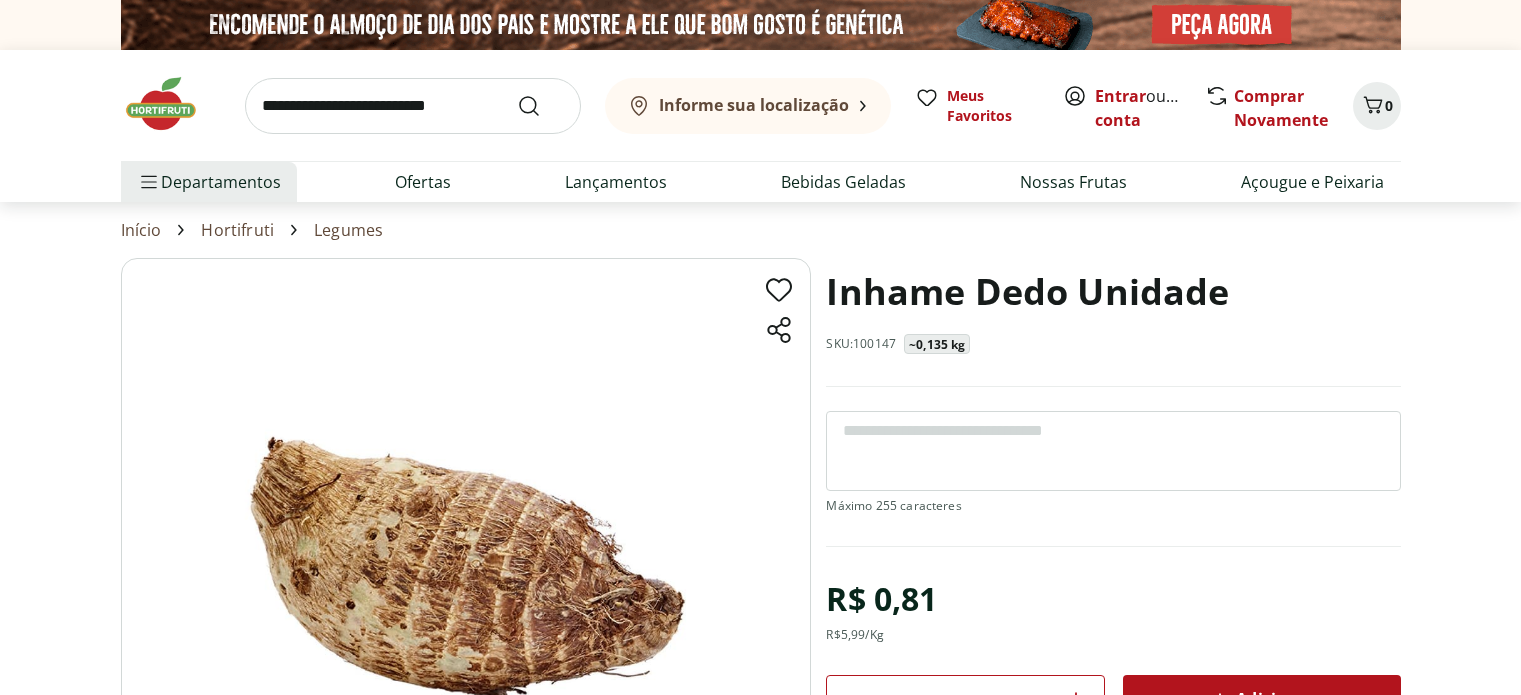 scroll, scrollTop: 0, scrollLeft: 0, axis: both 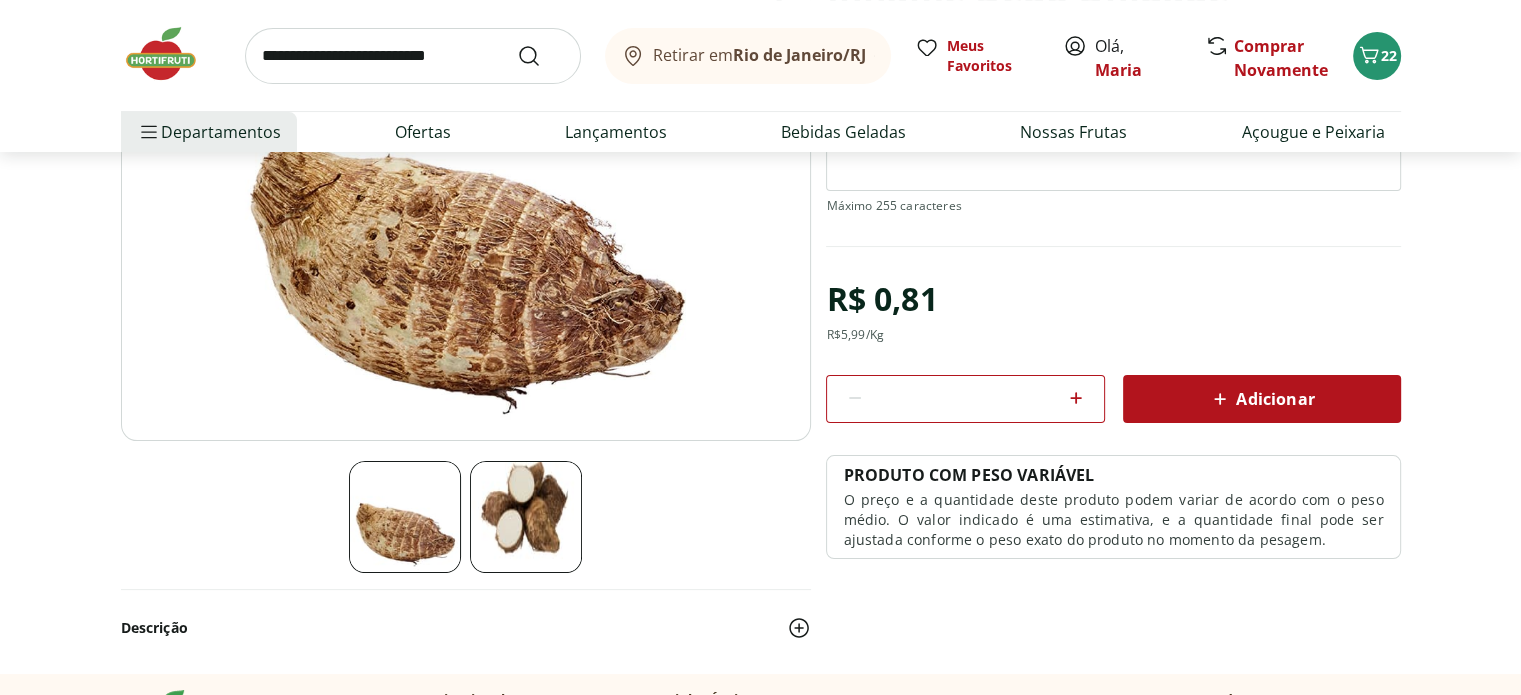 click 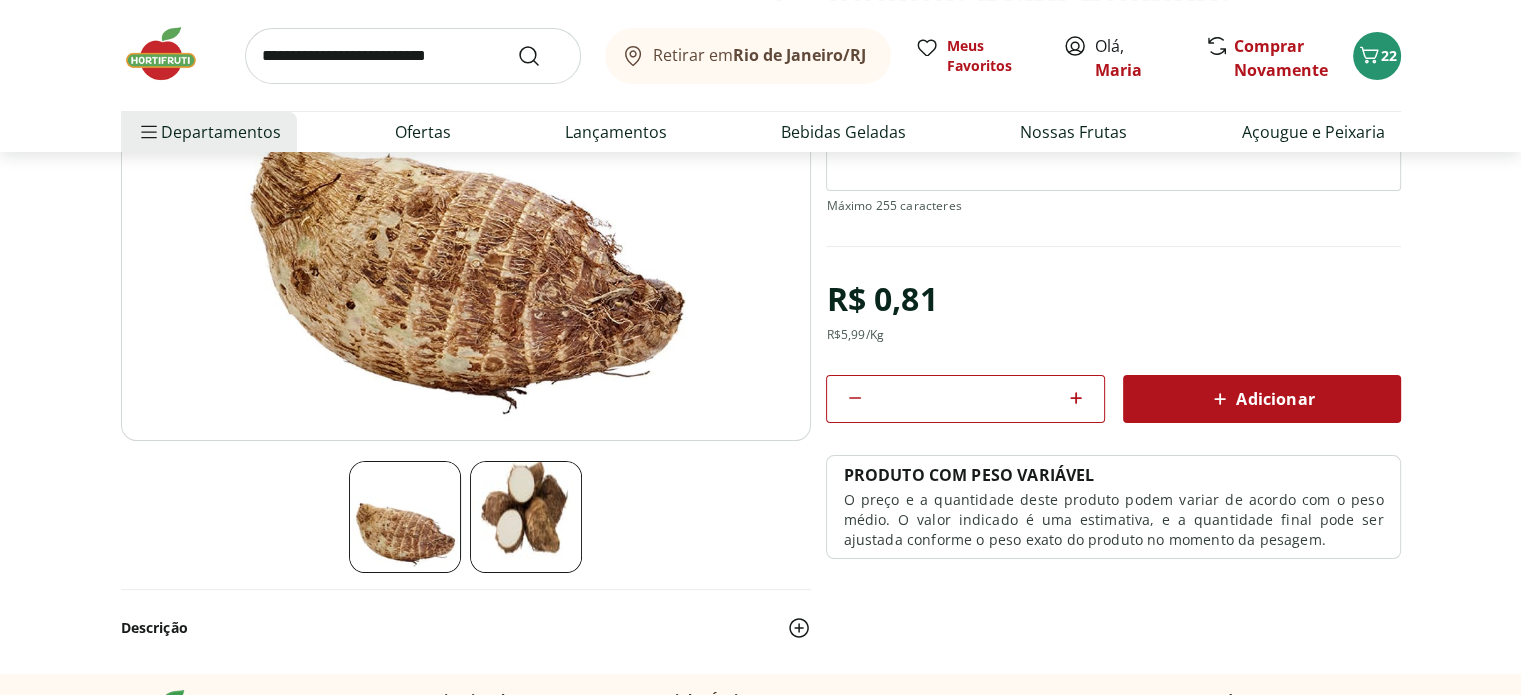 click 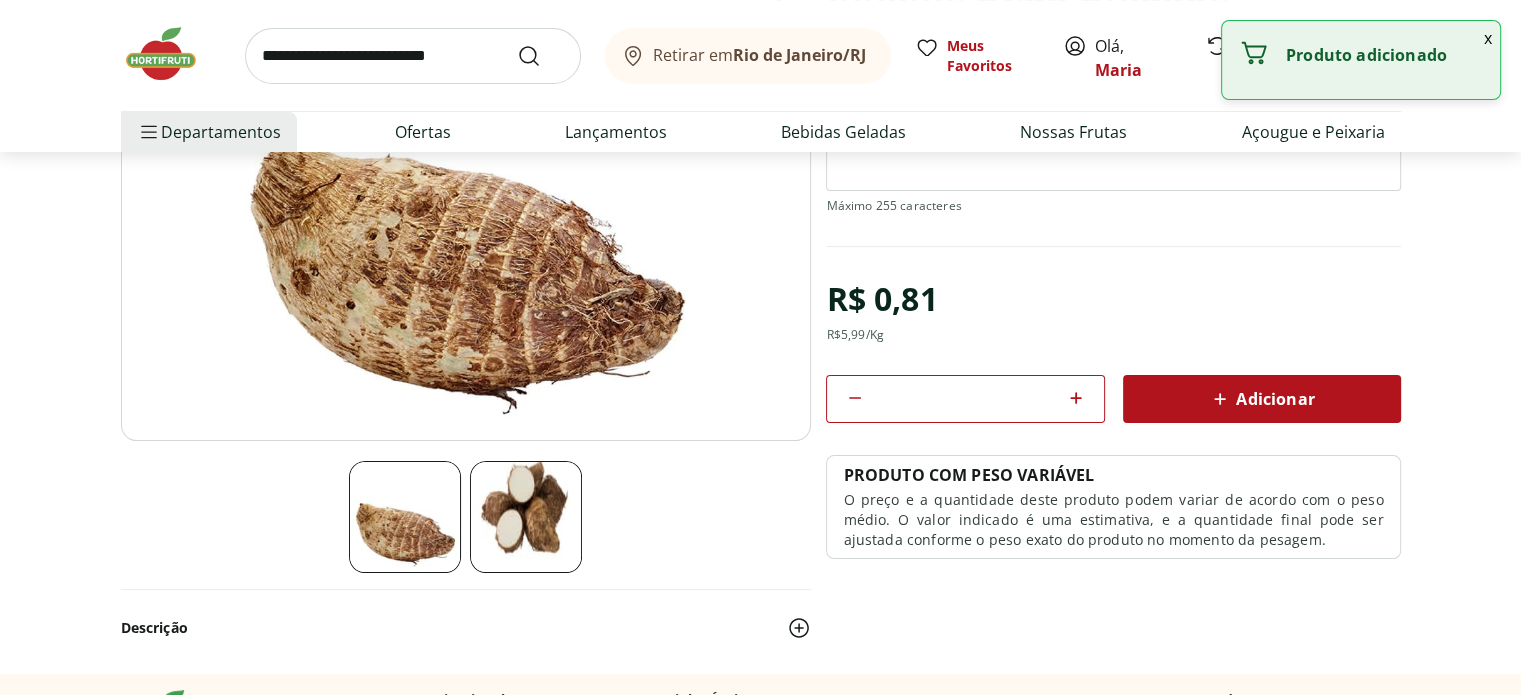 click at bounding box center (413, 56) 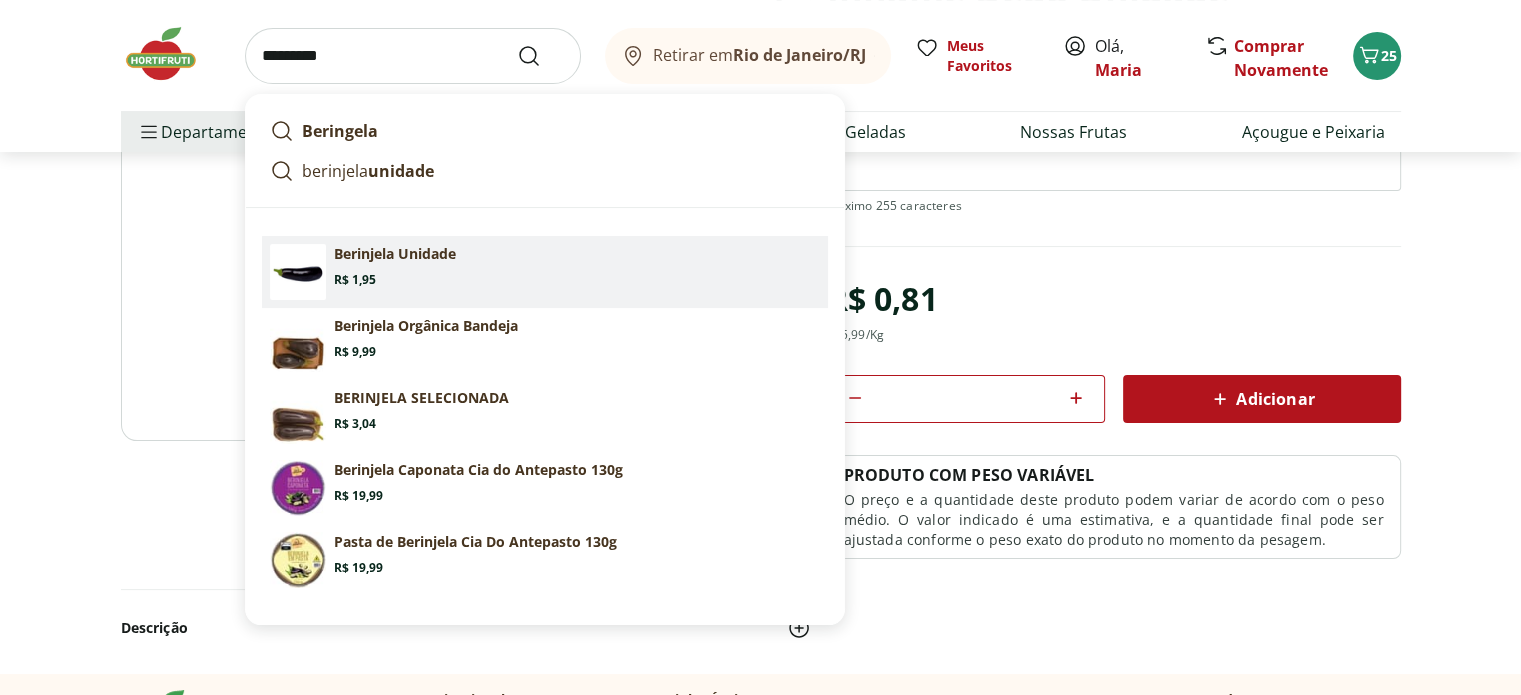 click on "Berinjela Unidade" at bounding box center (395, 254) 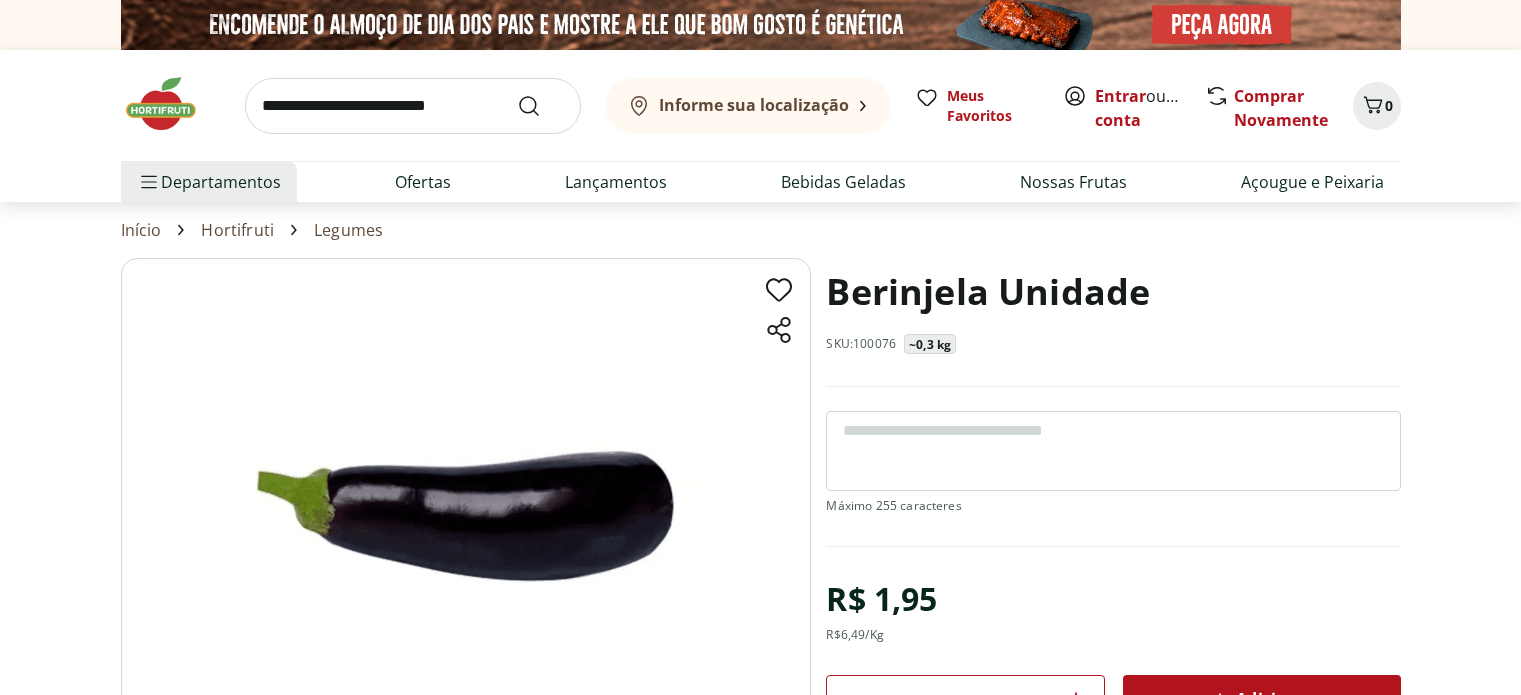 scroll, scrollTop: 0, scrollLeft: 0, axis: both 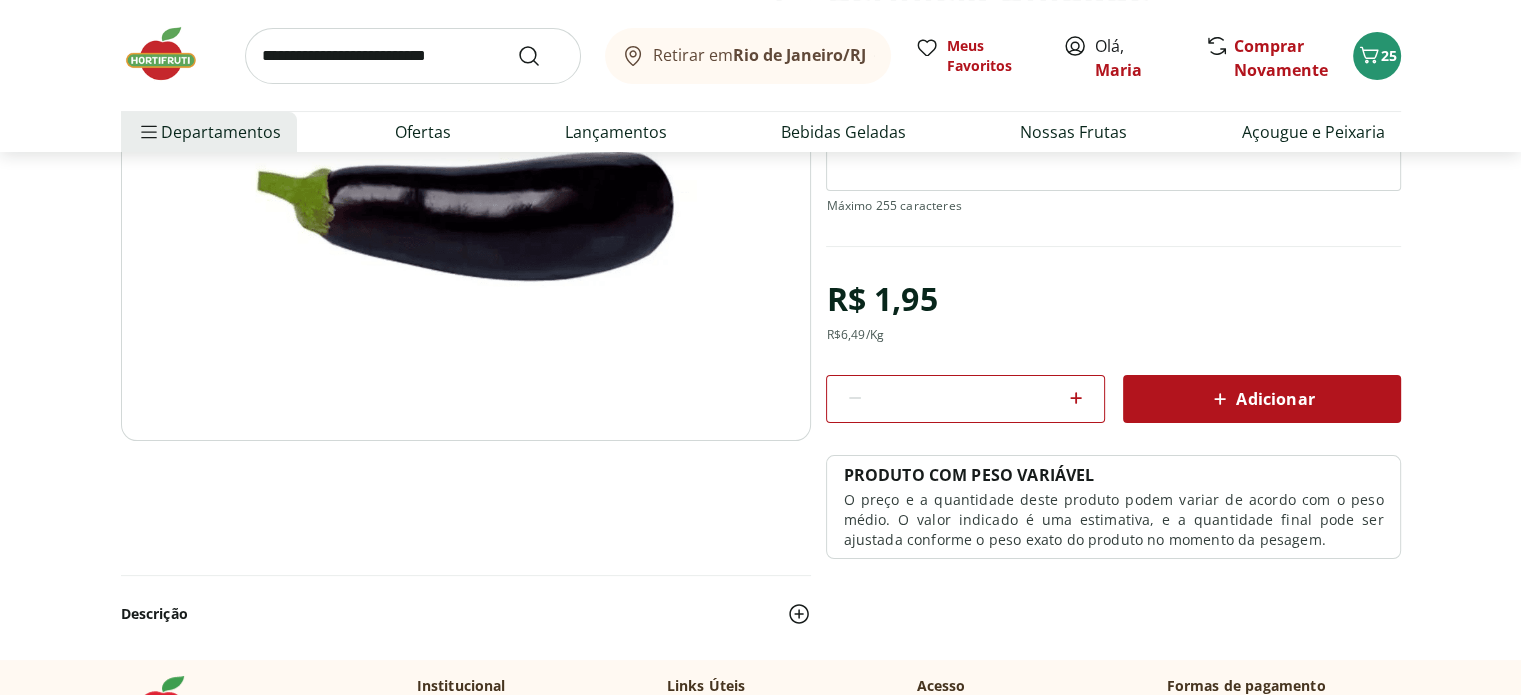 click 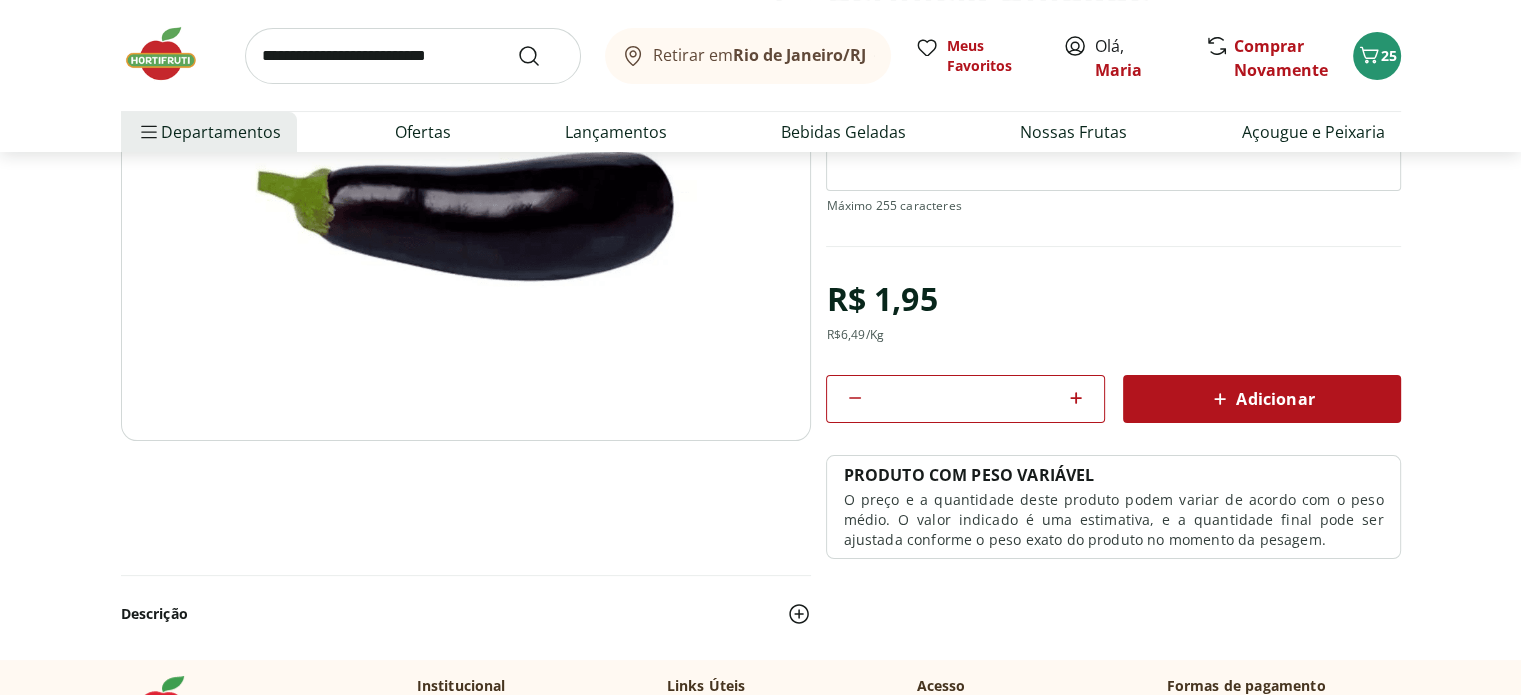 click on "Adicionar" at bounding box center [1261, 399] 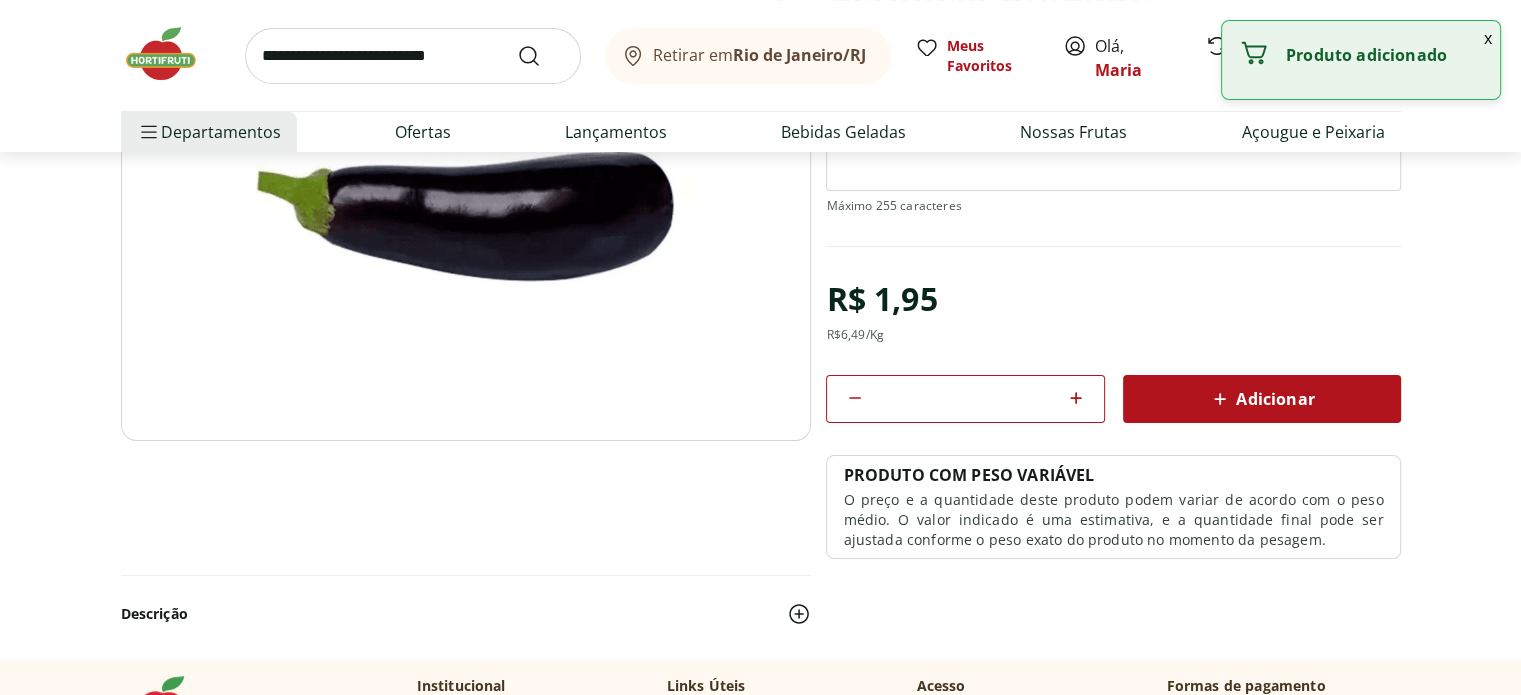 click at bounding box center [413, 56] 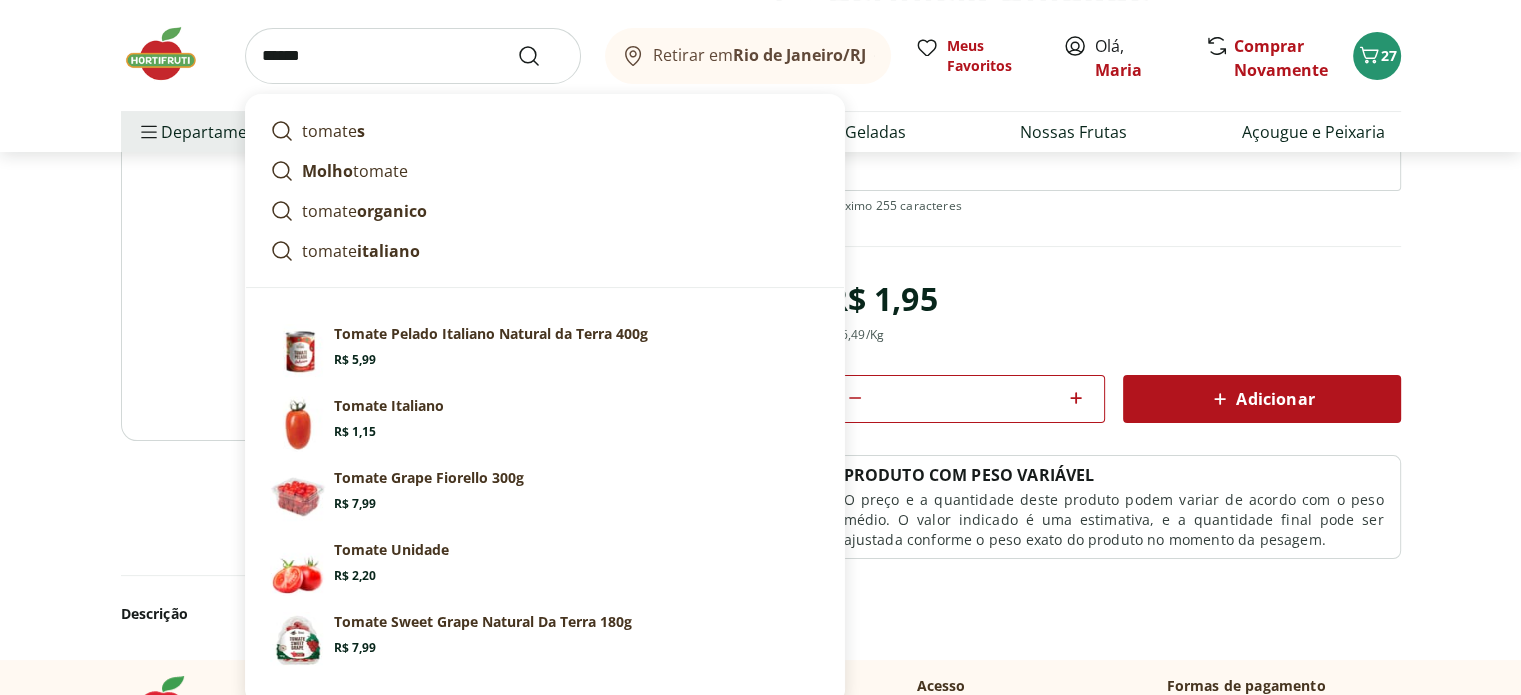 type on "******" 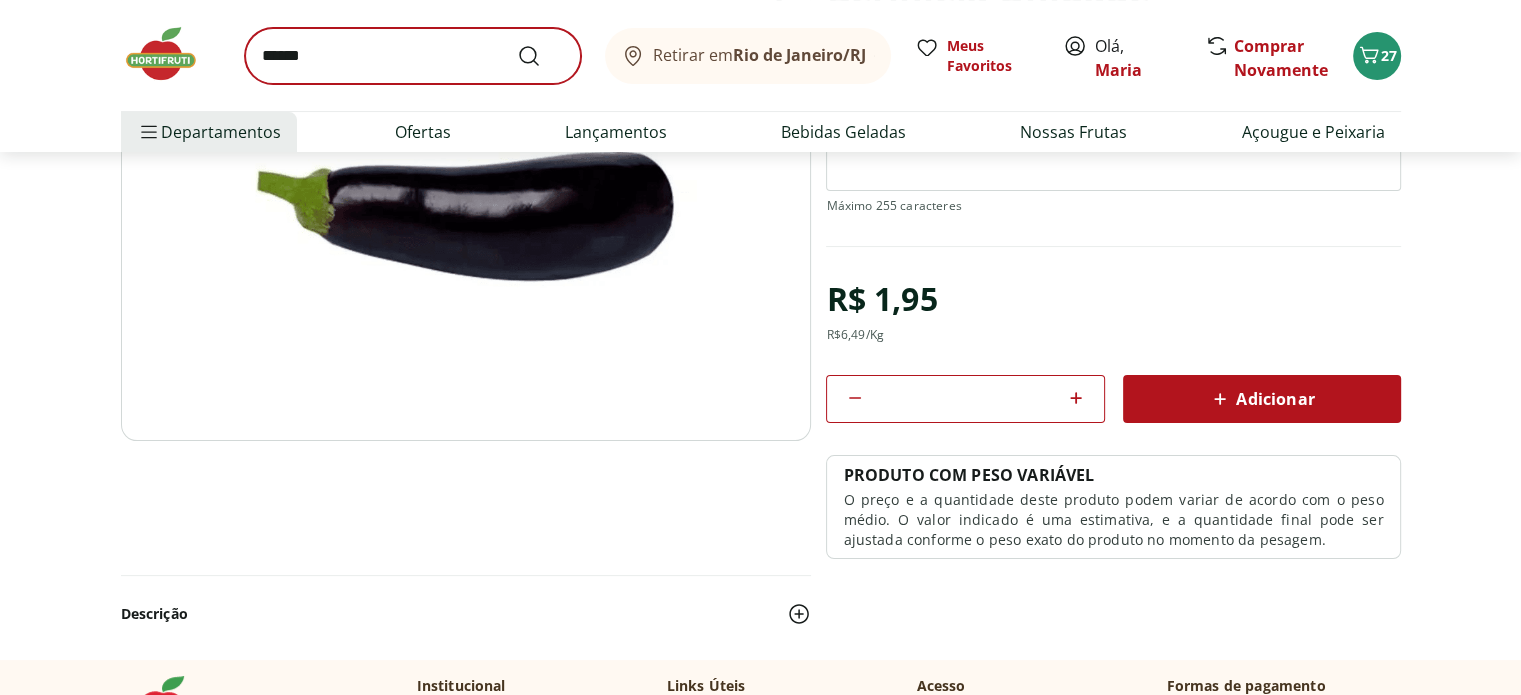scroll, scrollTop: 0, scrollLeft: 0, axis: both 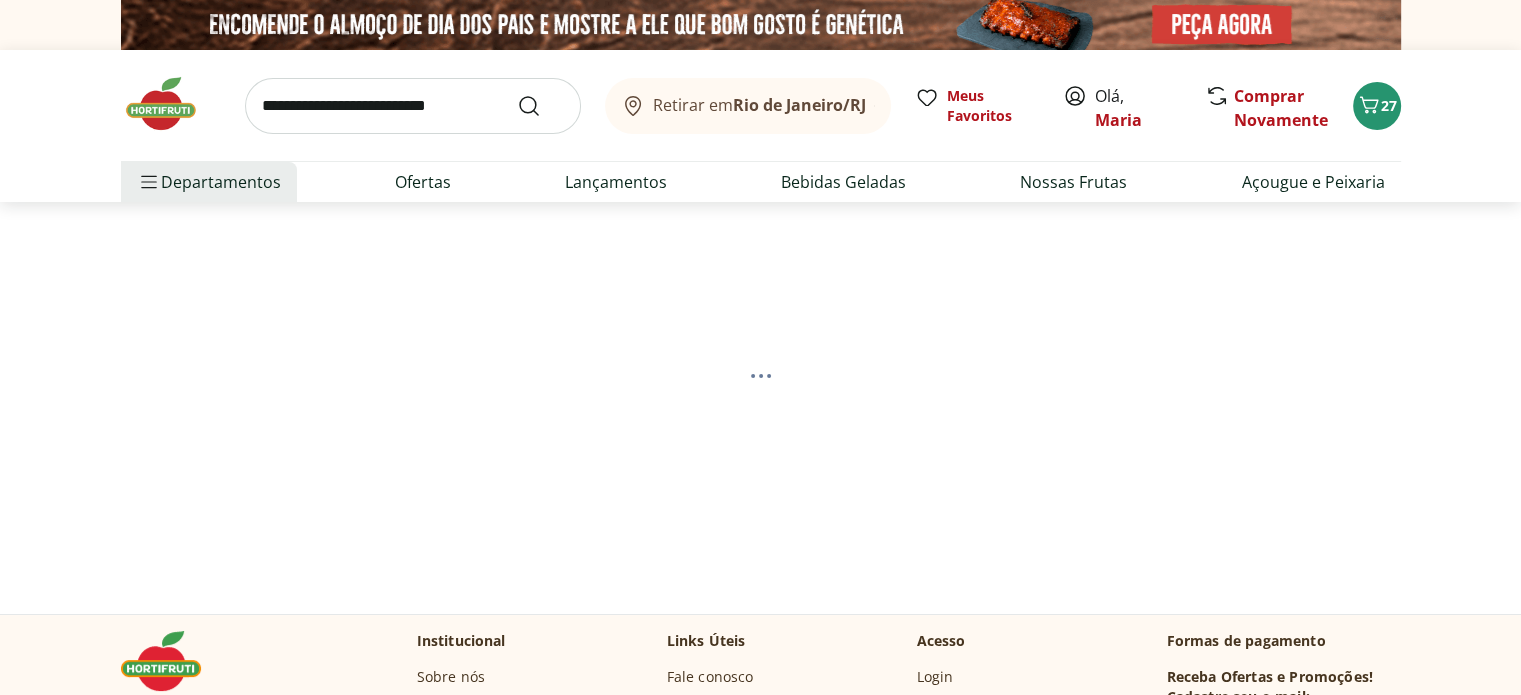 select on "**********" 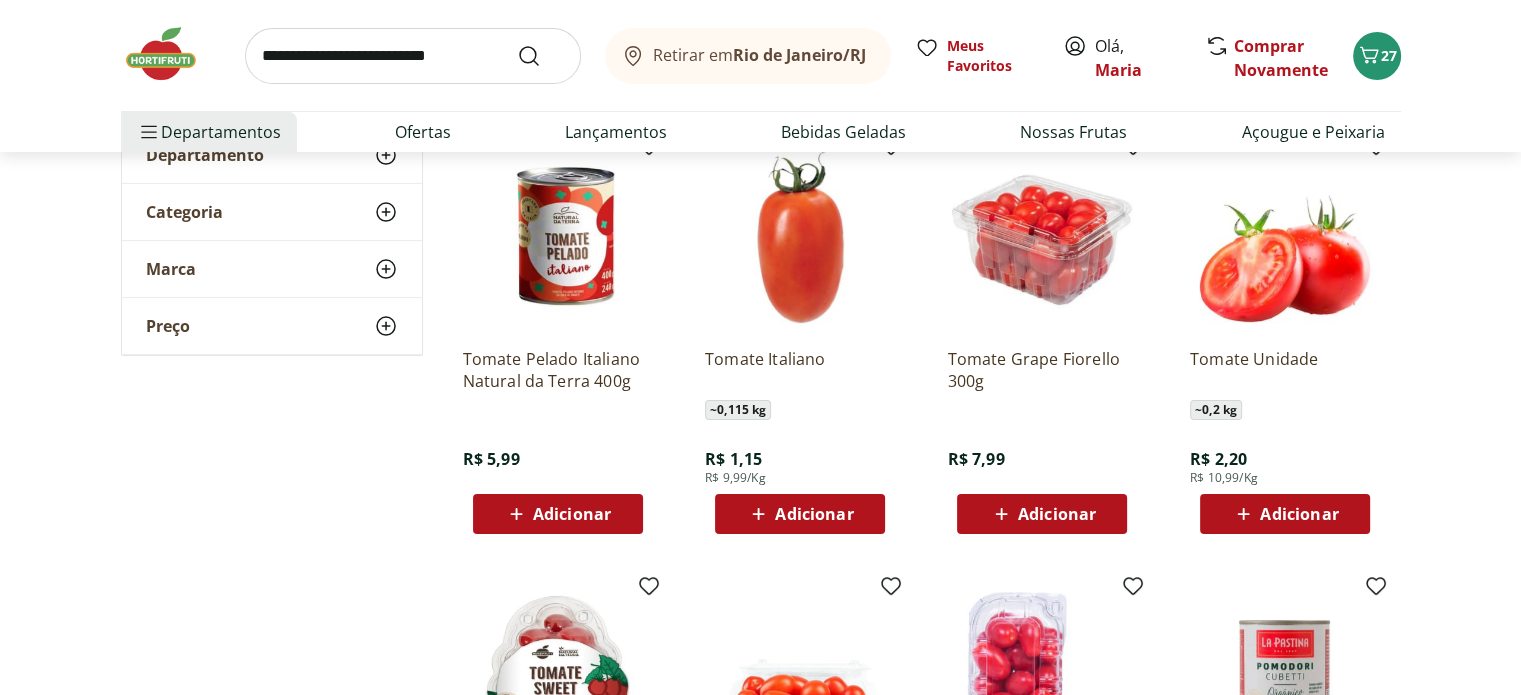 scroll, scrollTop: 200, scrollLeft: 0, axis: vertical 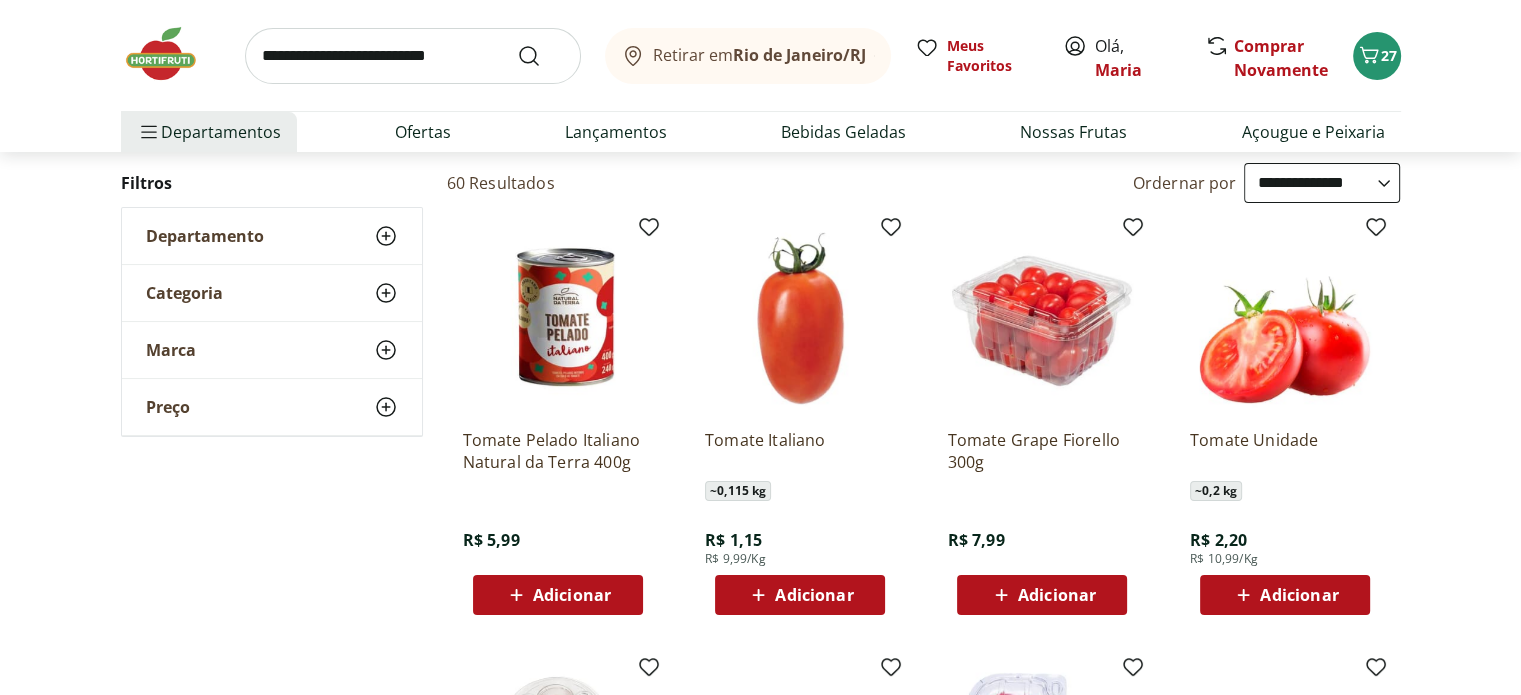 click on "Adicionar" at bounding box center (814, 595) 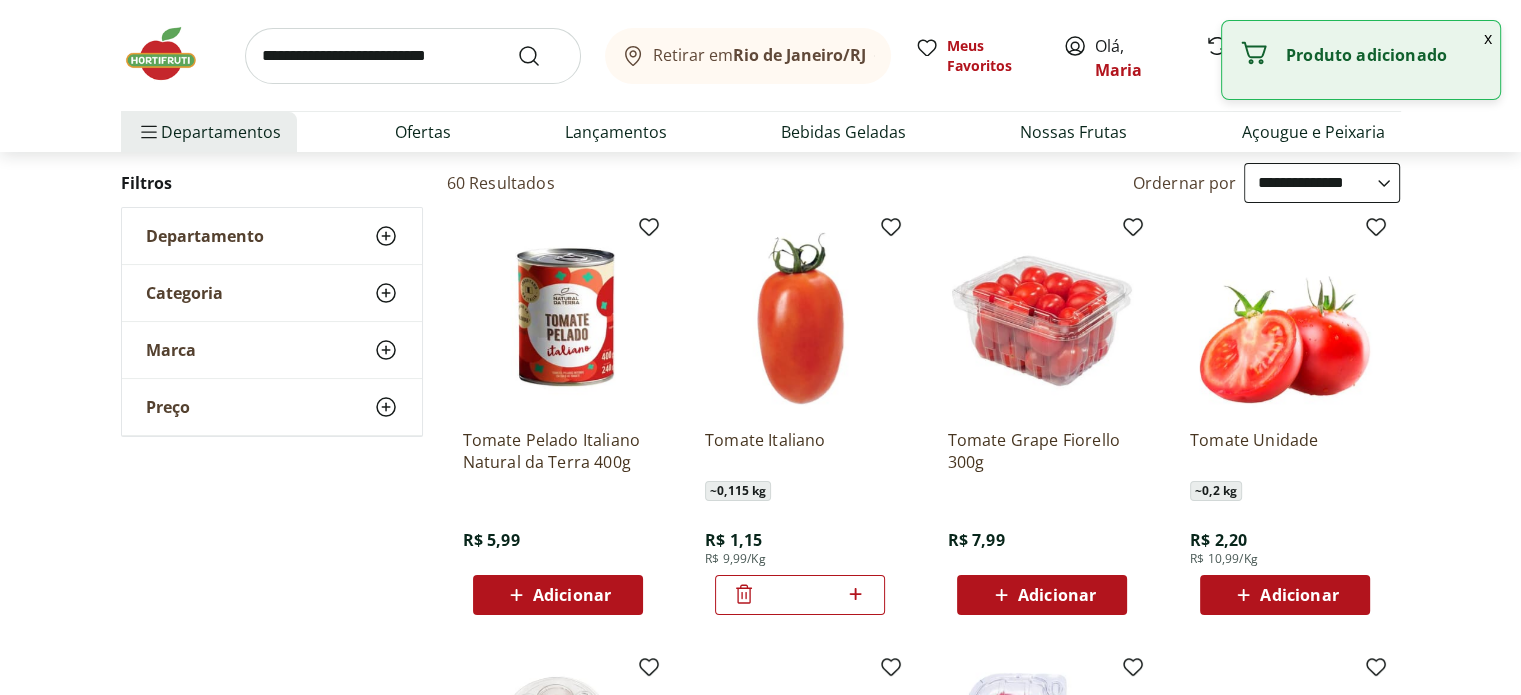click 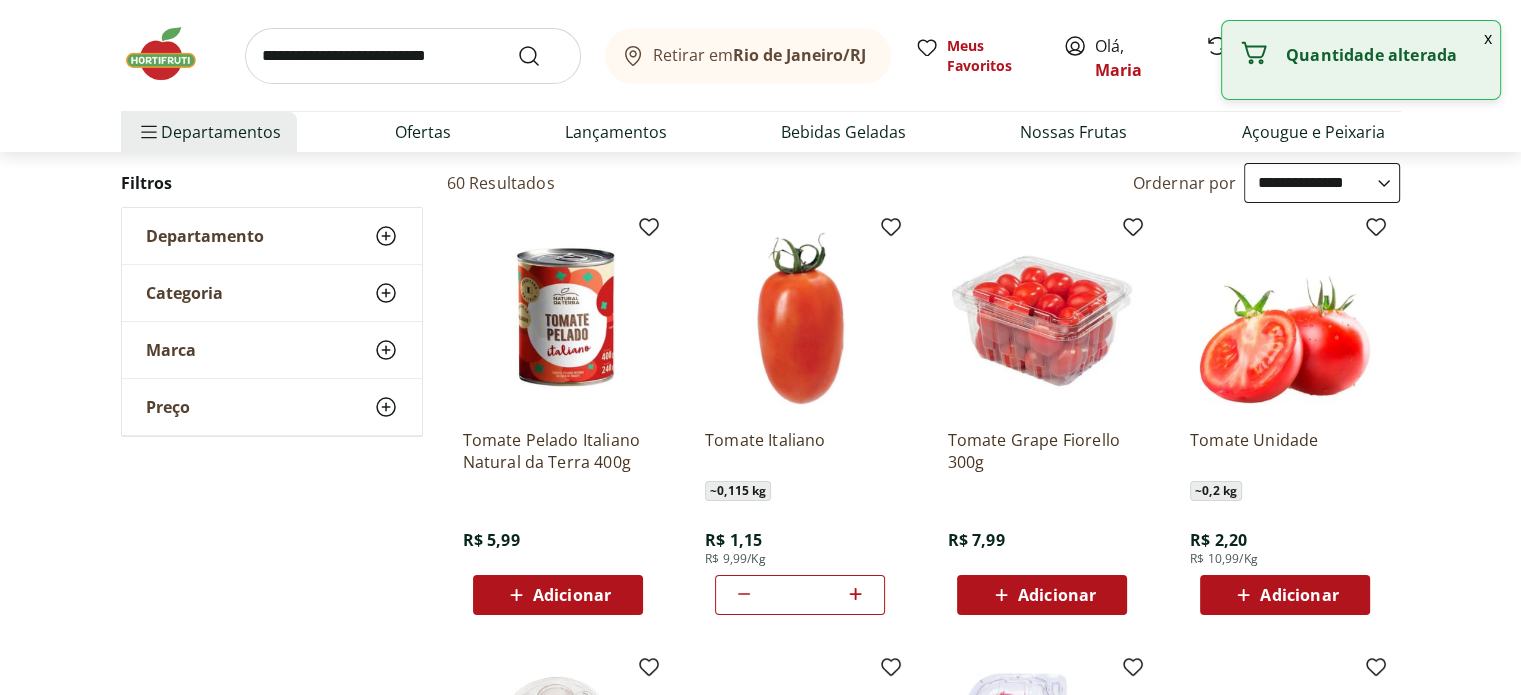 click 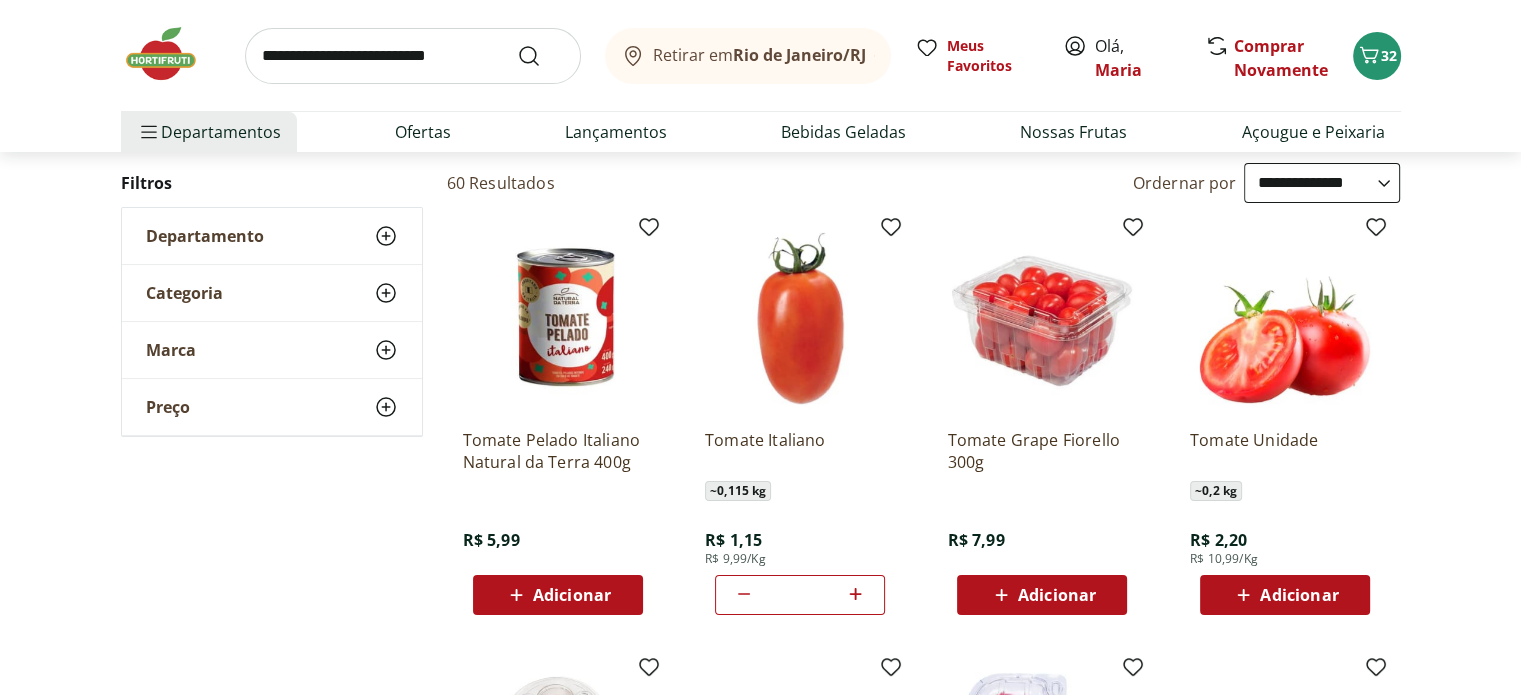 click at bounding box center (413, 56) 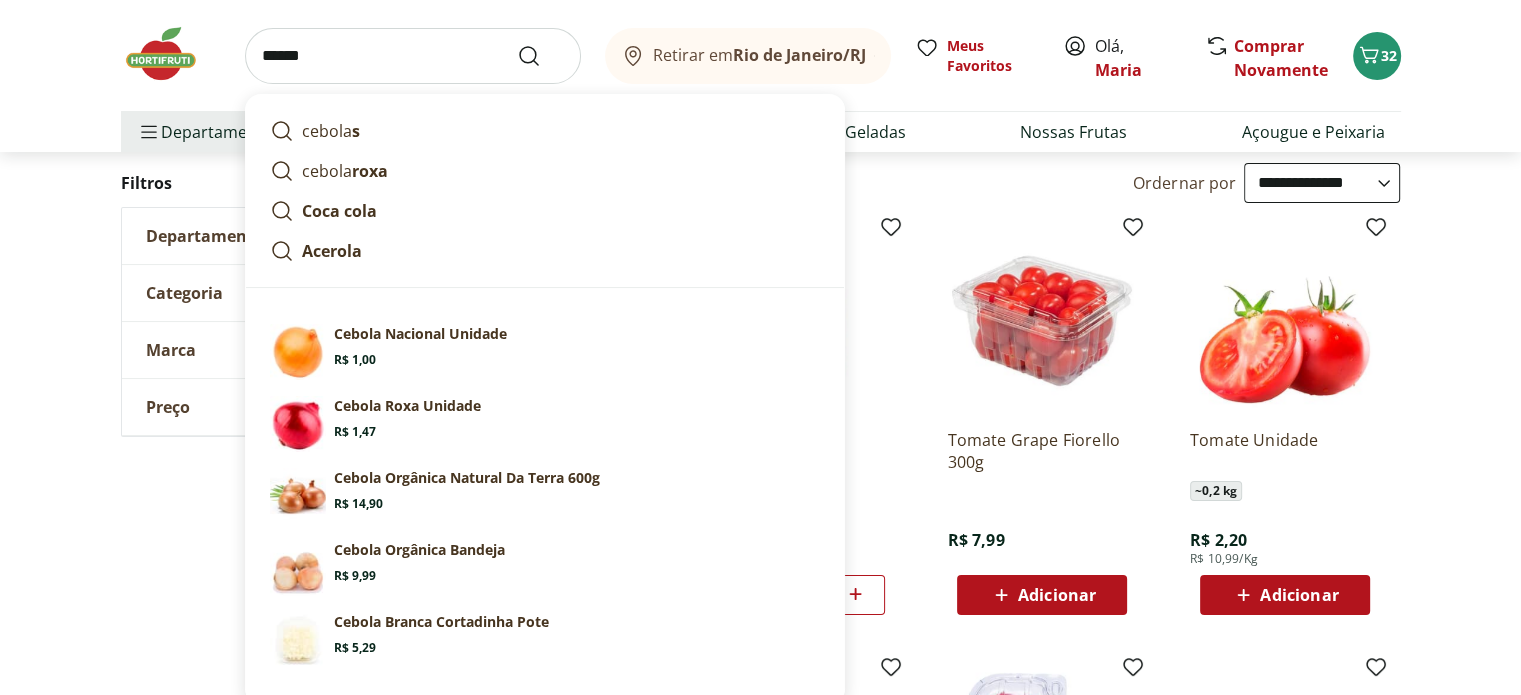type on "******" 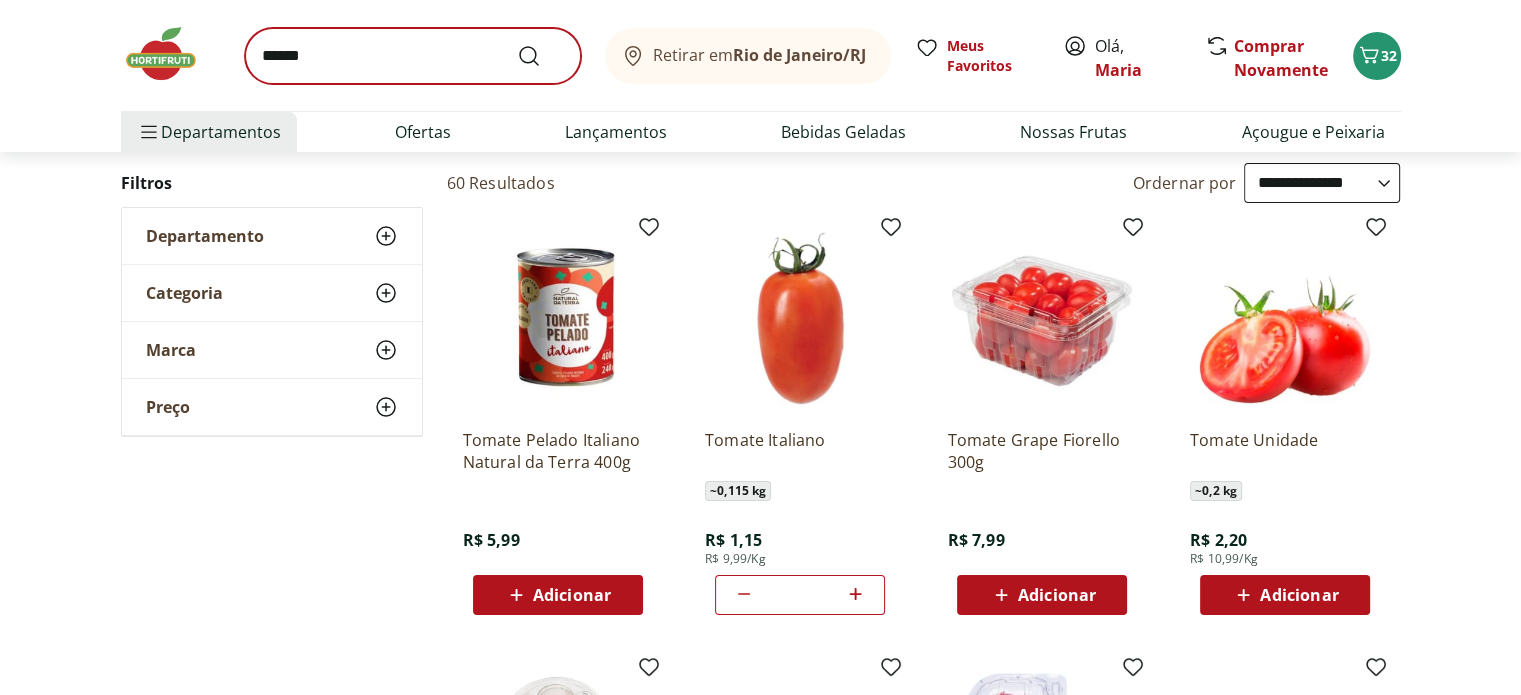 scroll, scrollTop: 0, scrollLeft: 0, axis: both 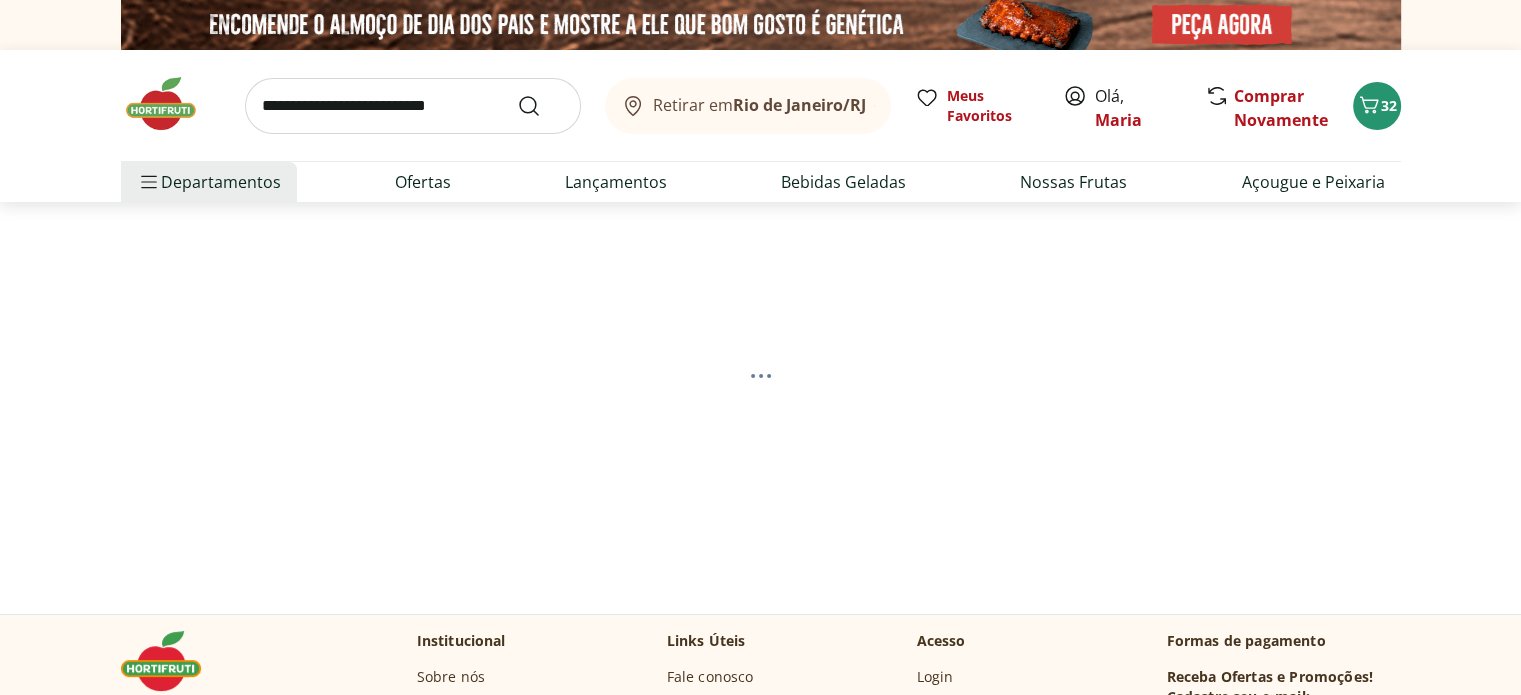 select on "**********" 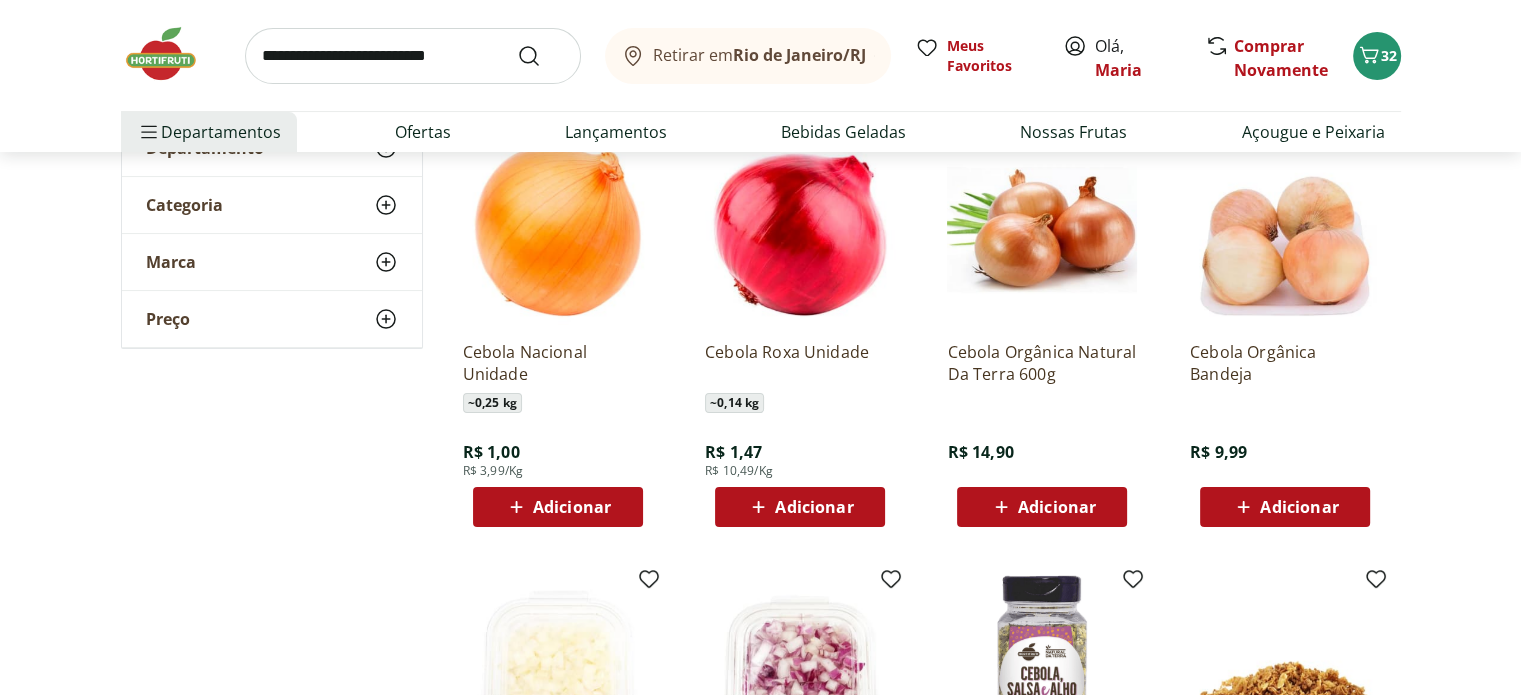 scroll, scrollTop: 300, scrollLeft: 0, axis: vertical 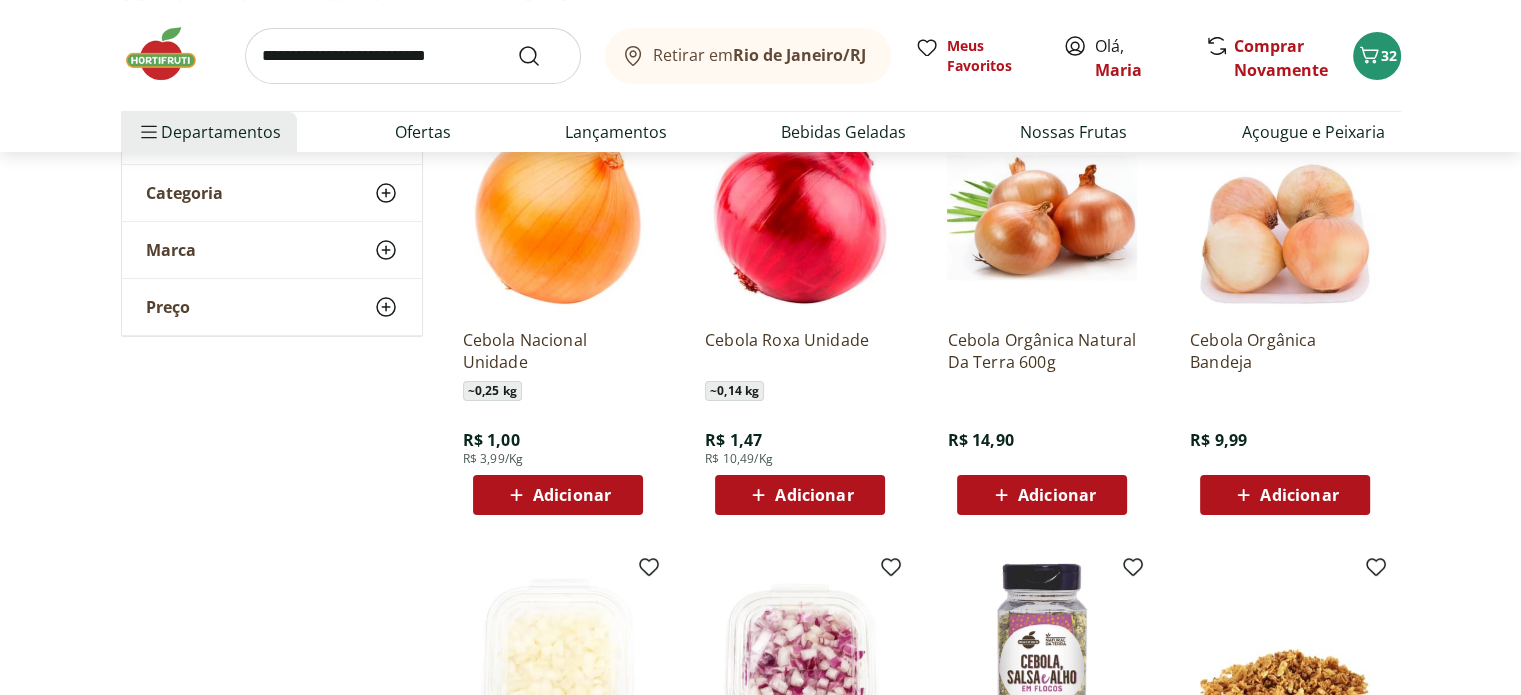 click at bounding box center [558, 218] 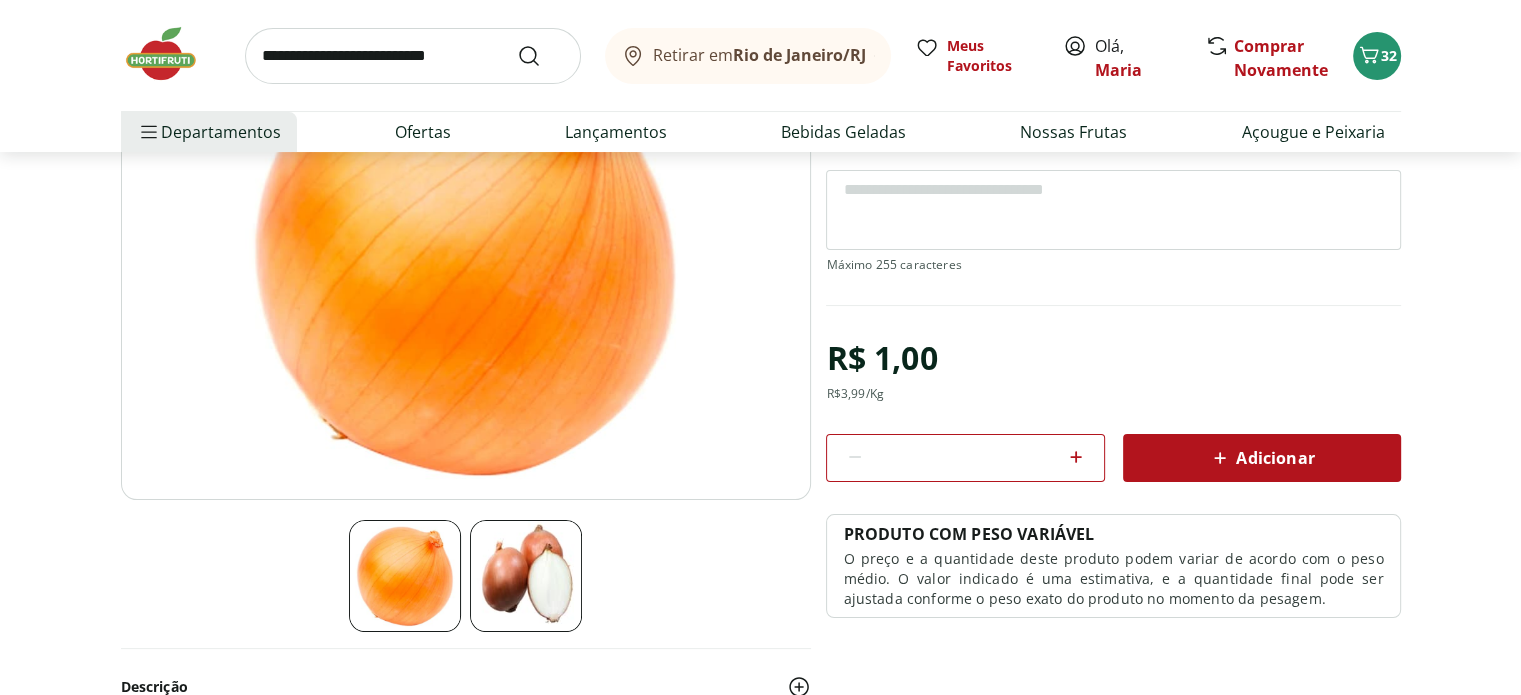 scroll, scrollTop: 300, scrollLeft: 0, axis: vertical 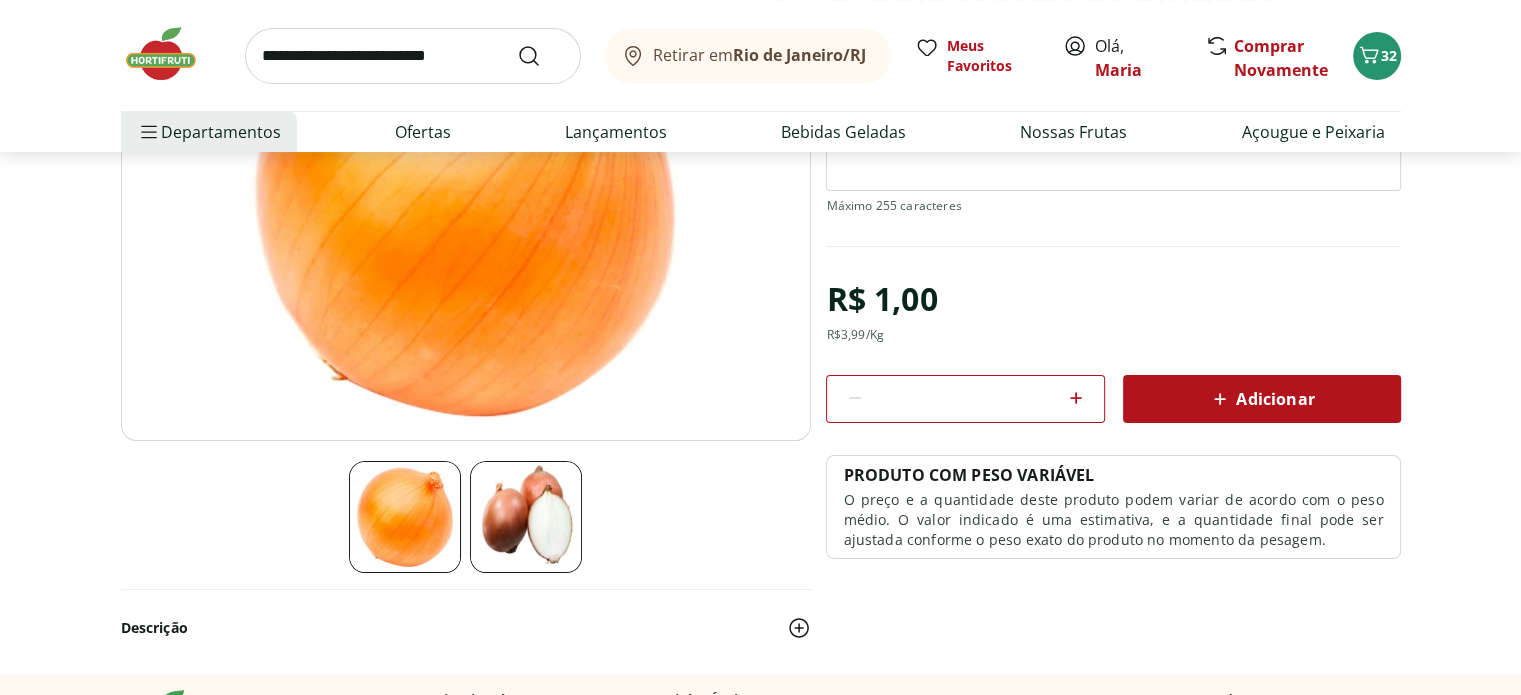 click 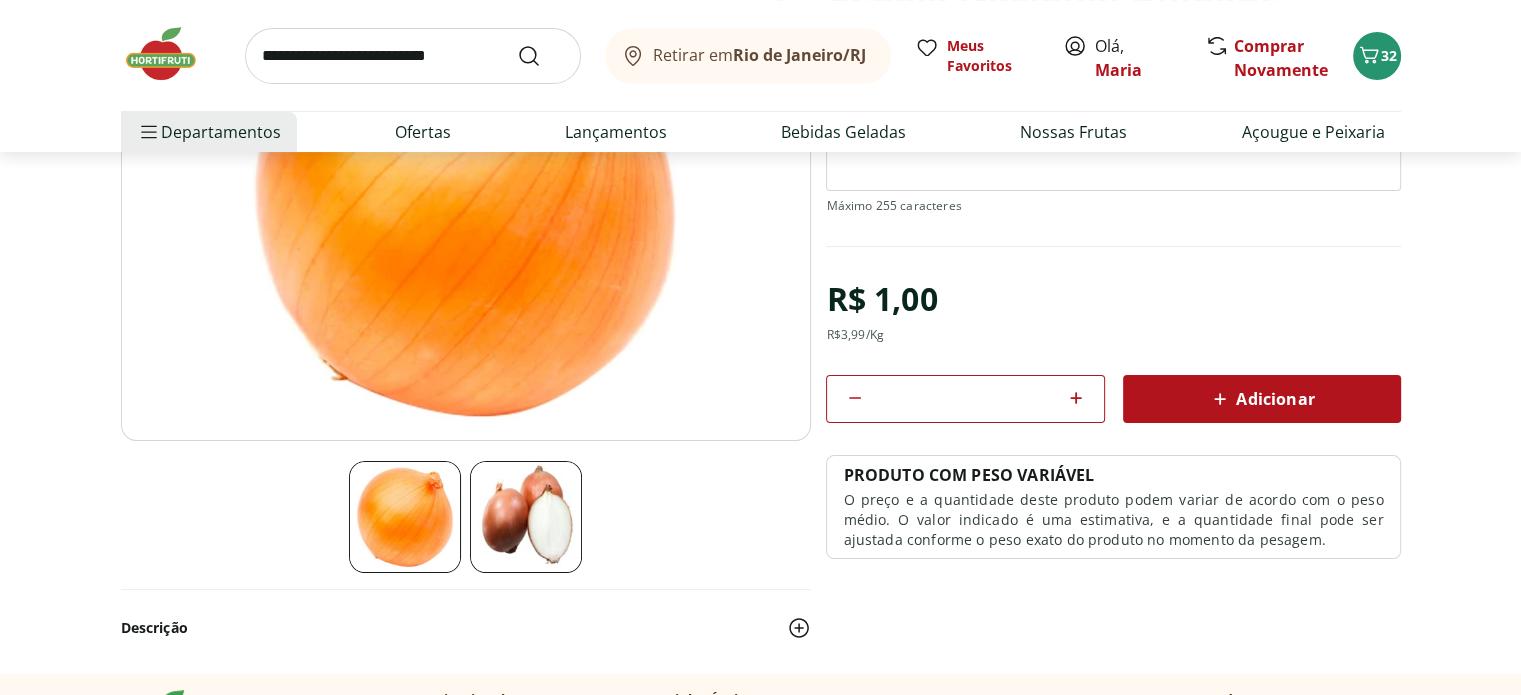 click 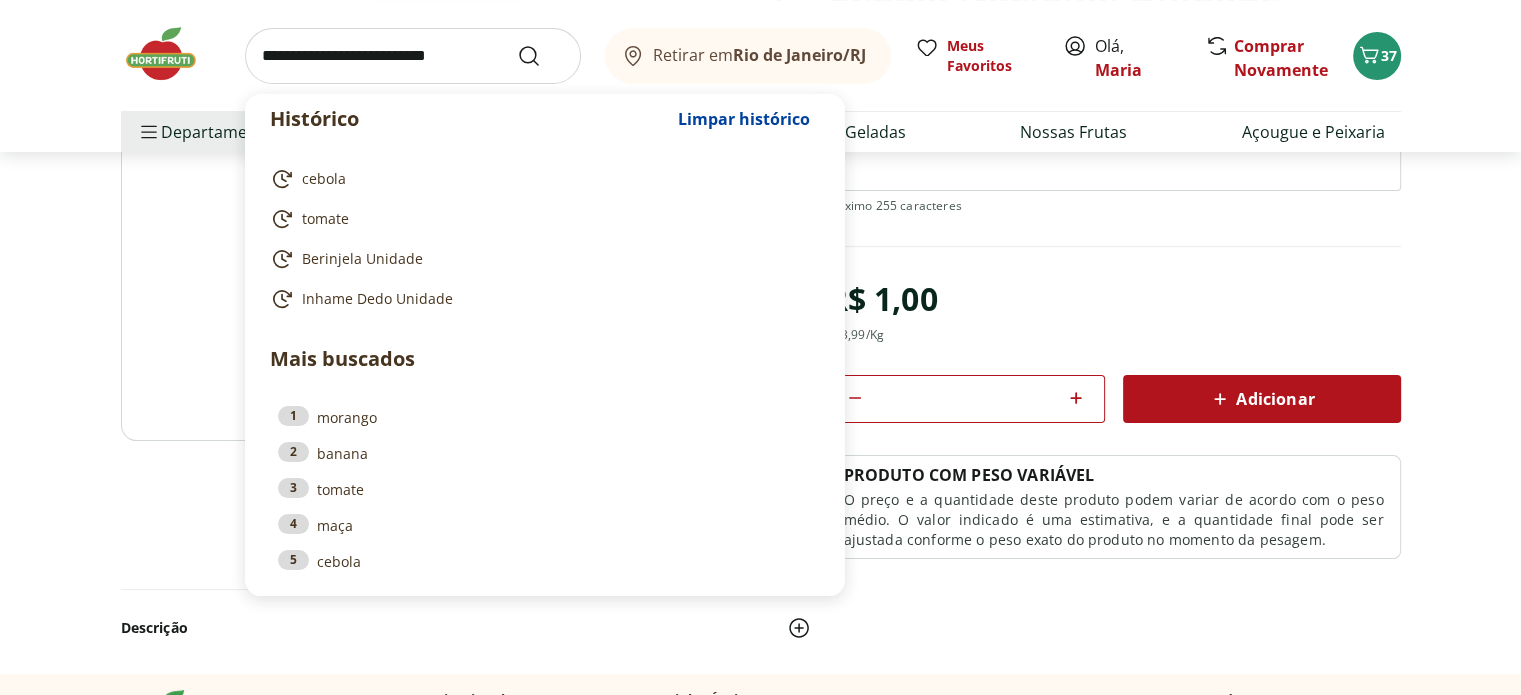 click at bounding box center (413, 56) 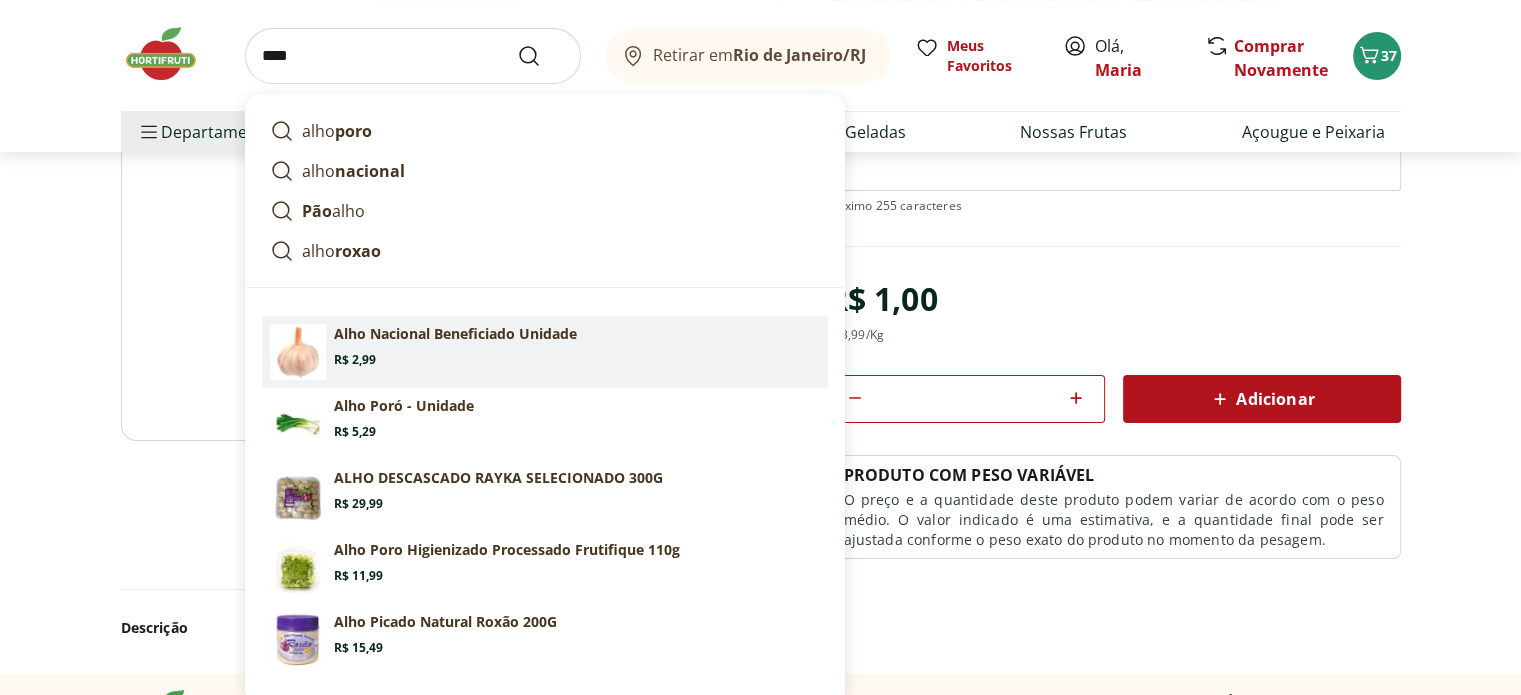 click on "Alho Nacional Beneficiado Unidade" at bounding box center [455, 334] 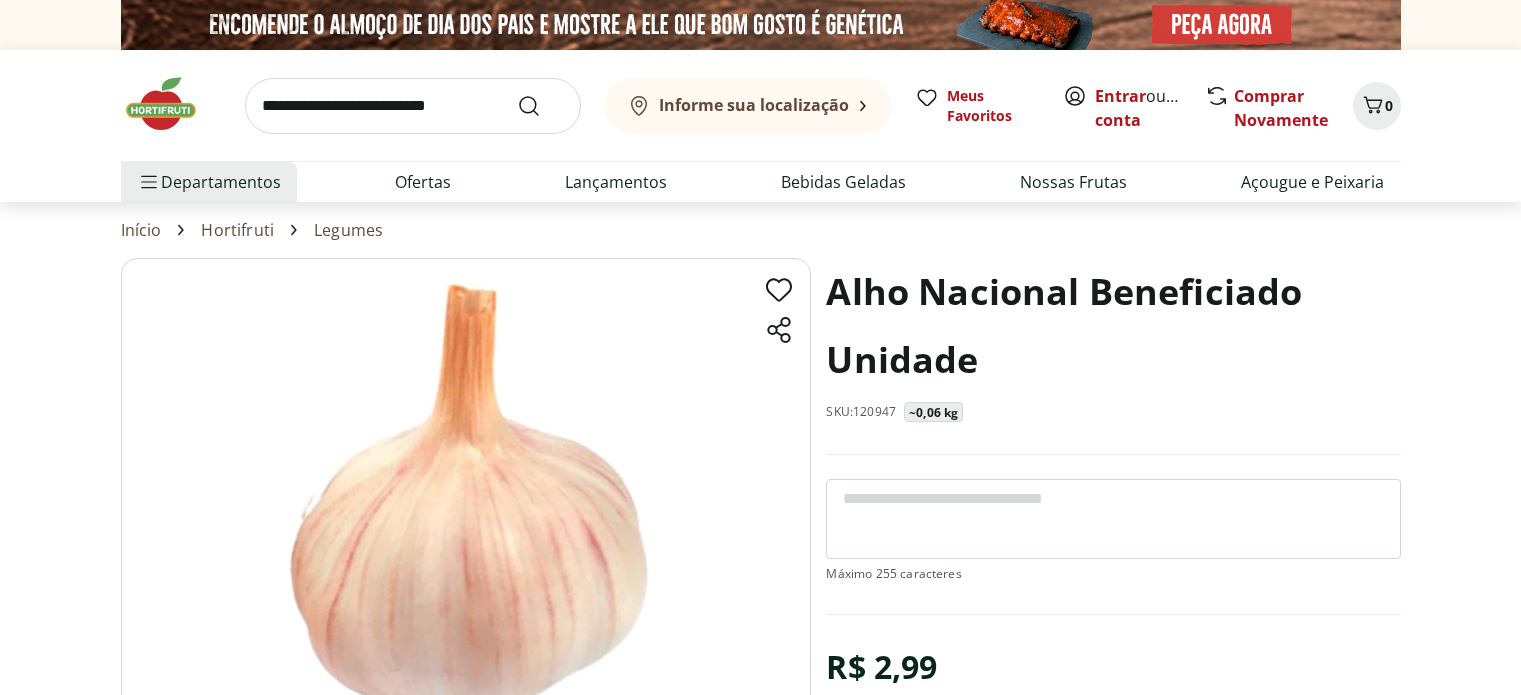 scroll, scrollTop: 0, scrollLeft: 0, axis: both 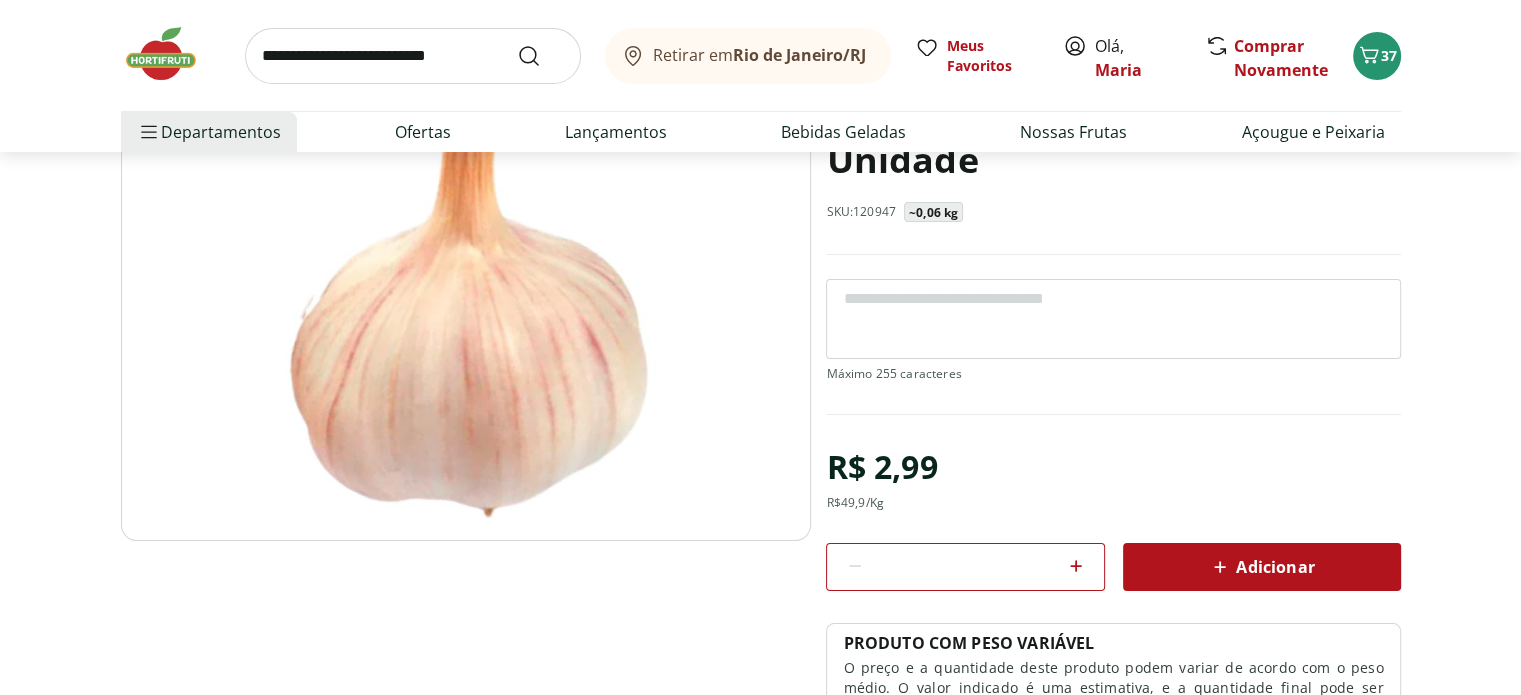 click 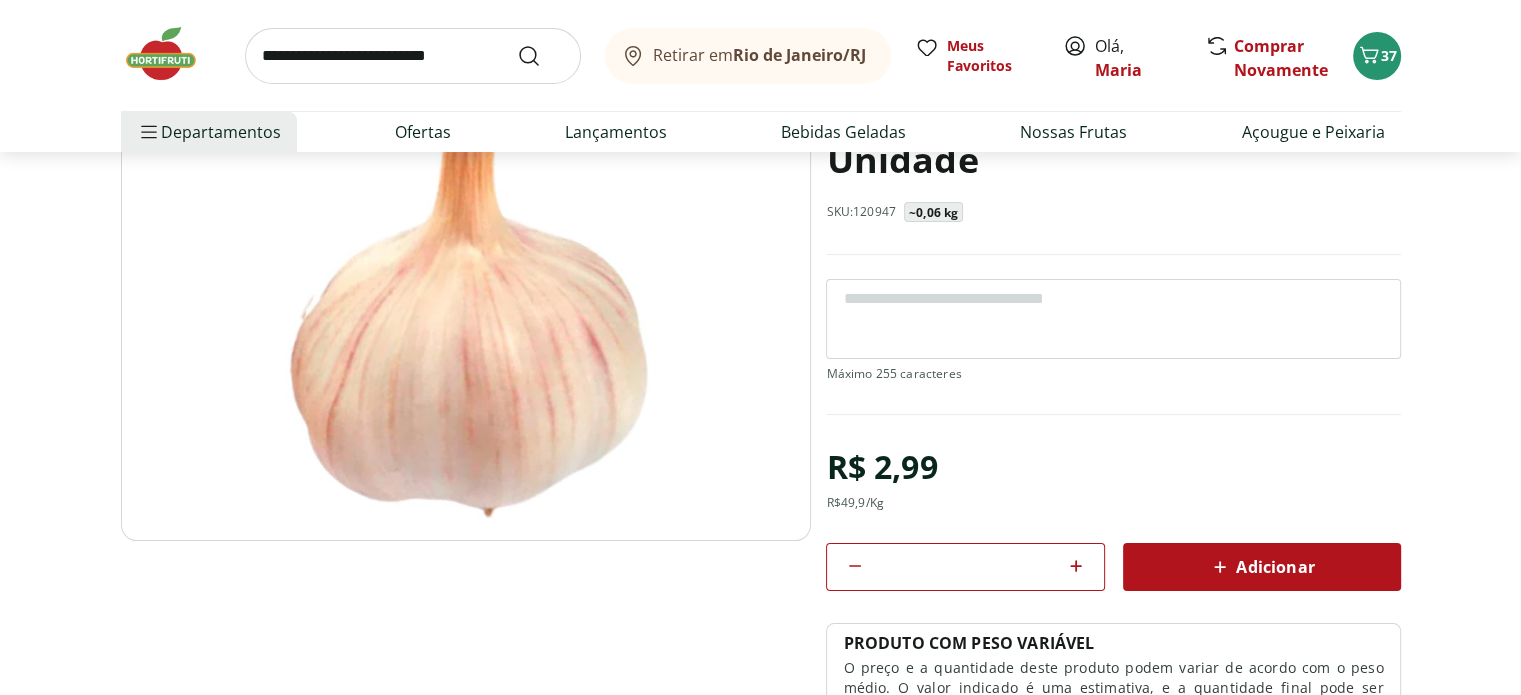 click 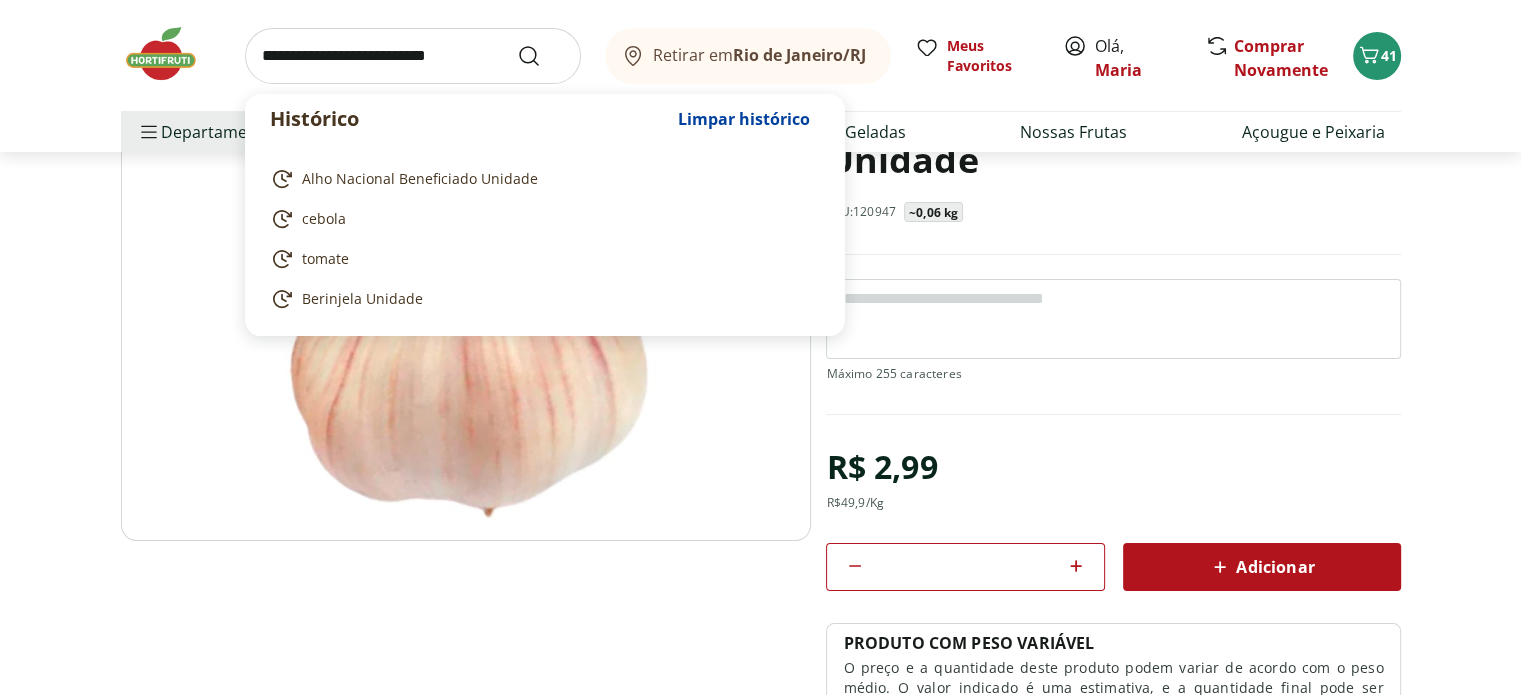 click at bounding box center [413, 56] 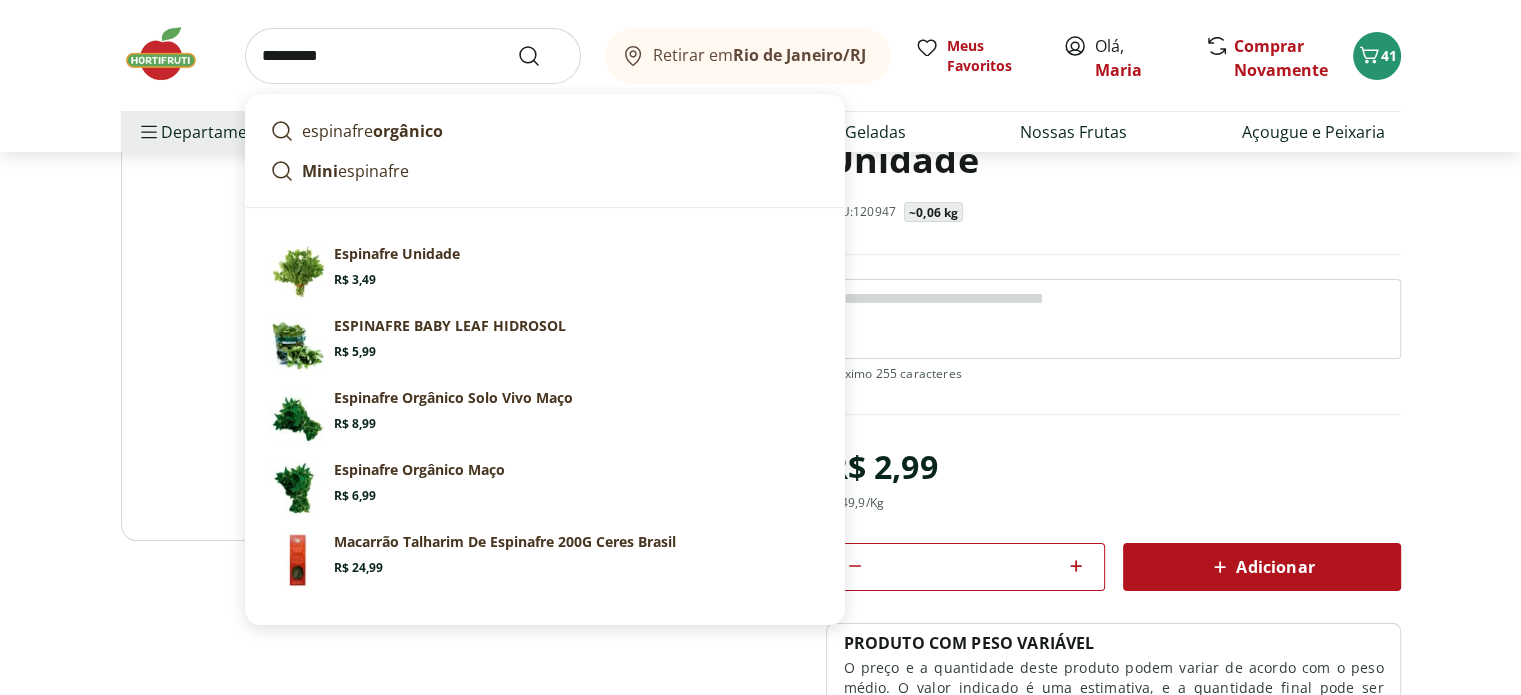 type on "*********" 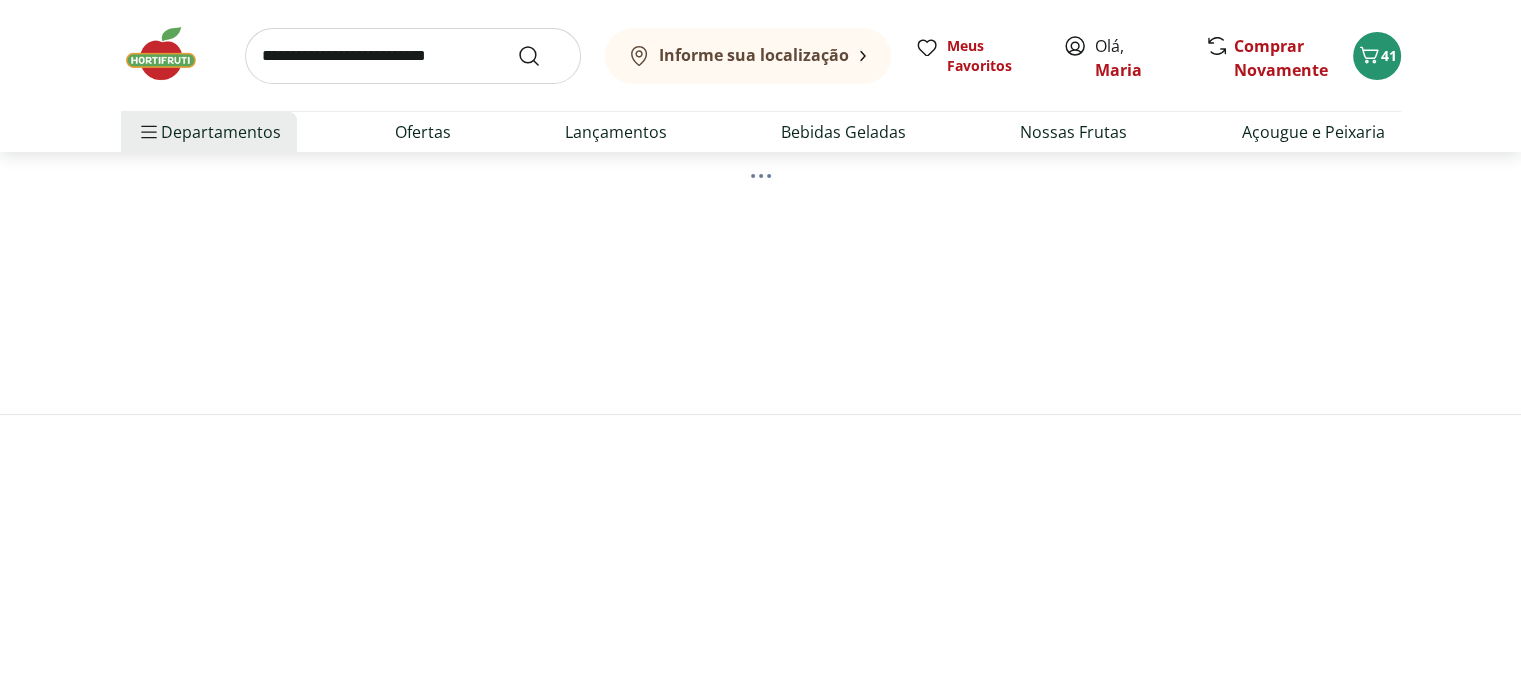 scroll, scrollTop: 0, scrollLeft: 0, axis: both 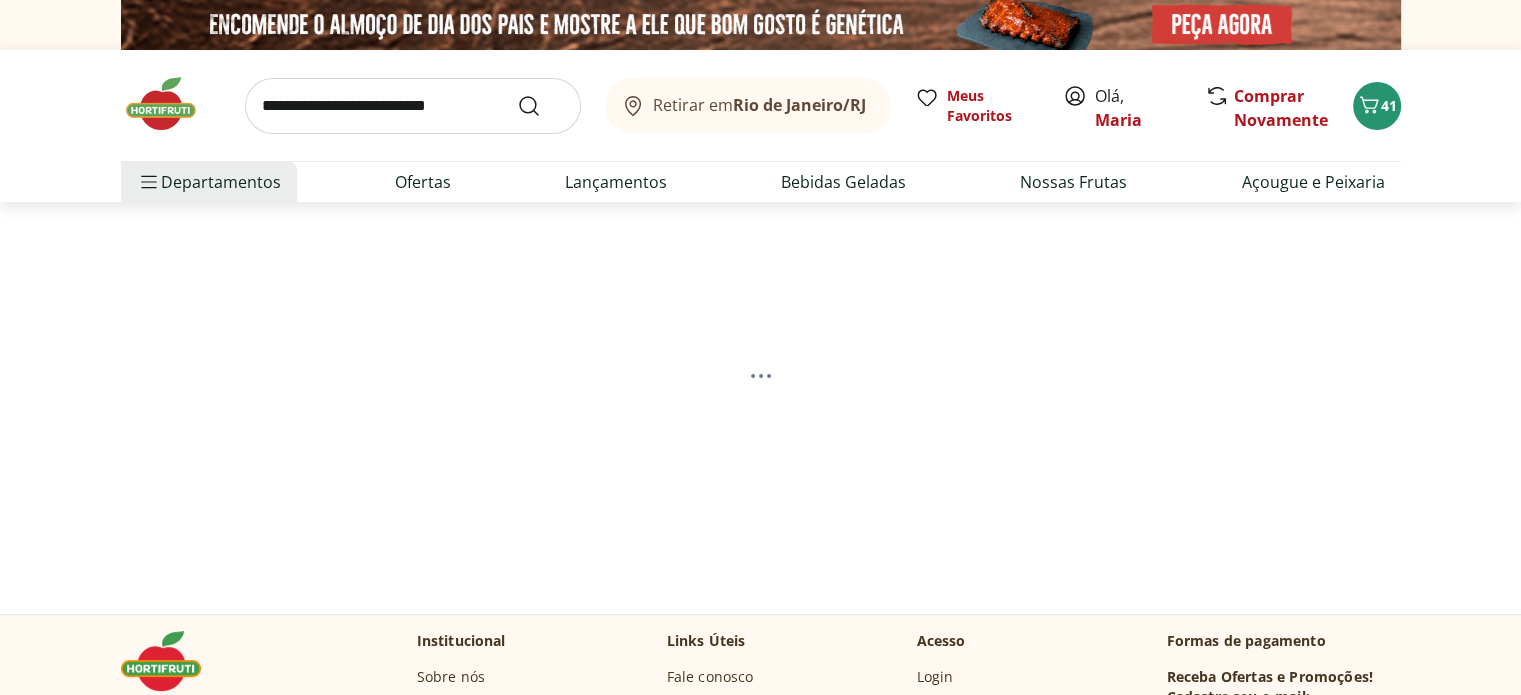 select on "**********" 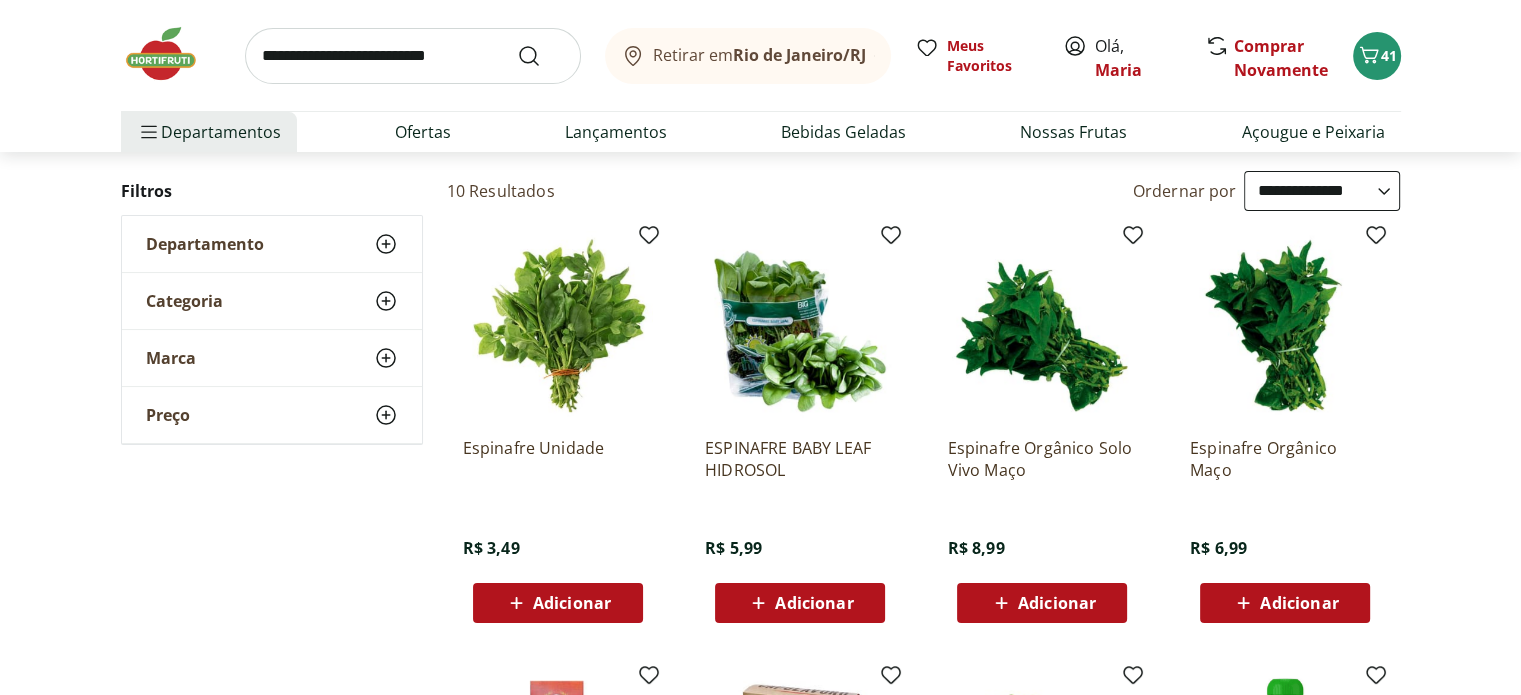 scroll, scrollTop: 200, scrollLeft: 0, axis: vertical 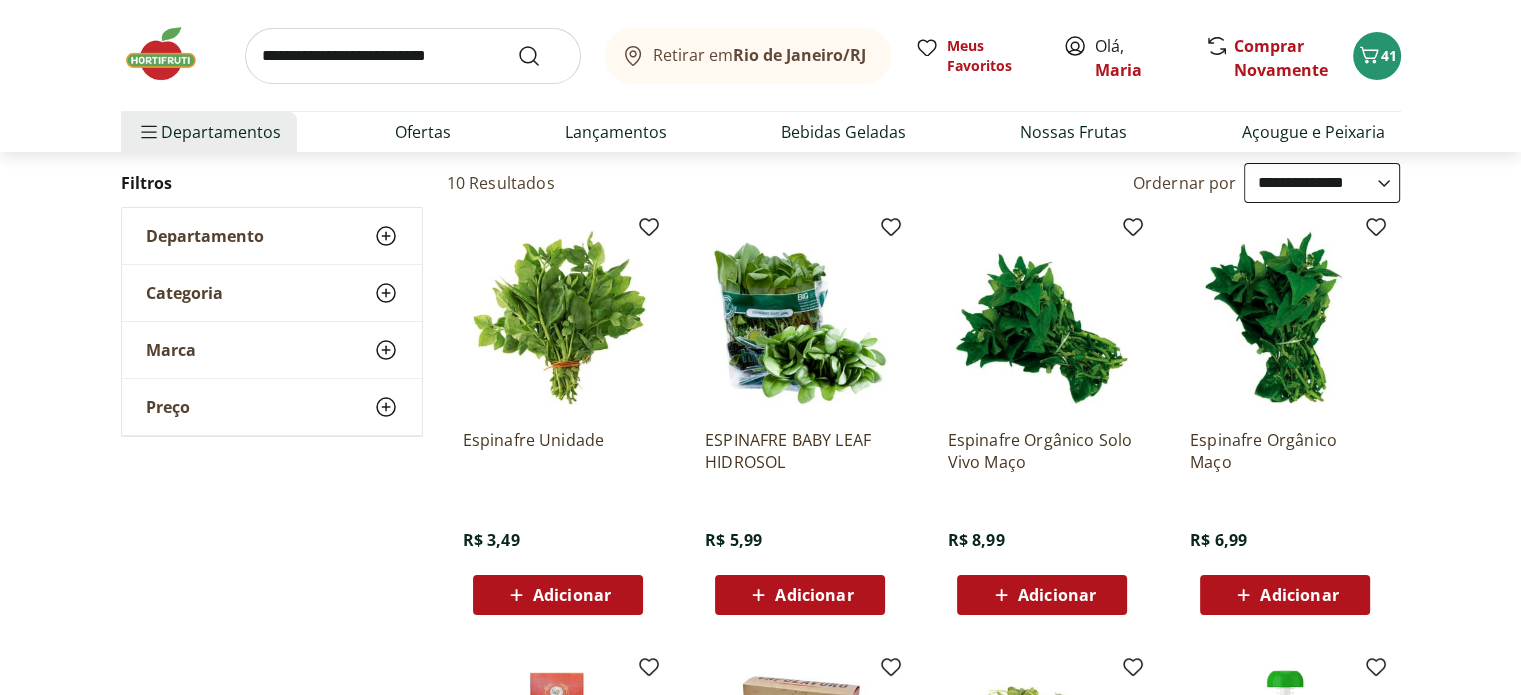 click on "Adicionar" at bounding box center [572, 595] 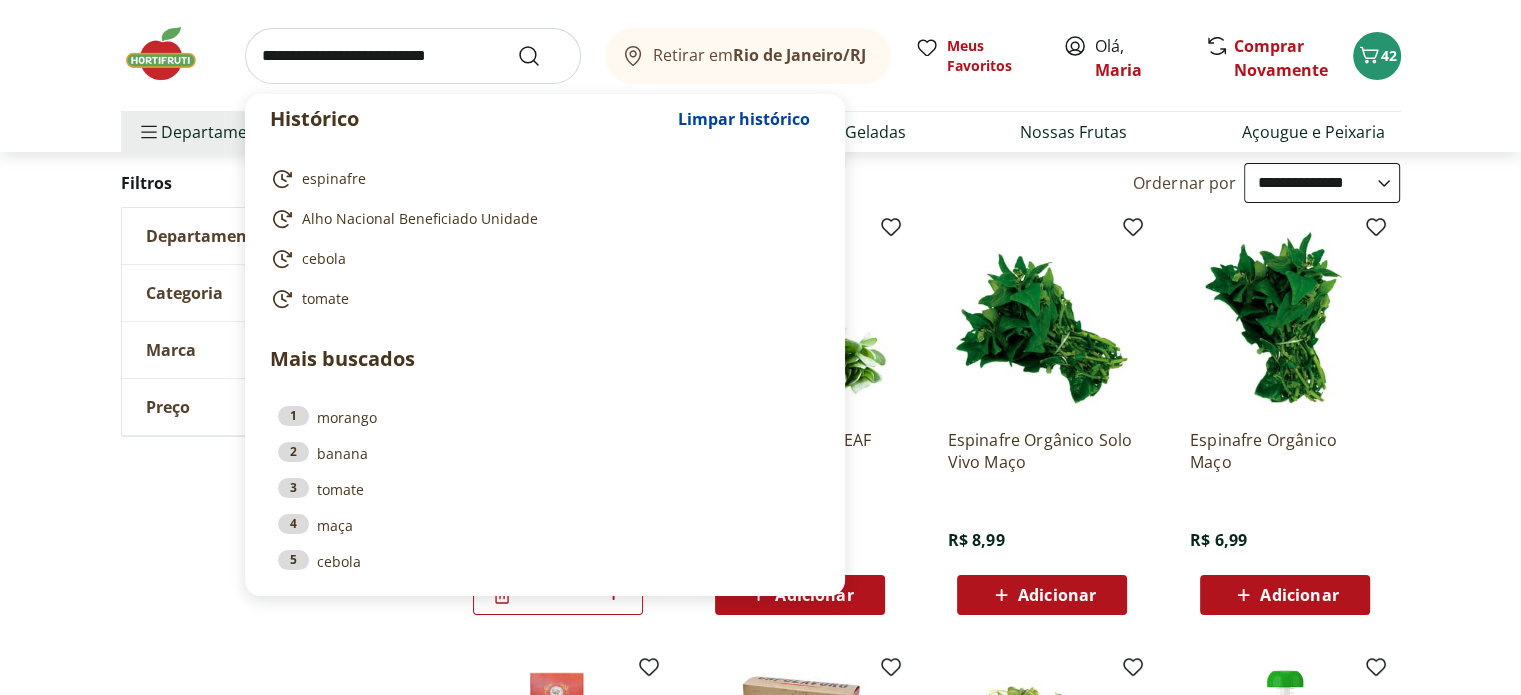 click at bounding box center [413, 56] 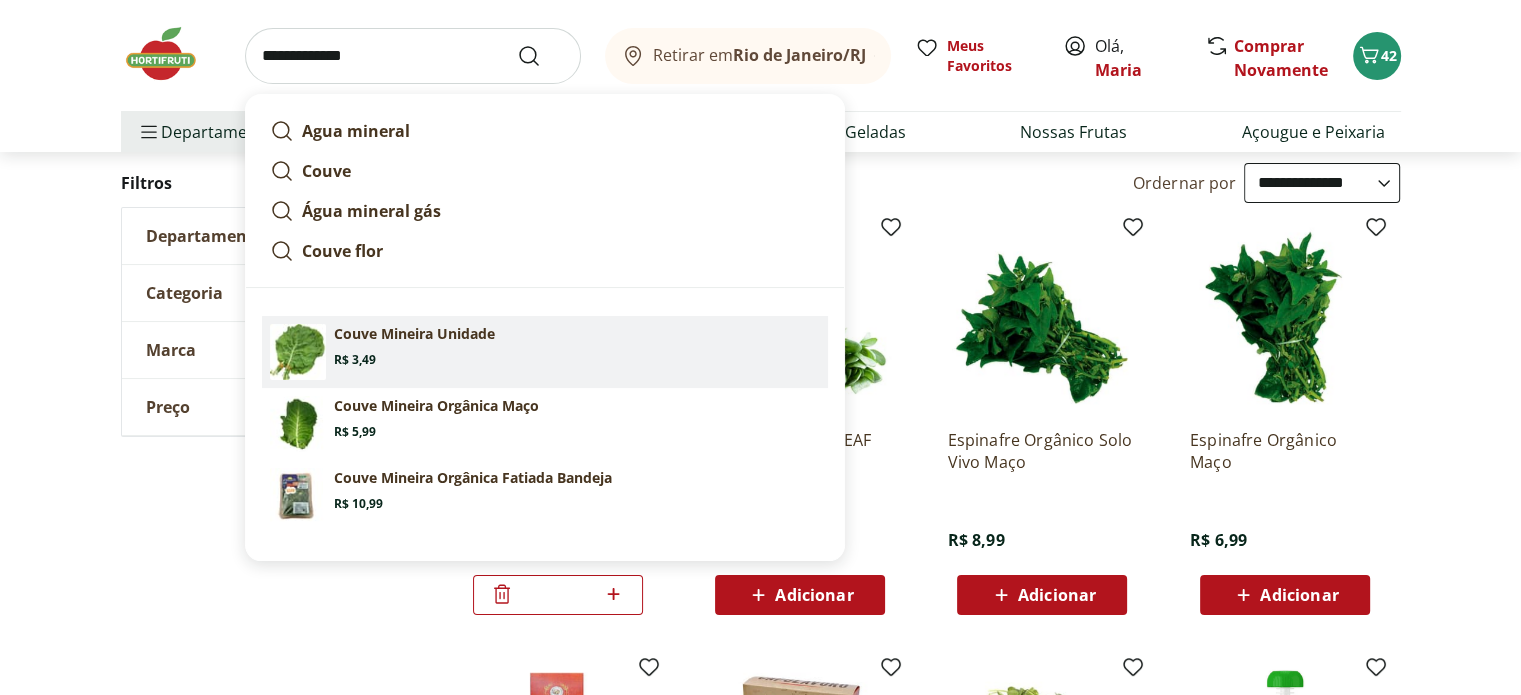 click on "Couve Mineira Unidade" at bounding box center [414, 334] 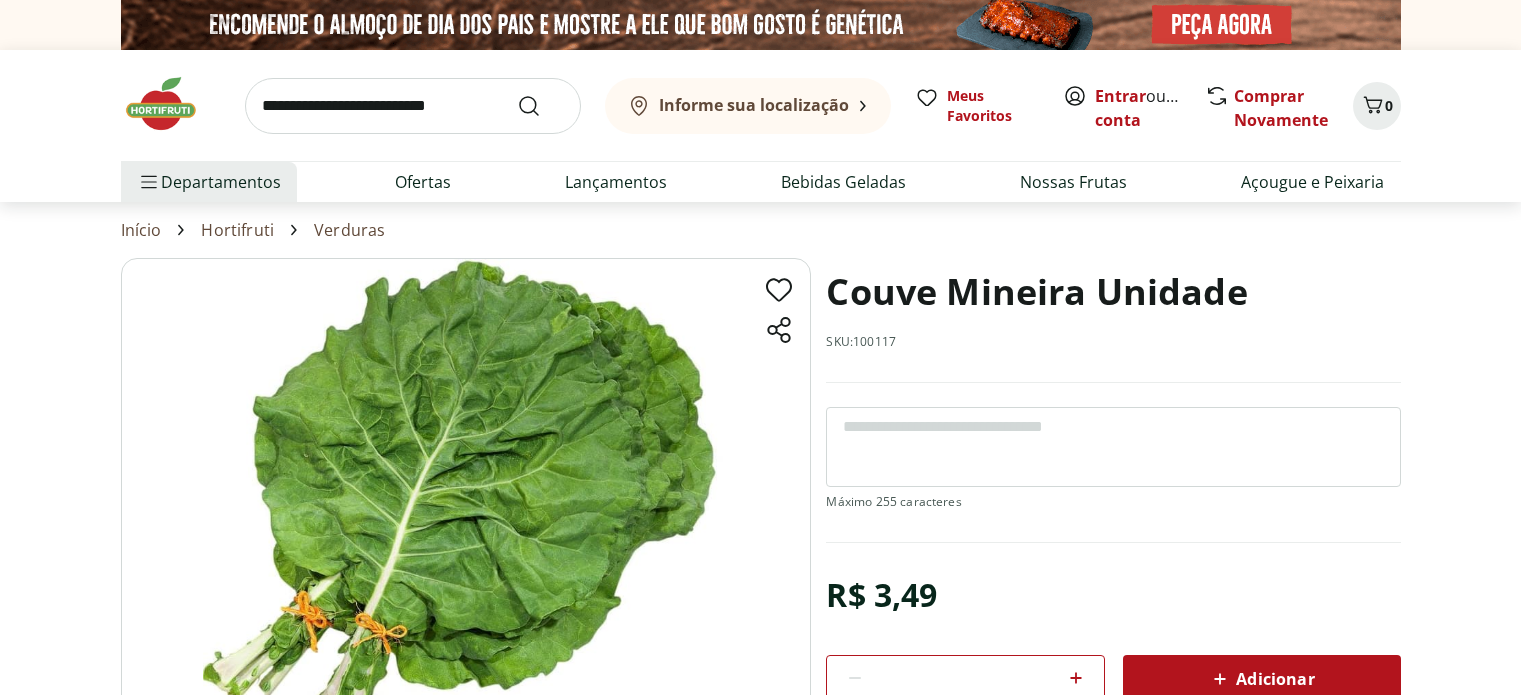 scroll, scrollTop: 0, scrollLeft: 0, axis: both 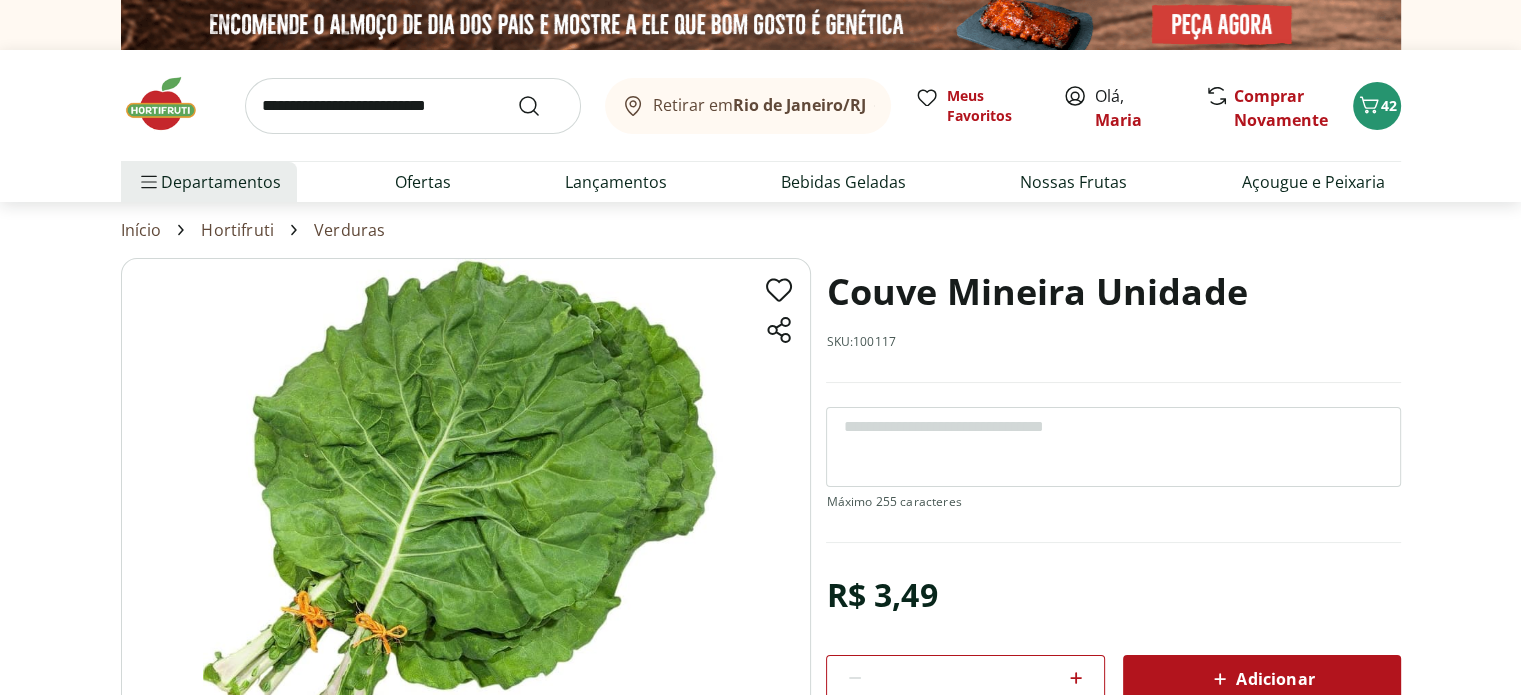 click on "Adicionar" at bounding box center [1261, 679] 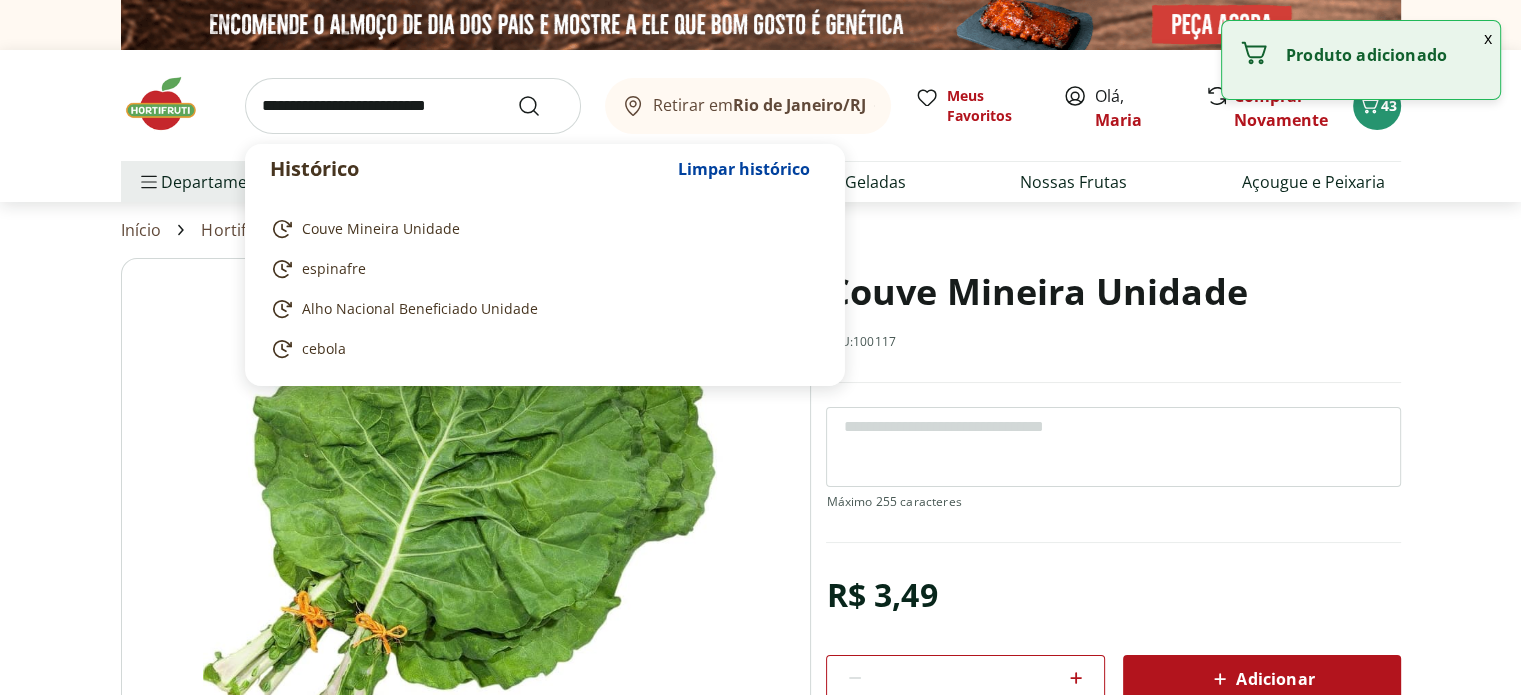 click at bounding box center (413, 106) 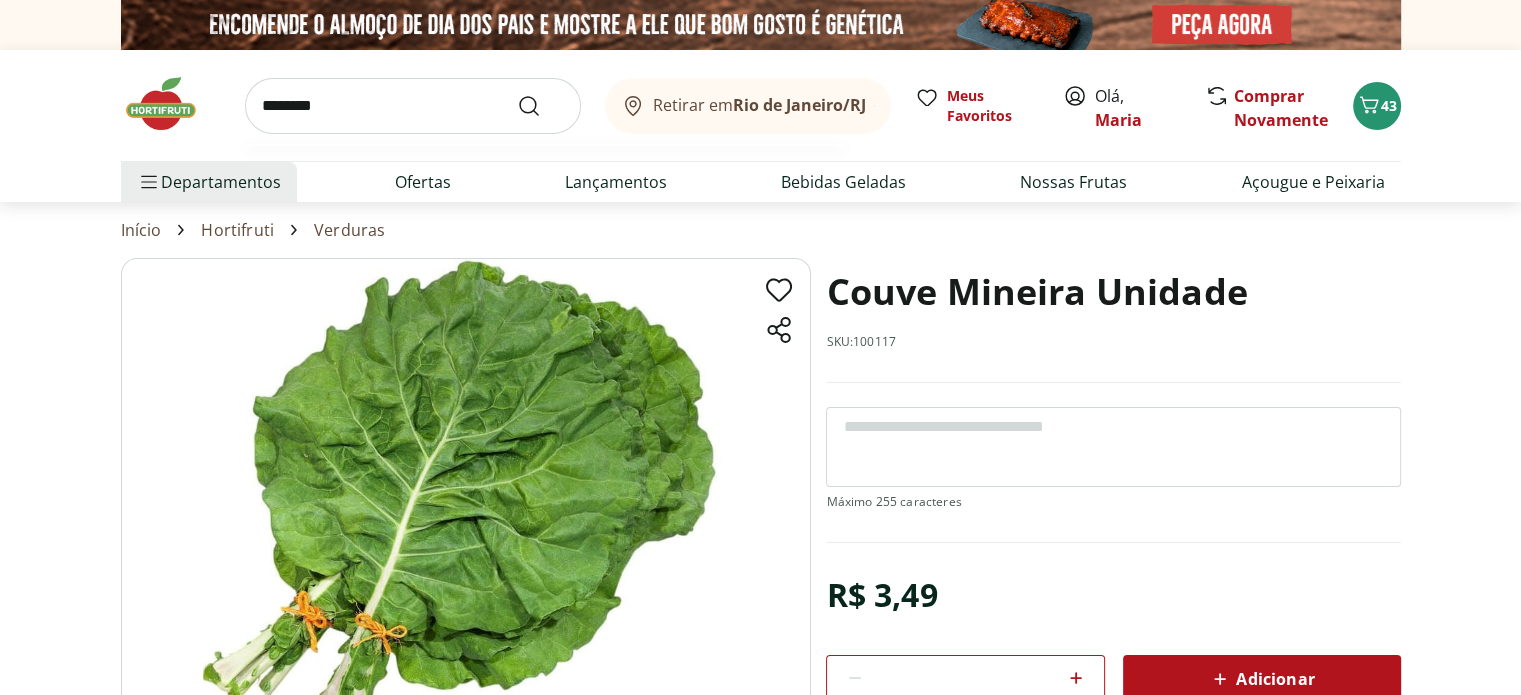 type on "********" 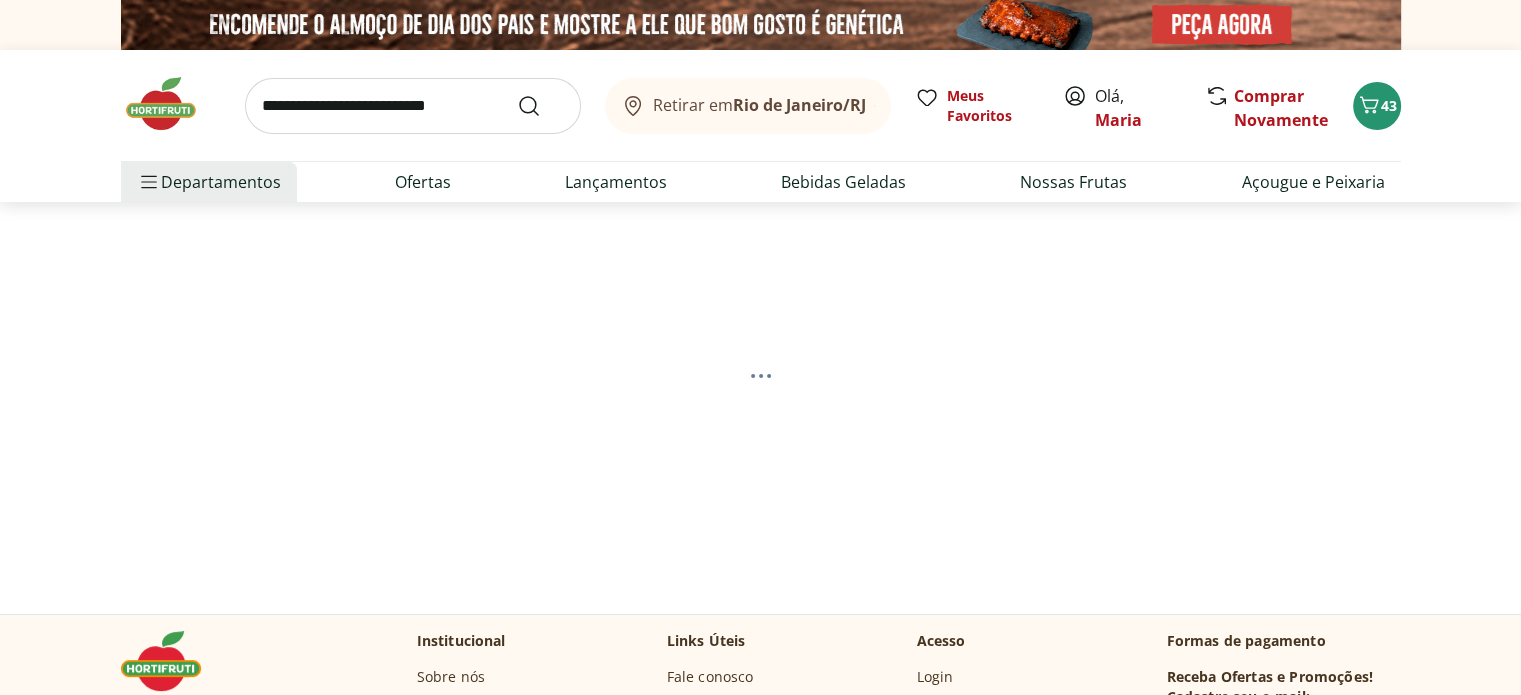 select on "**********" 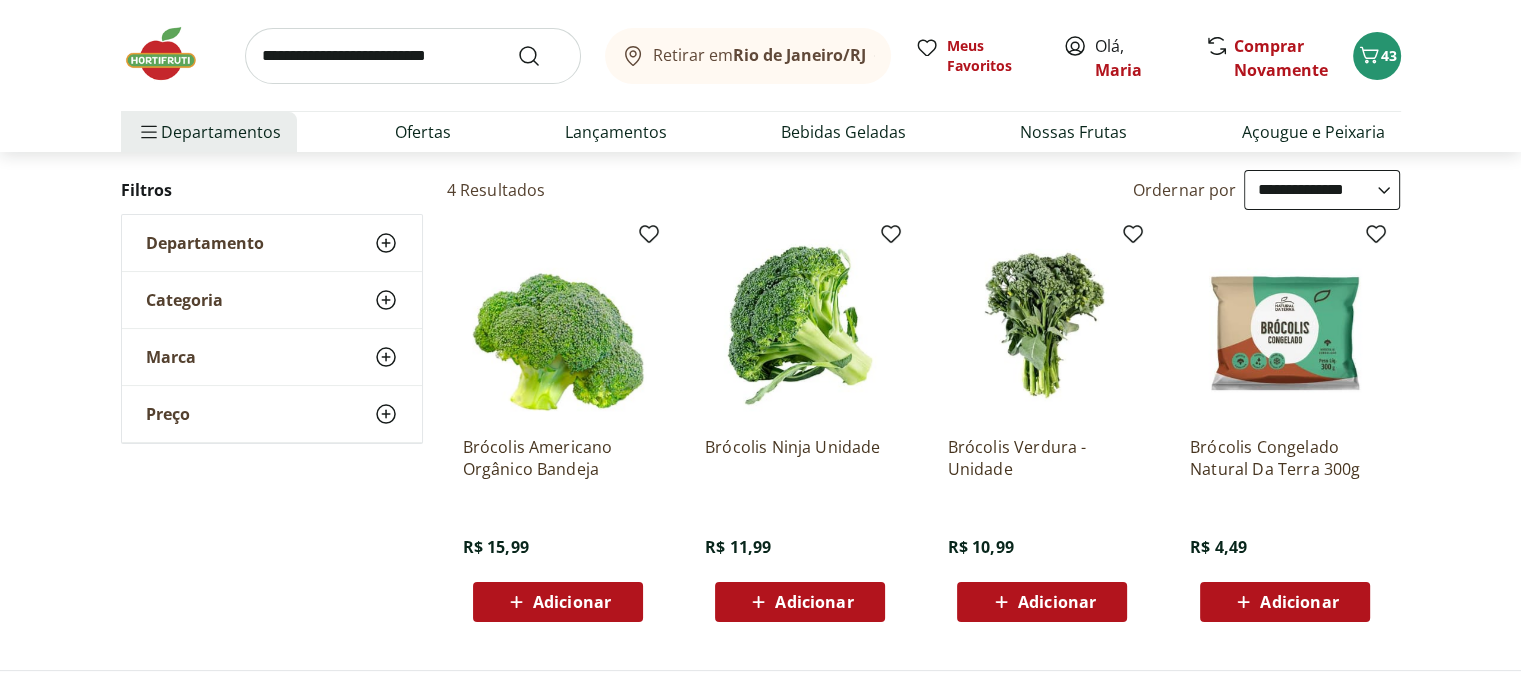 scroll, scrollTop: 200, scrollLeft: 0, axis: vertical 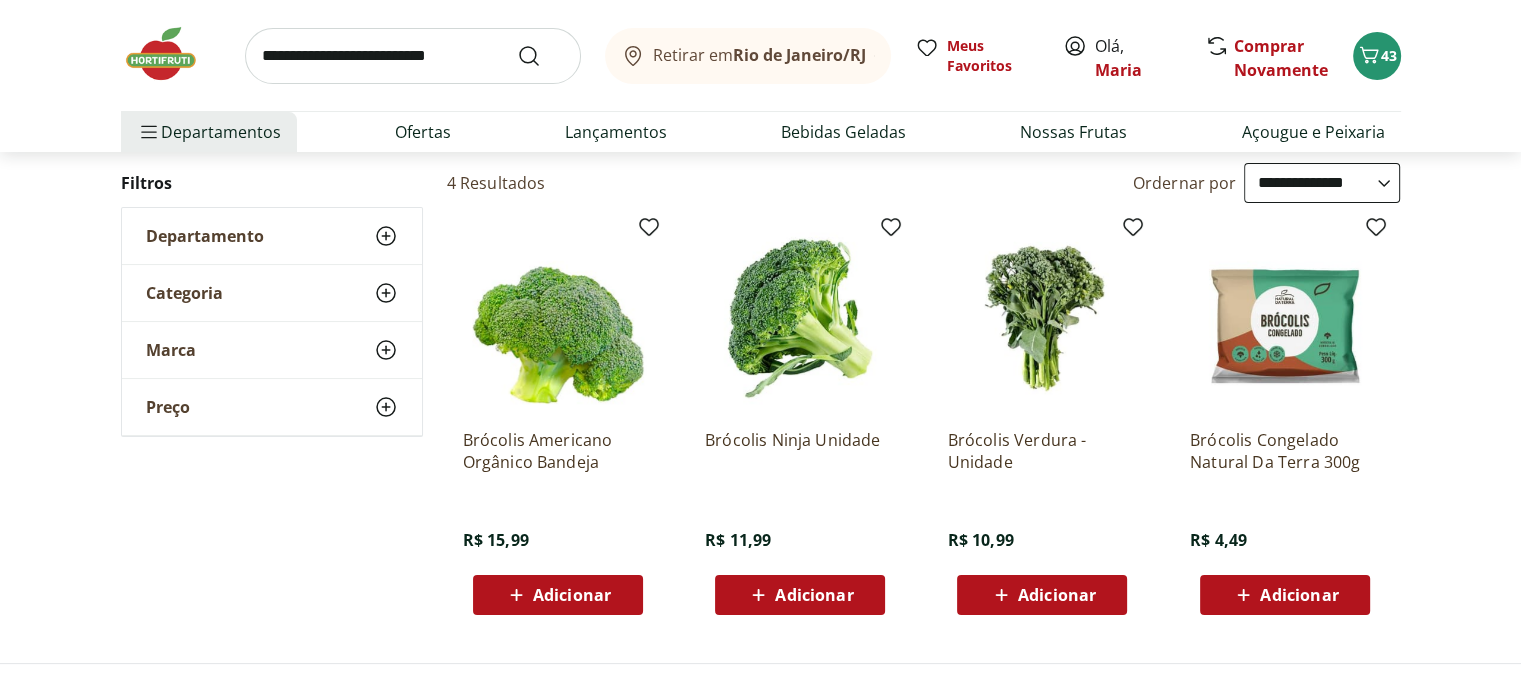 click on "Adicionar" at bounding box center [1057, 595] 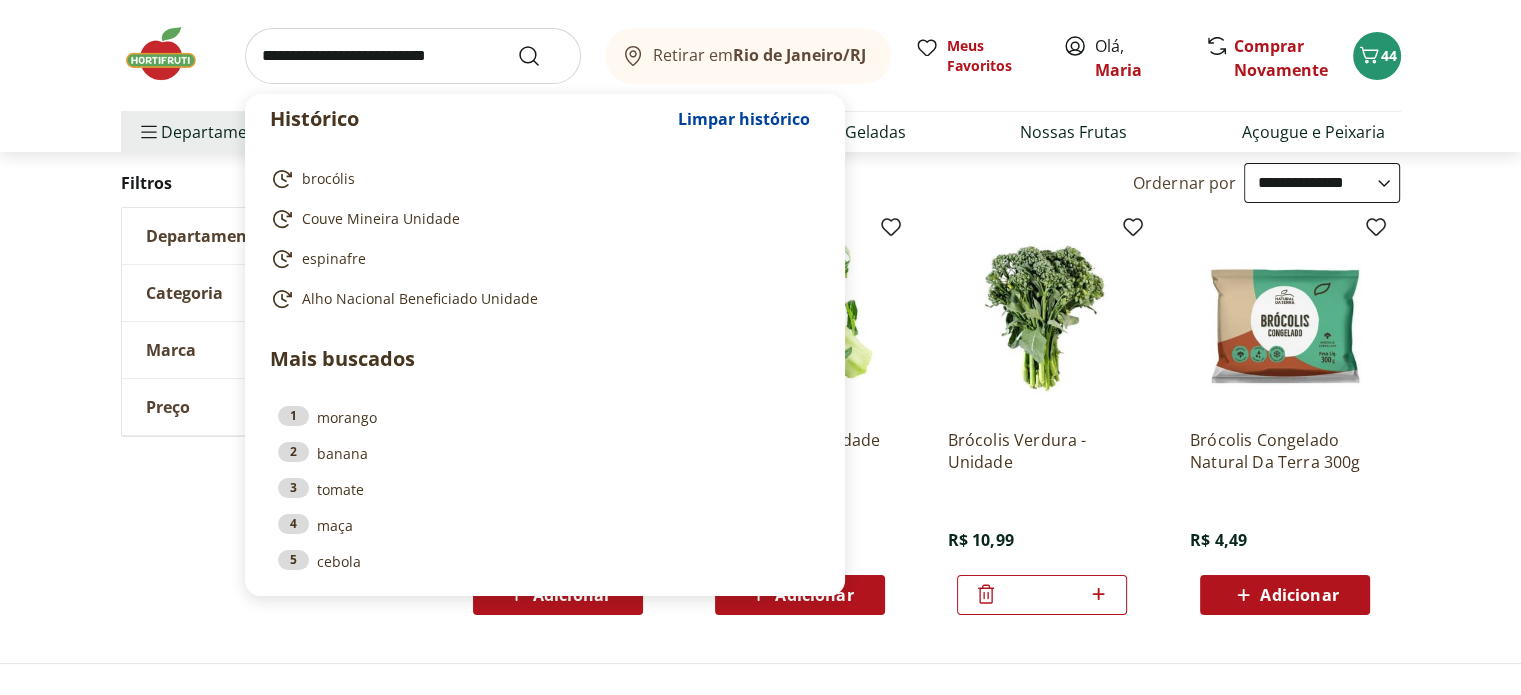 click at bounding box center (413, 56) 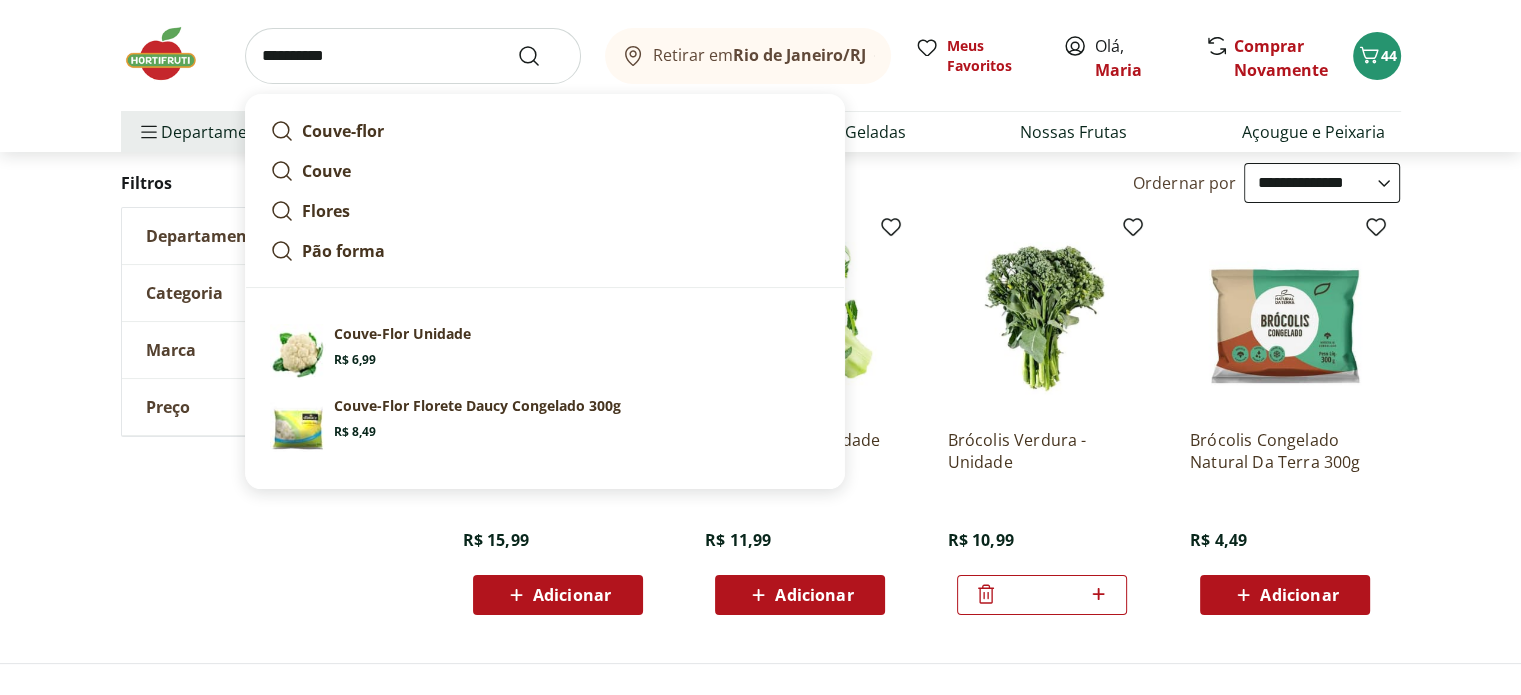 type on "**********" 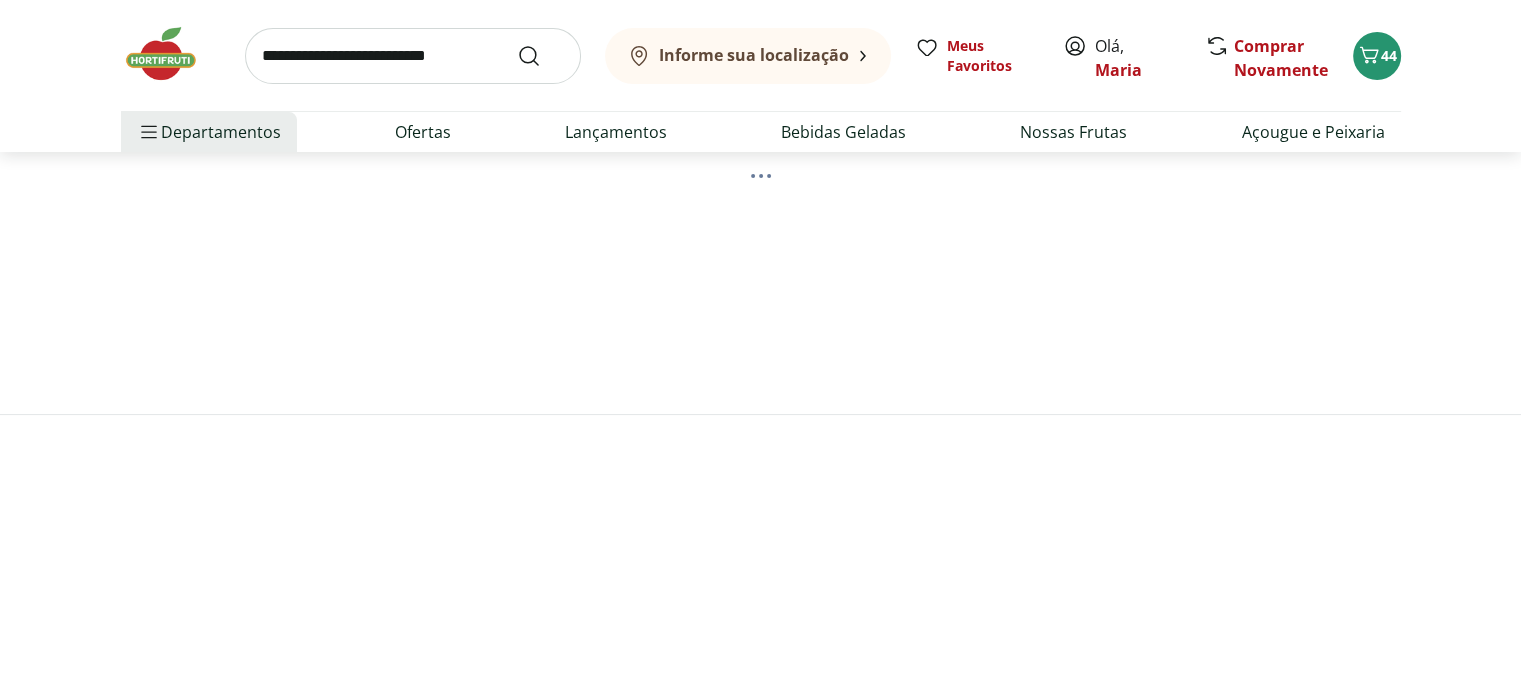 scroll, scrollTop: 0, scrollLeft: 0, axis: both 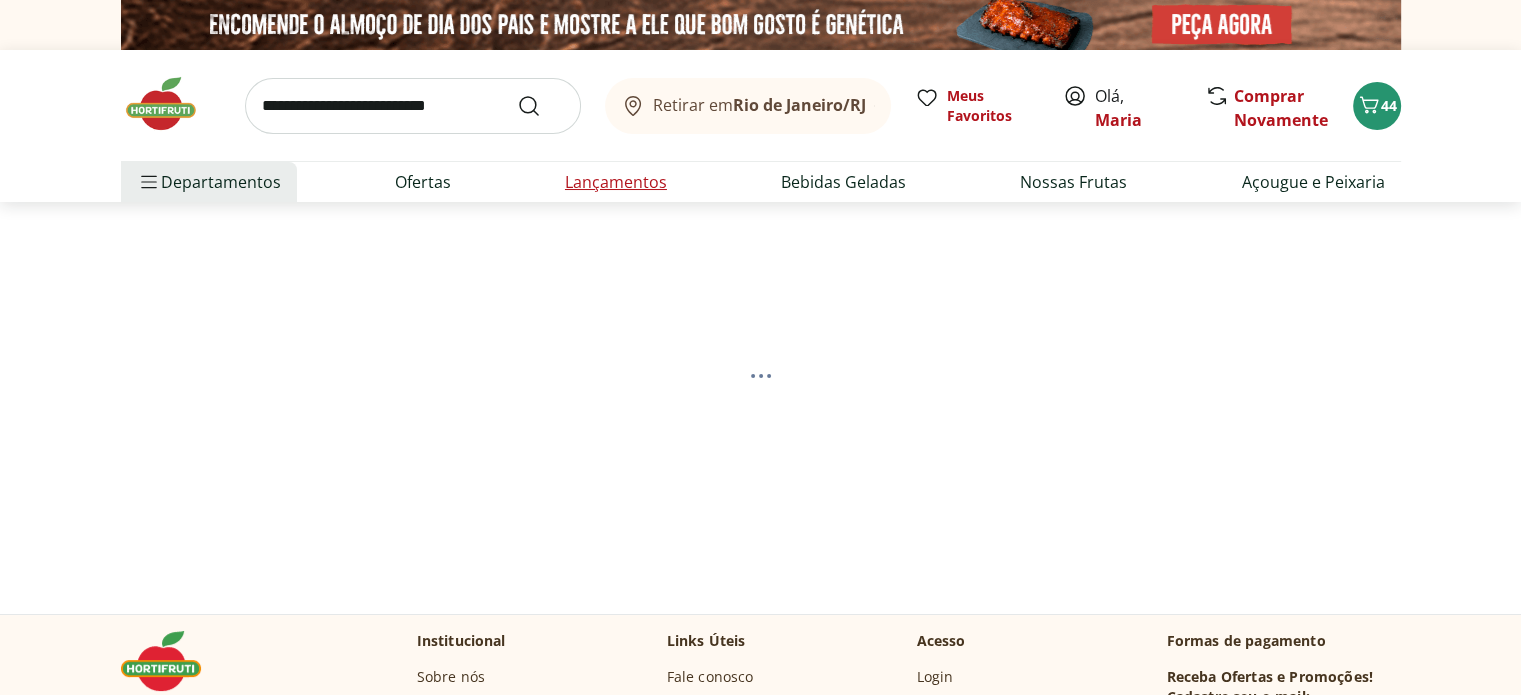 select on "**********" 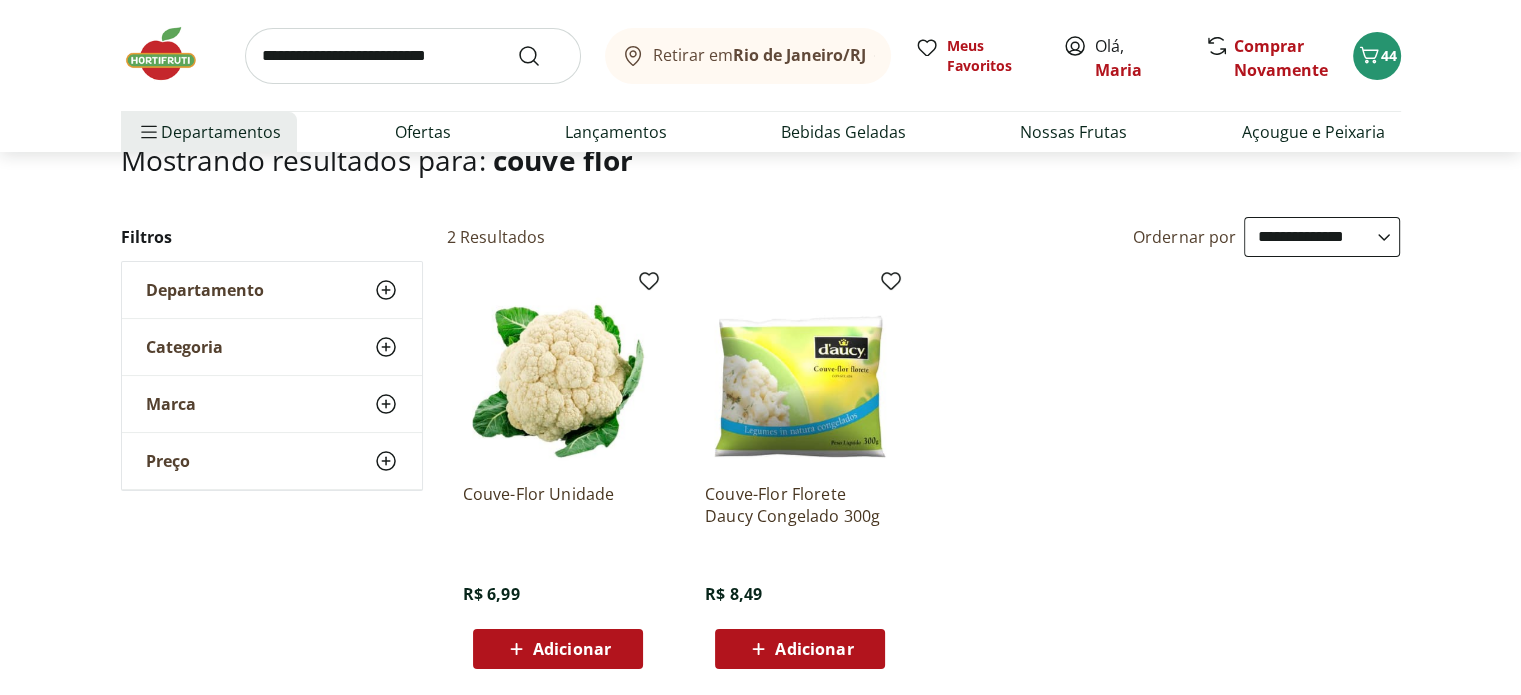 scroll, scrollTop: 300, scrollLeft: 0, axis: vertical 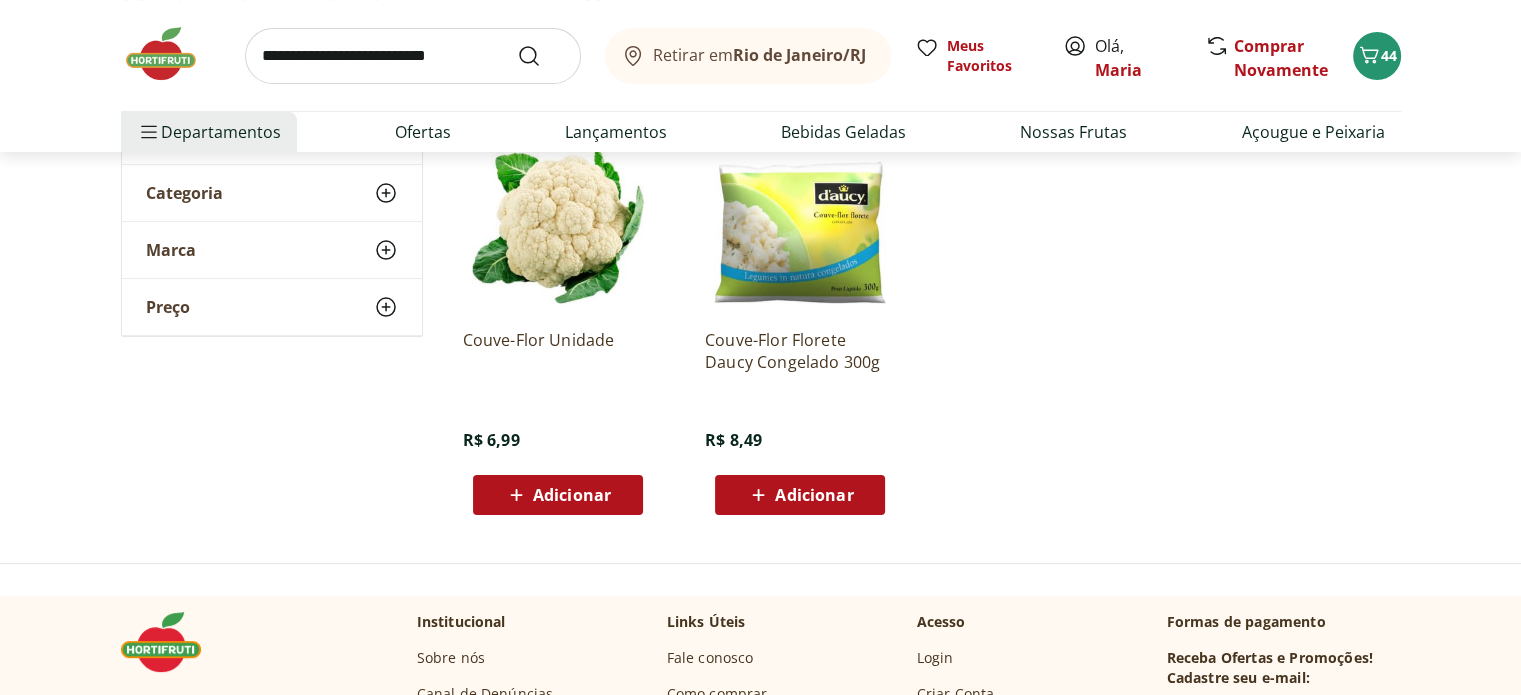 click on "Adicionar" at bounding box center [572, 495] 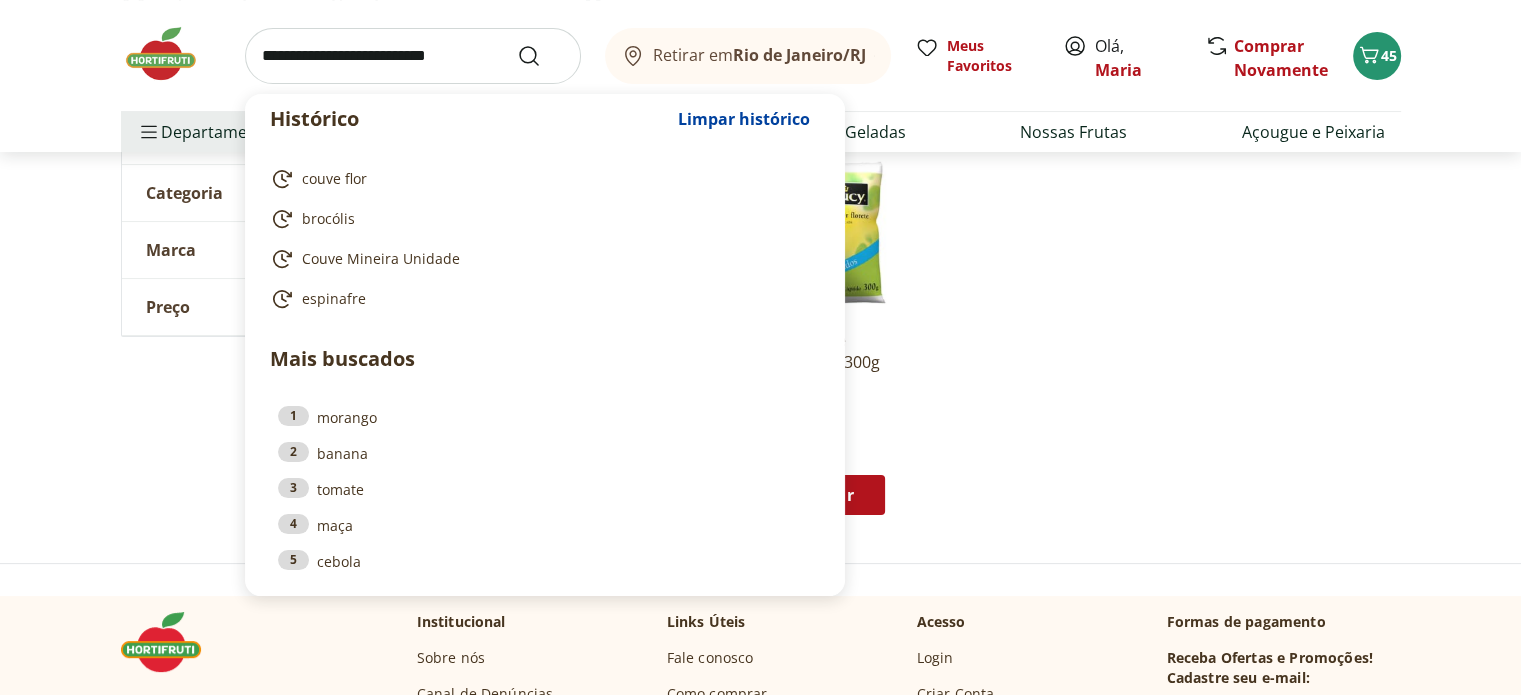 click at bounding box center [413, 56] 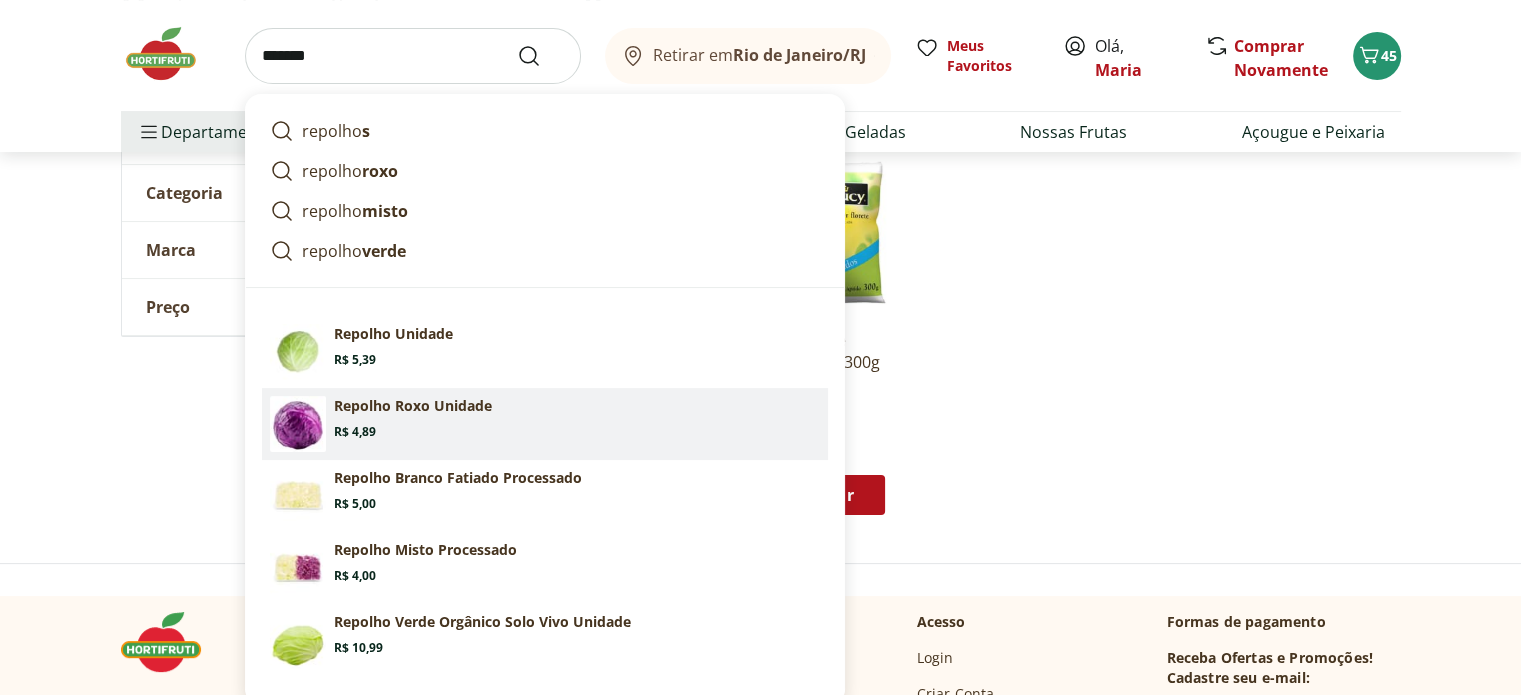 click on "Repolho Roxo Unidade" at bounding box center [413, 406] 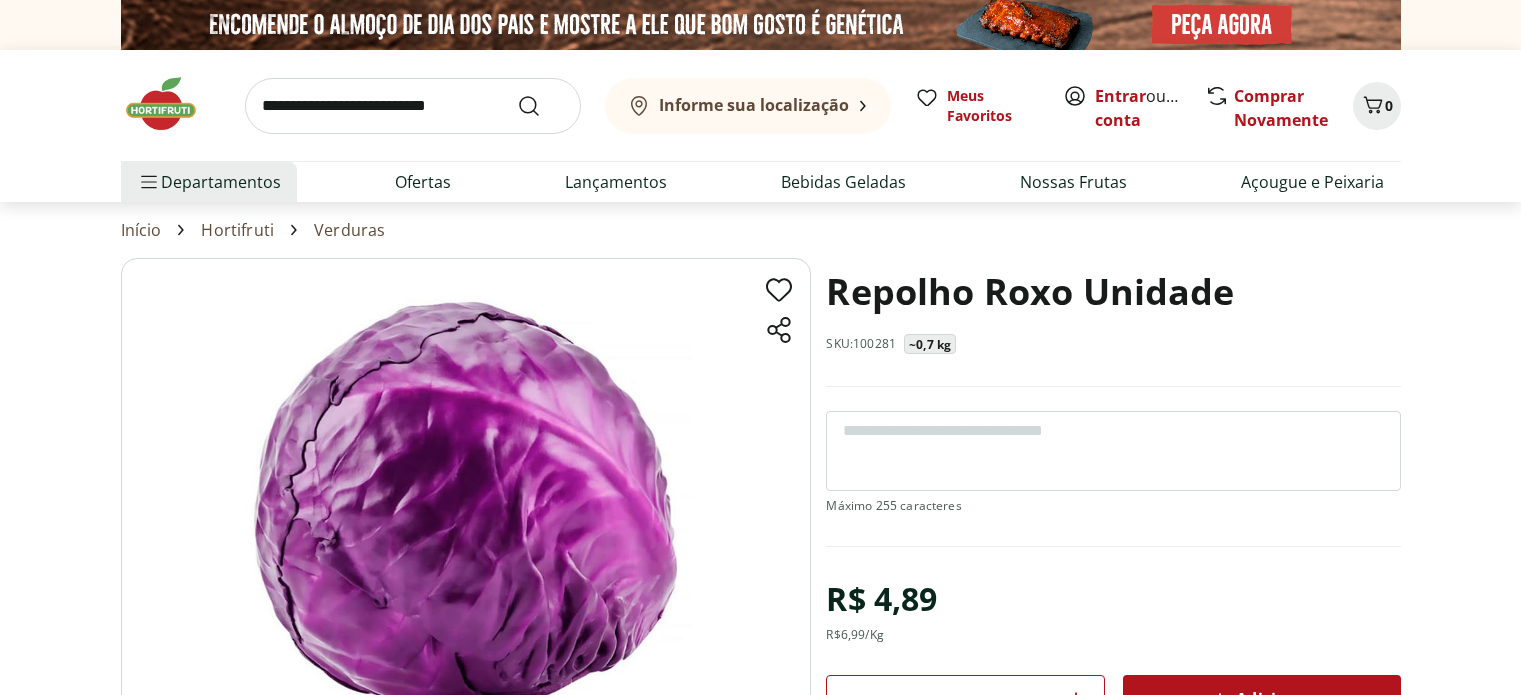 scroll, scrollTop: 0, scrollLeft: 0, axis: both 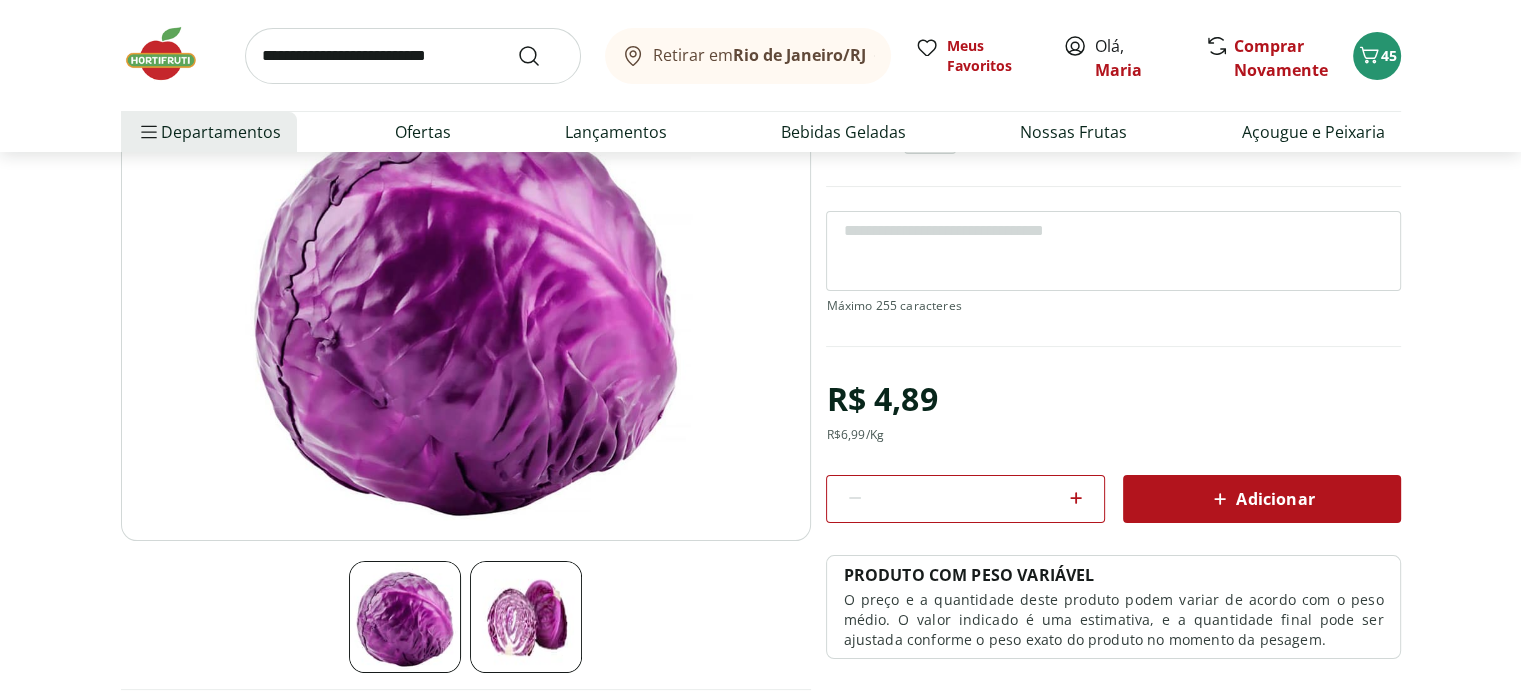 click on "Adicionar" at bounding box center [1261, 499] 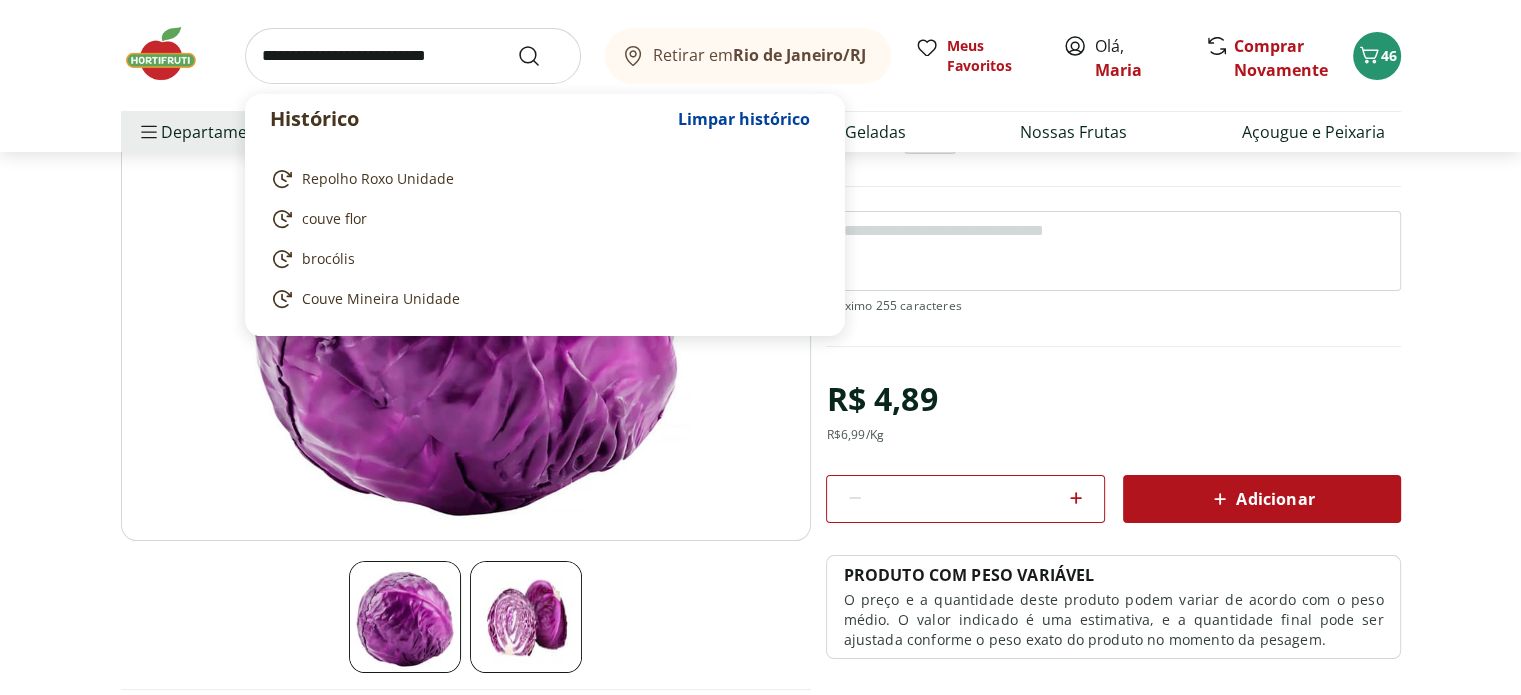 click at bounding box center (413, 56) 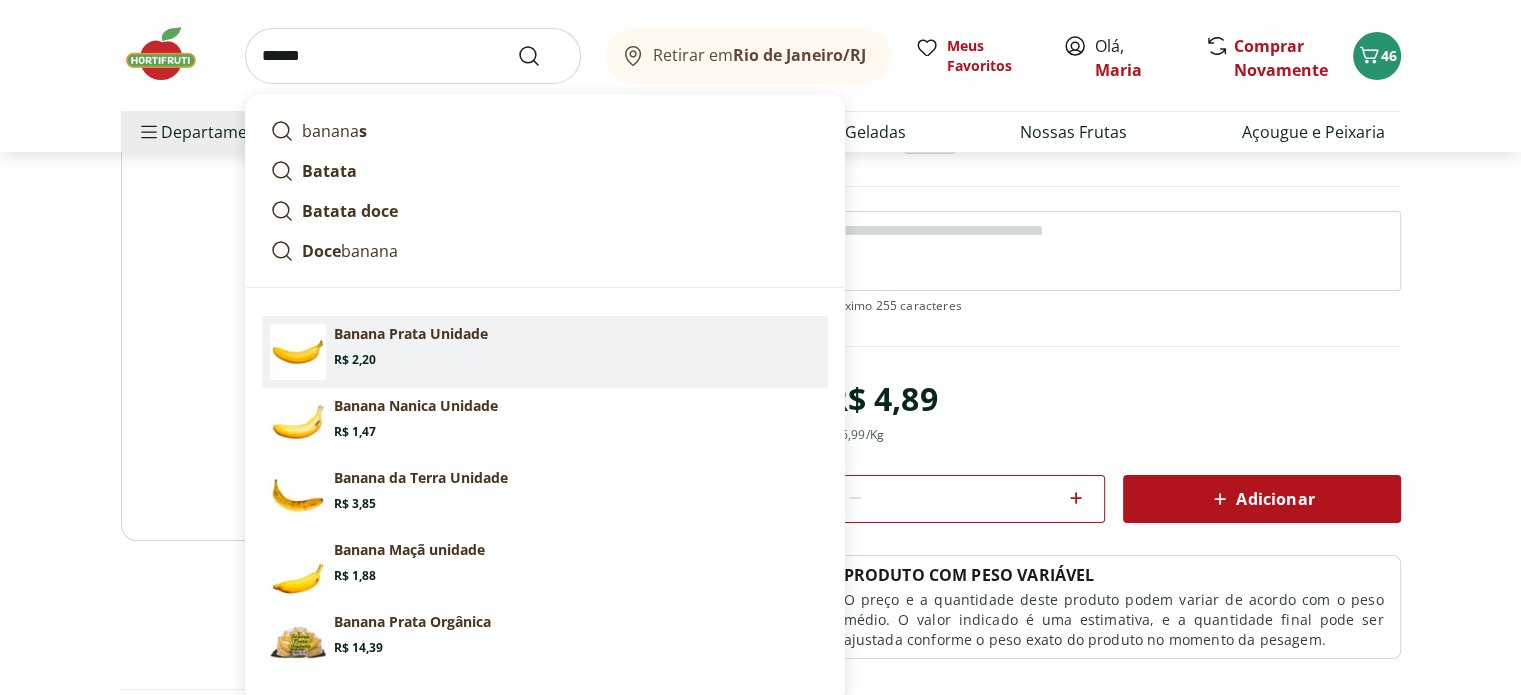 click on "Banana Prata Unidade" at bounding box center [411, 334] 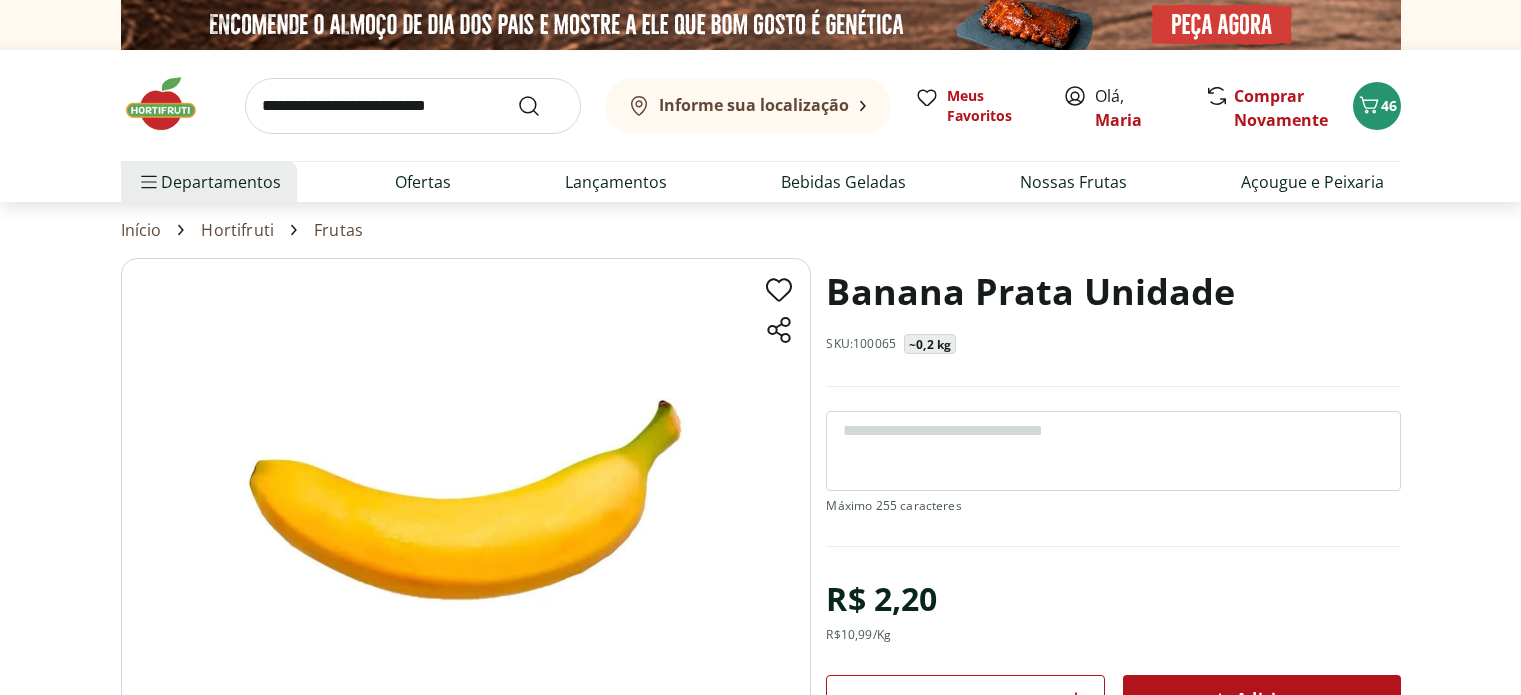scroll, scrollTop: 0, scrollLeft: 0, axis: both 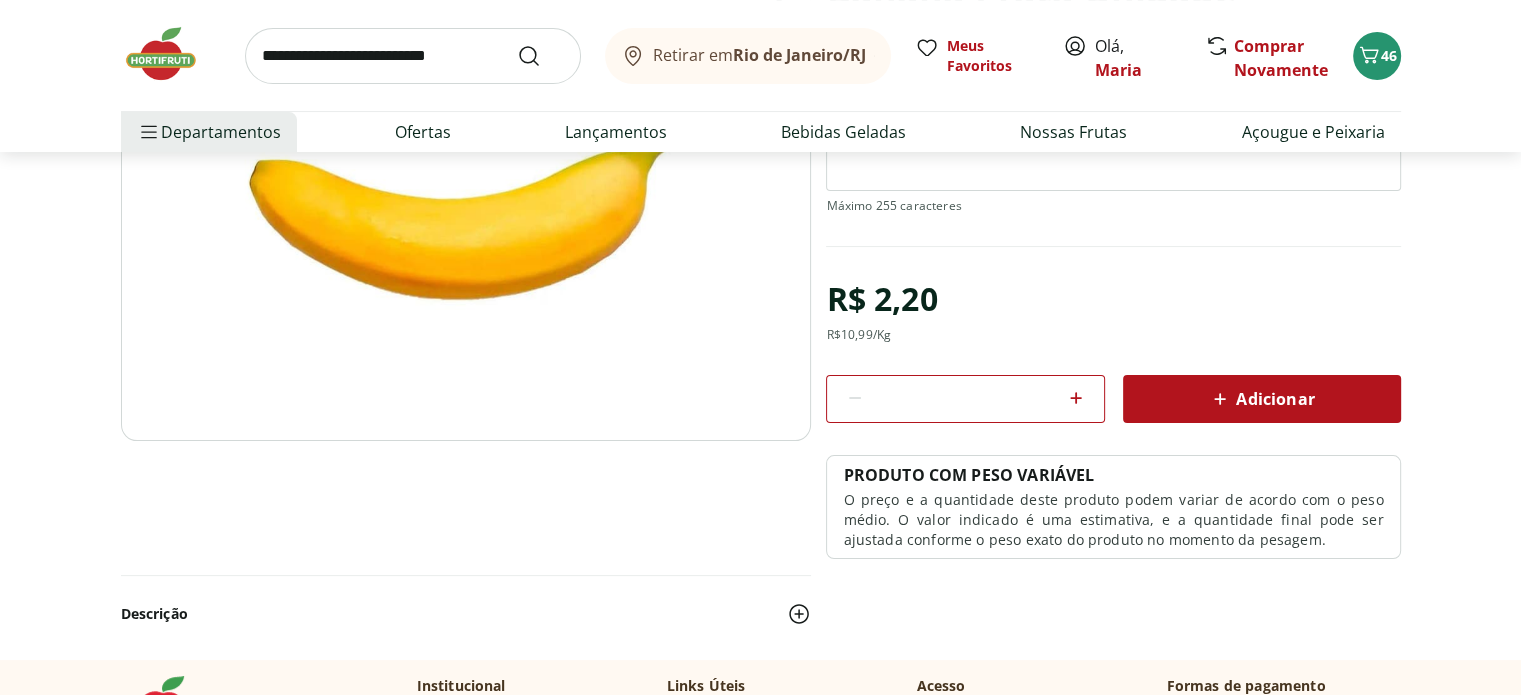 click 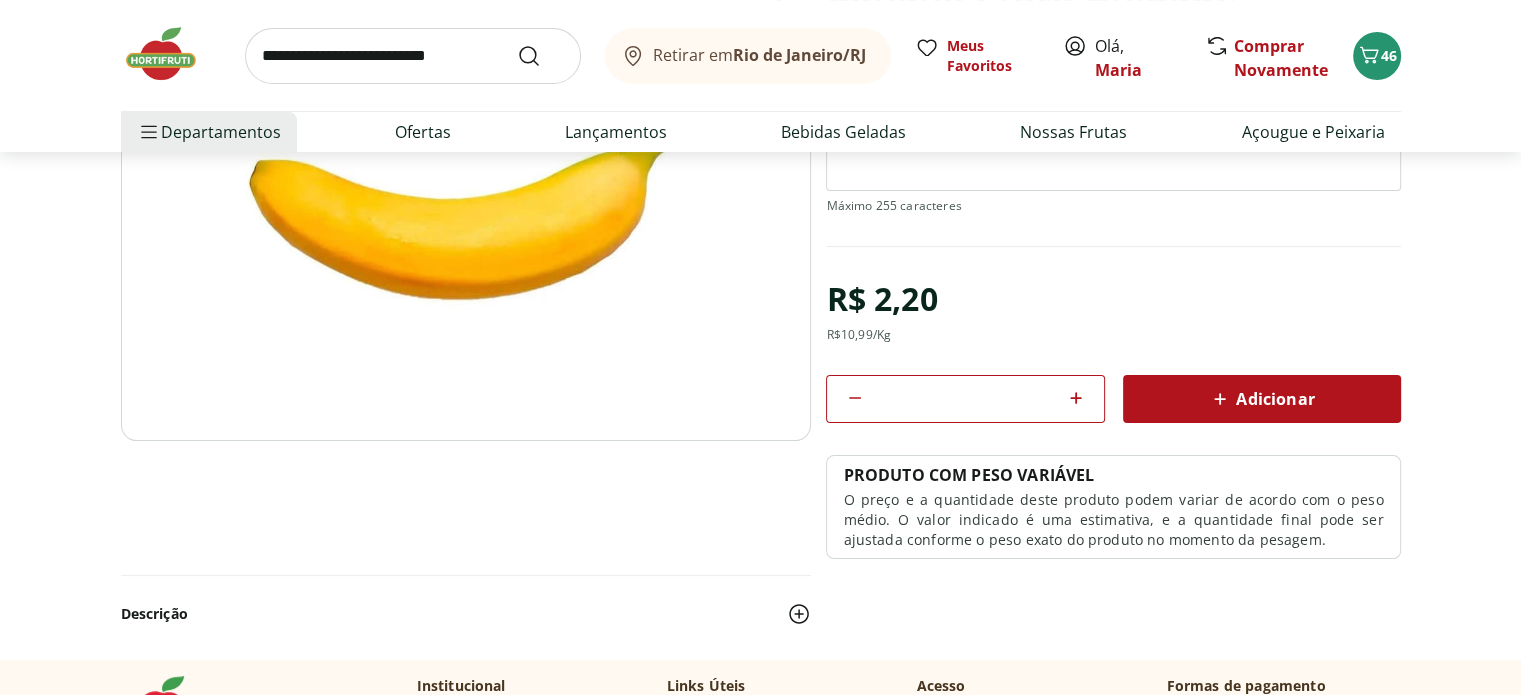 click 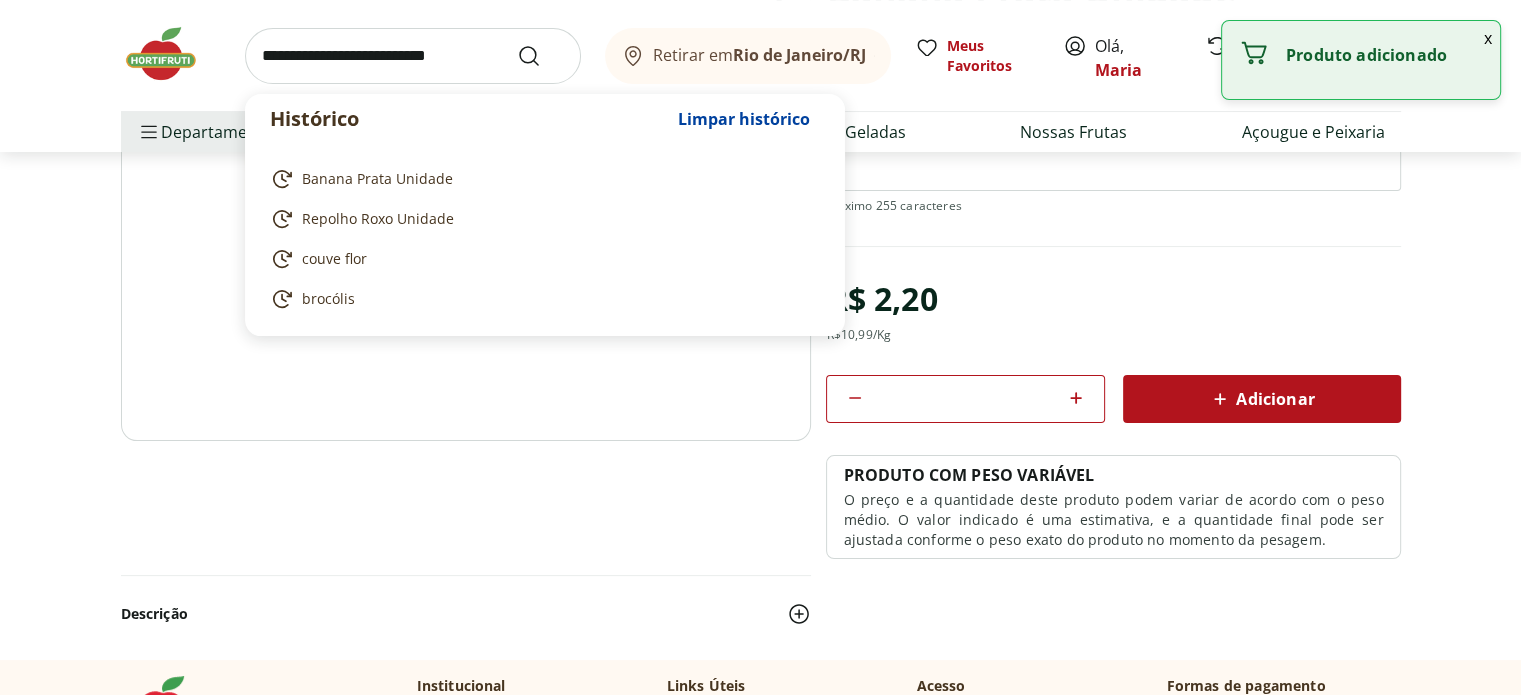 click at bounding box center [413, 56] 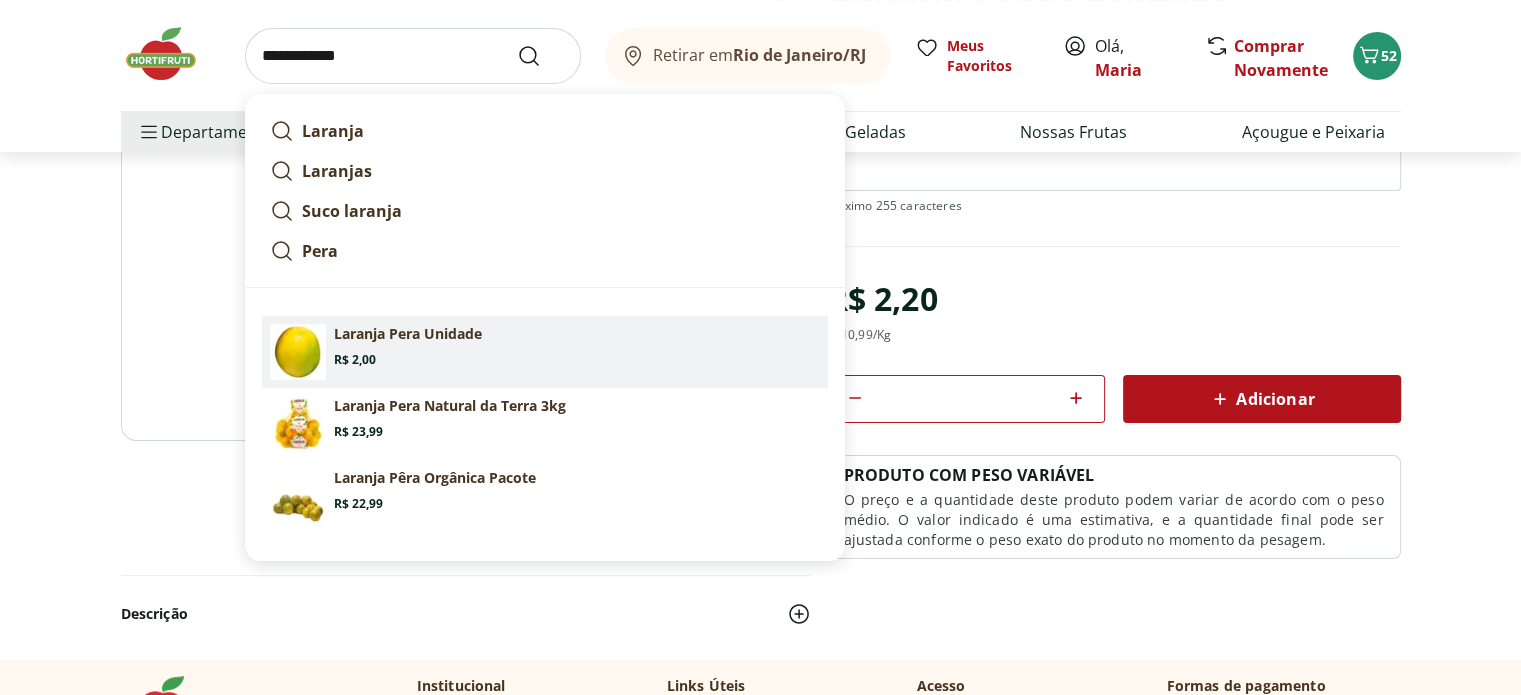 click on "Laranja Pera Unidade" at bounding box center [408, 334] 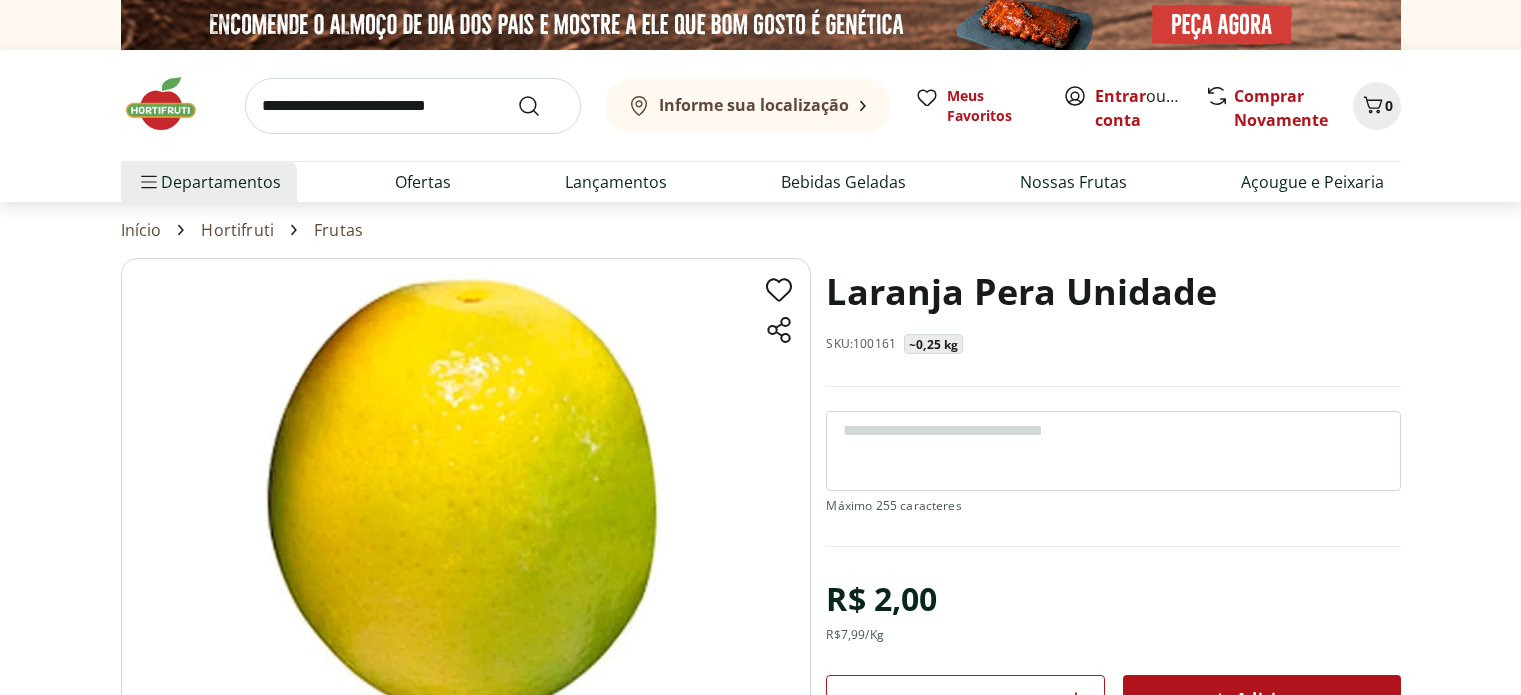 scroll, scrollTop: 0, scrollLeft: 0, axis: both 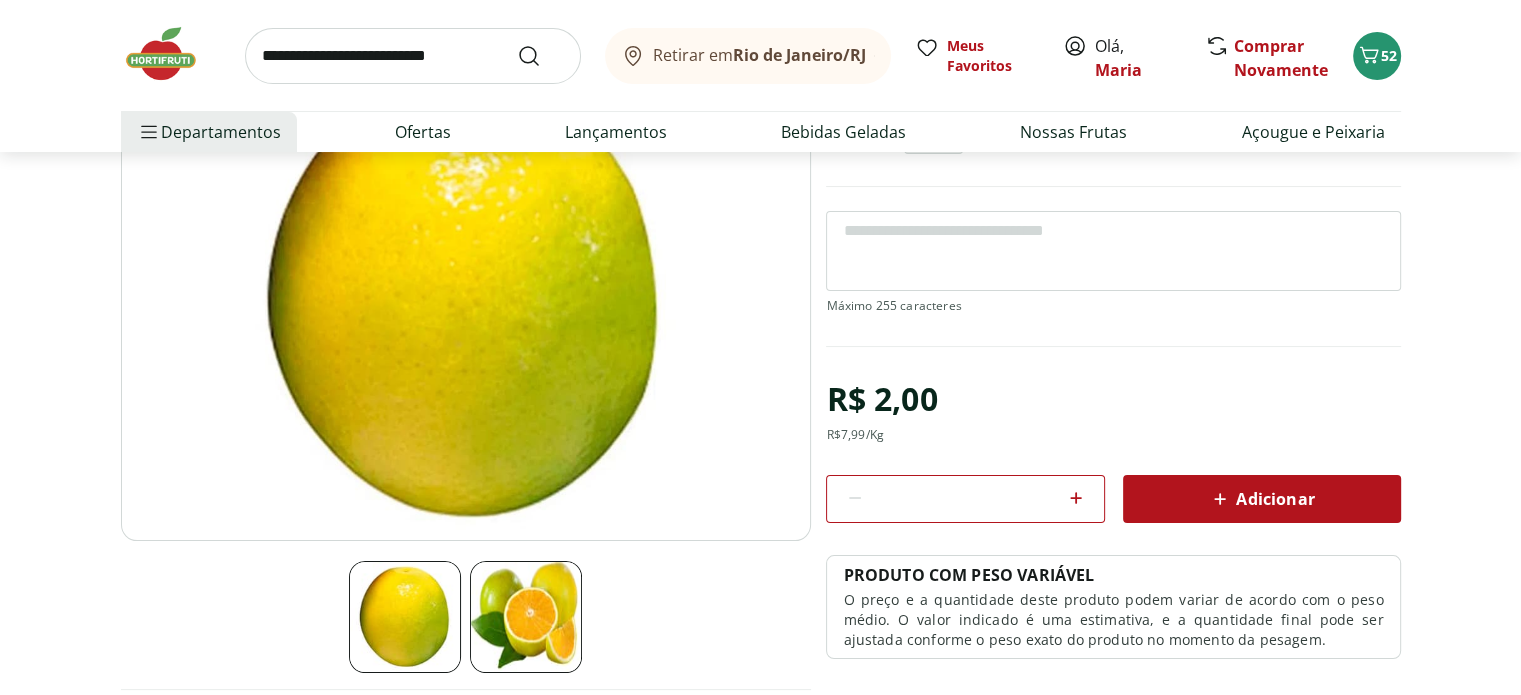 click 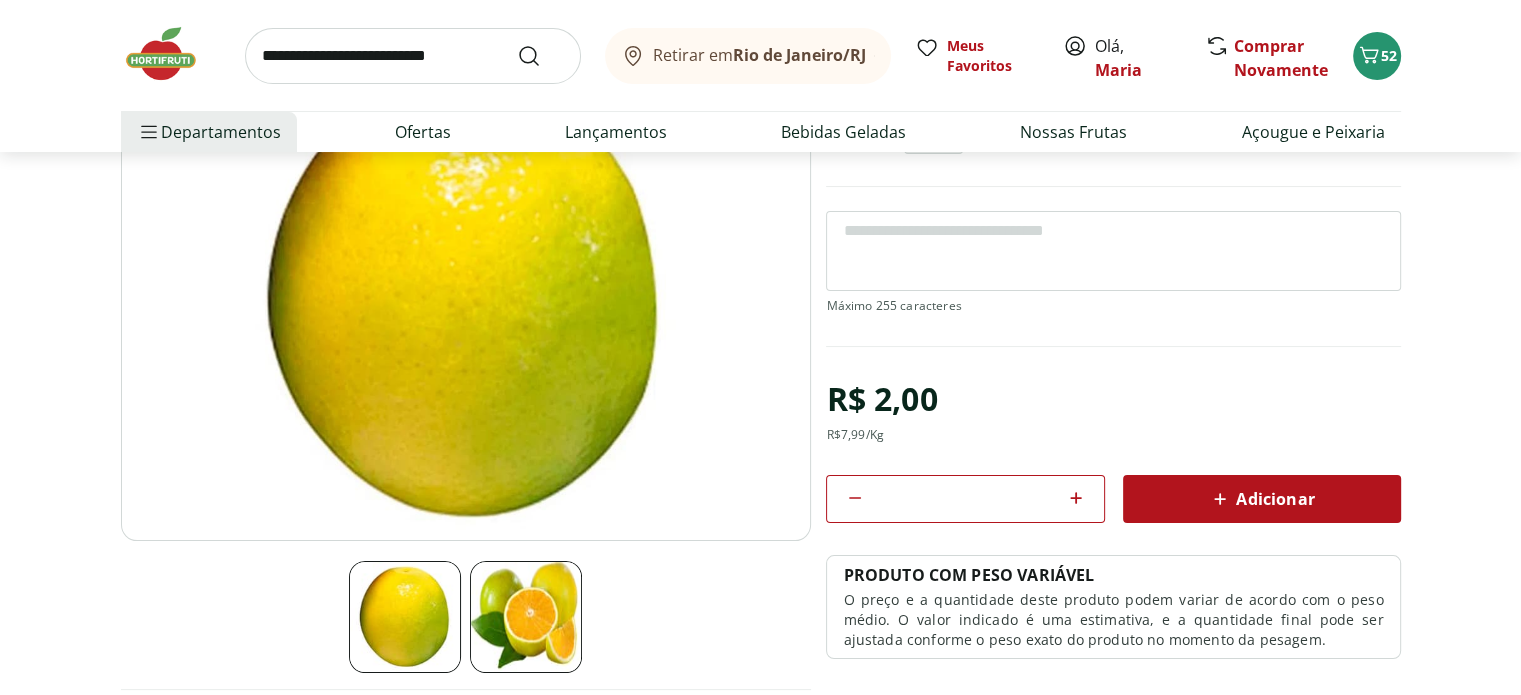 click 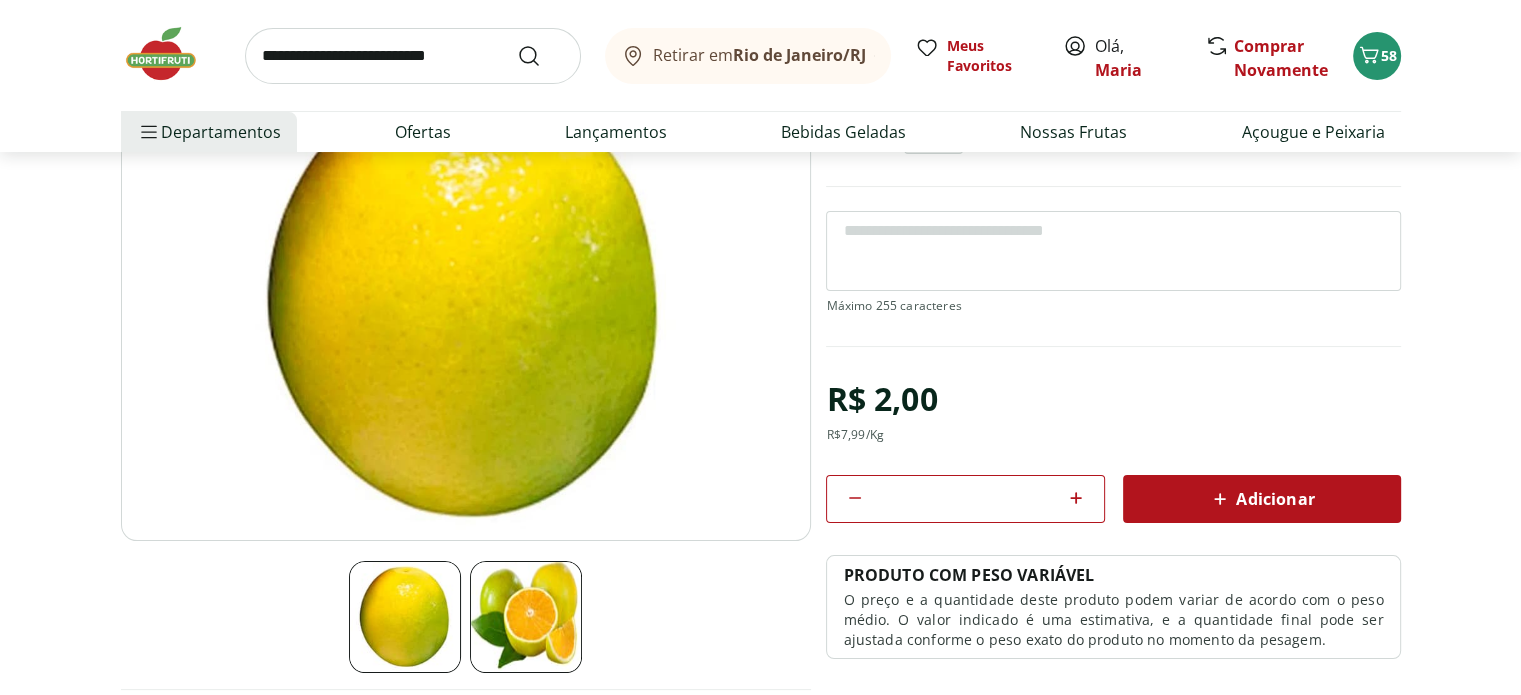 click at bounding box center (413, 56) 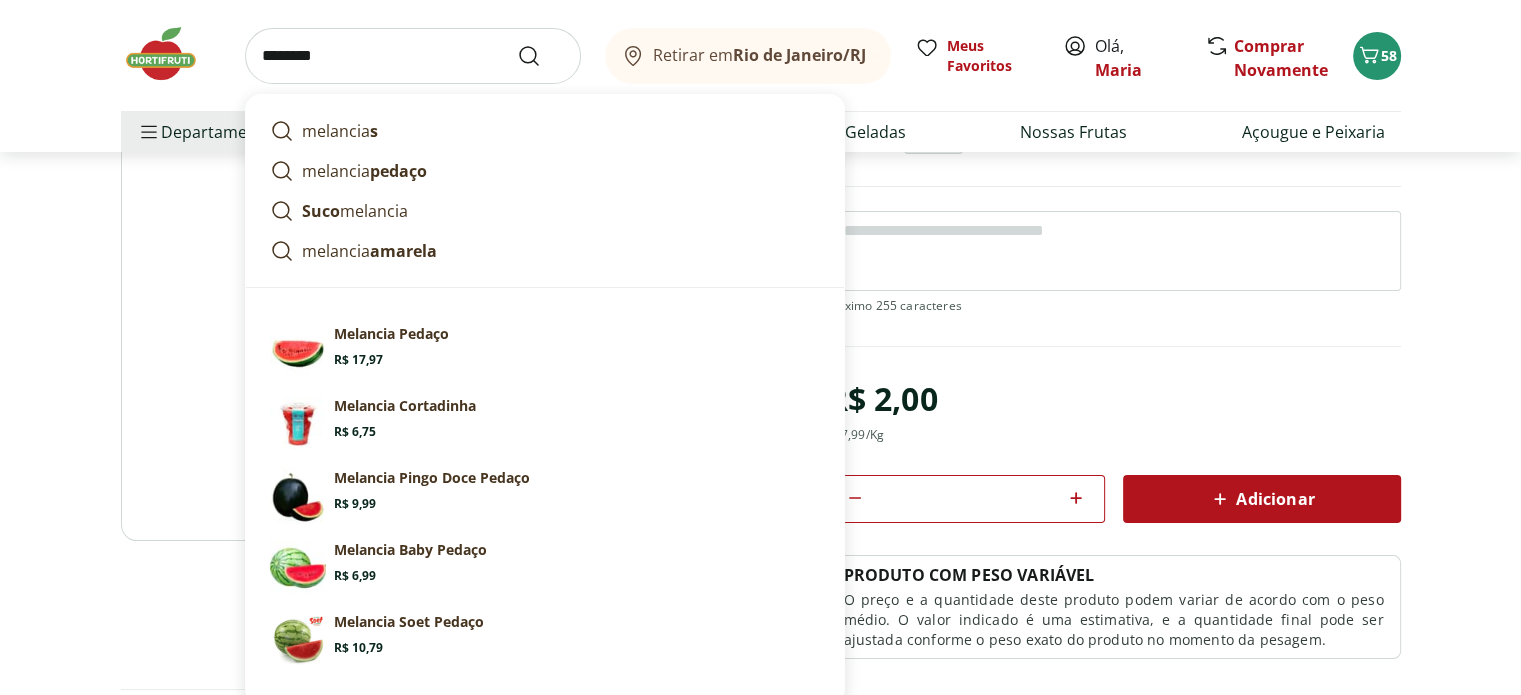 type on "********" 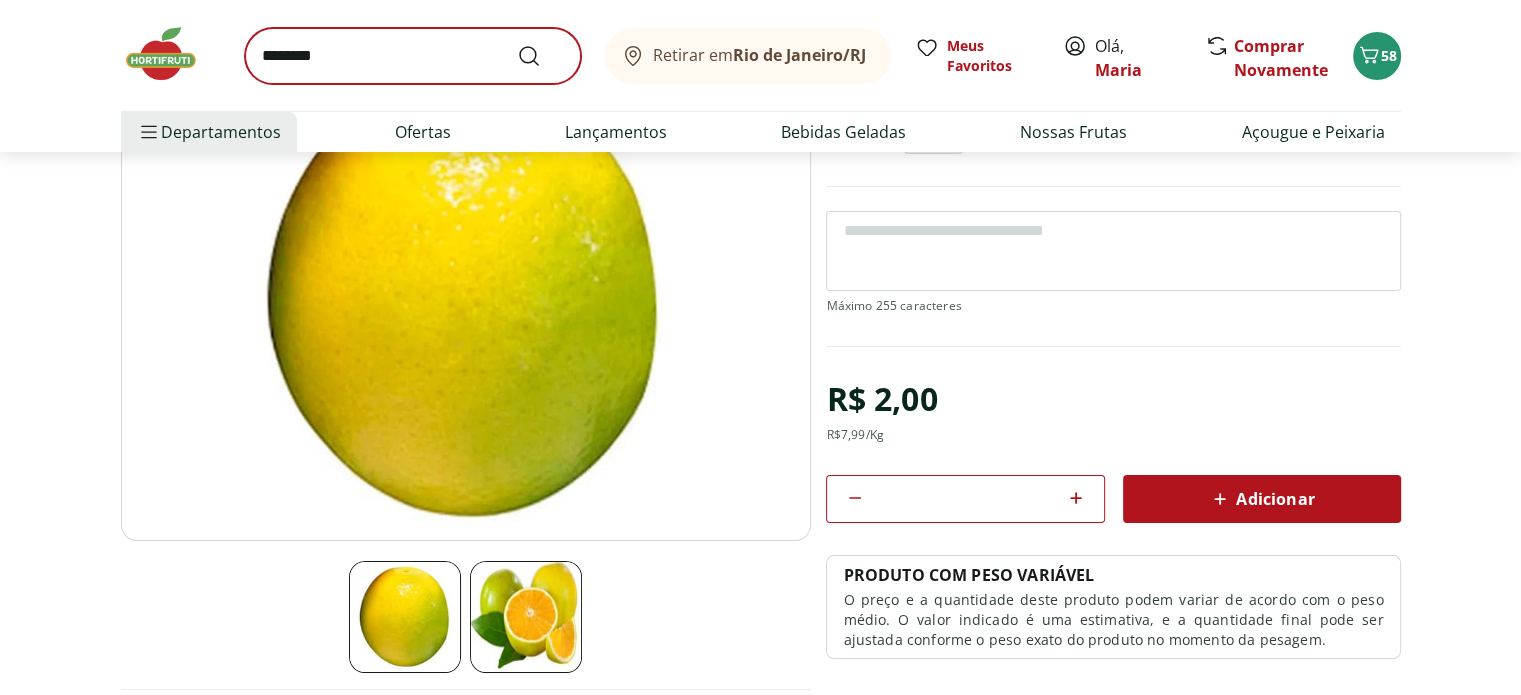 scroll, scrollTop: 0, scrollLeft: 0, axis: both 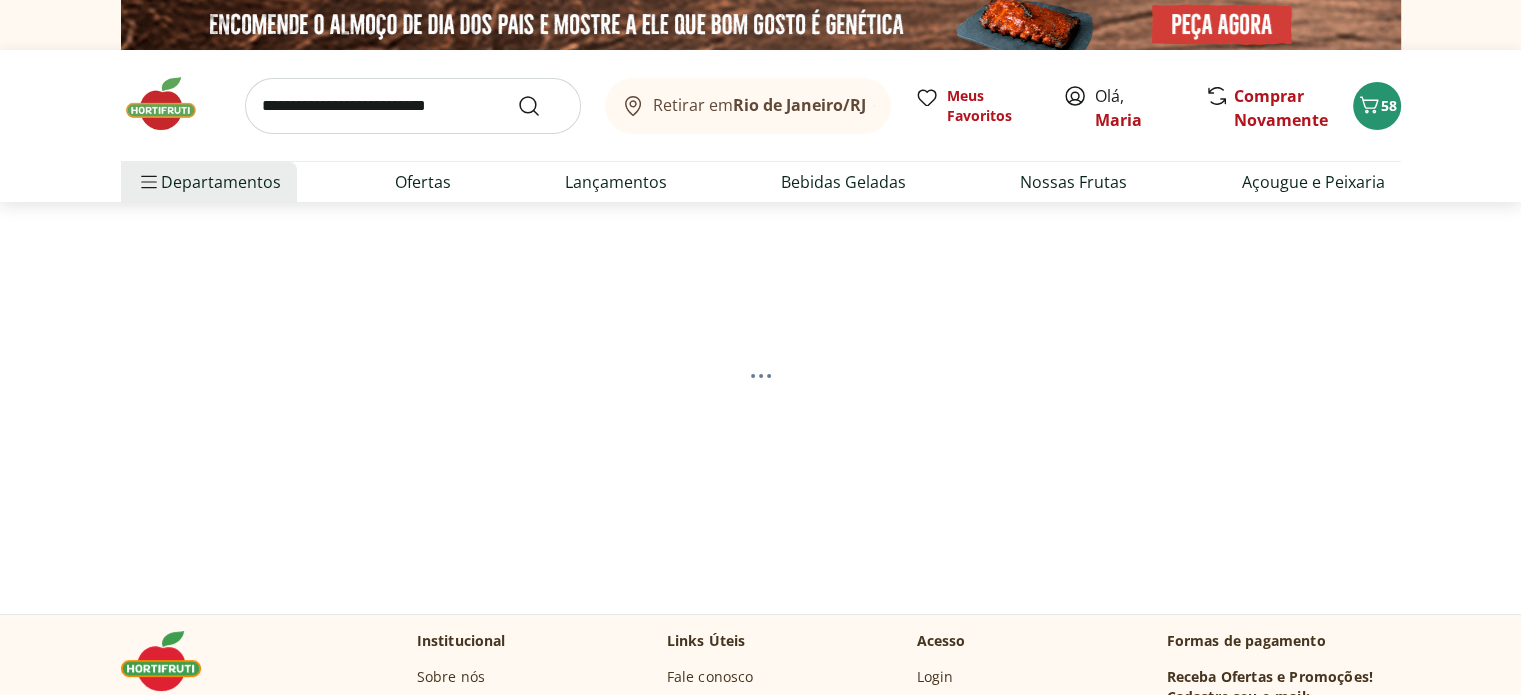 select on "**********" 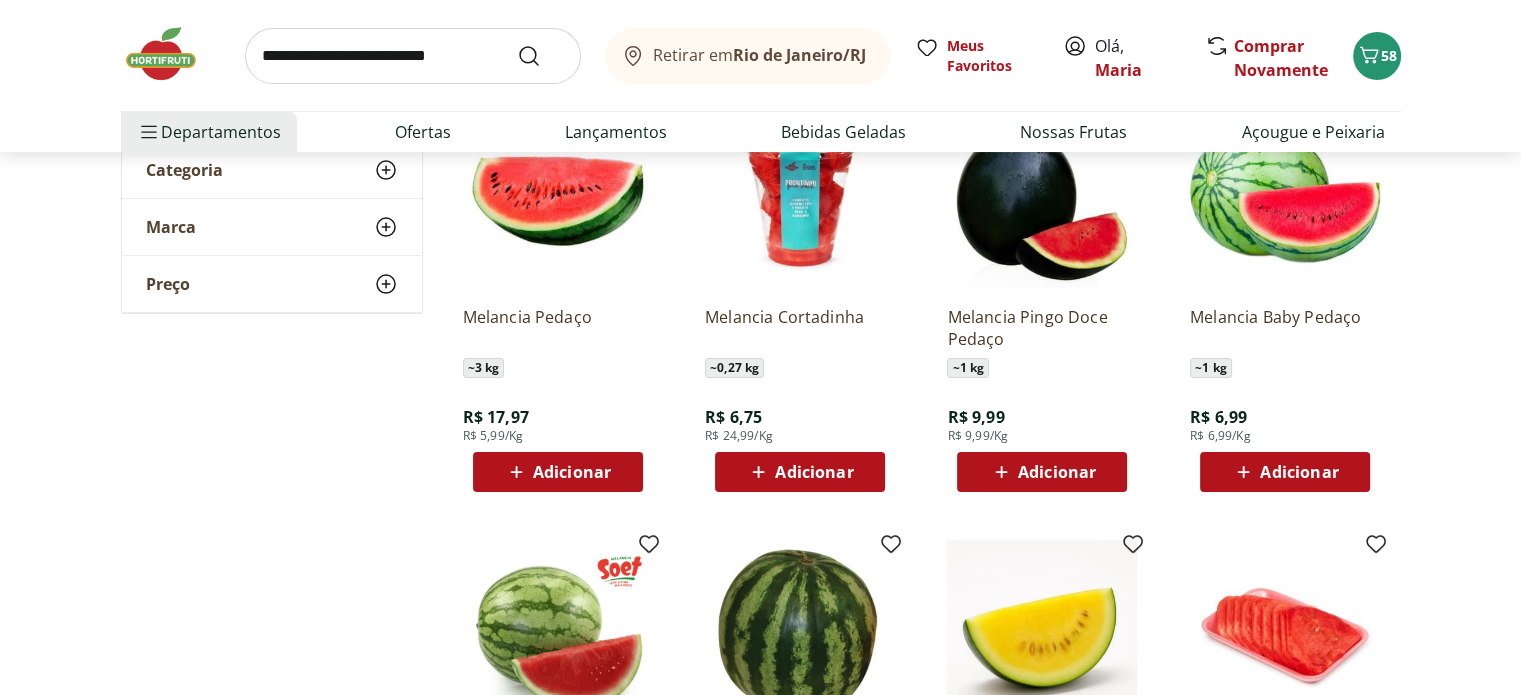 scroll, scrollTop: 300, scrollLeft: 0, axis: vertical 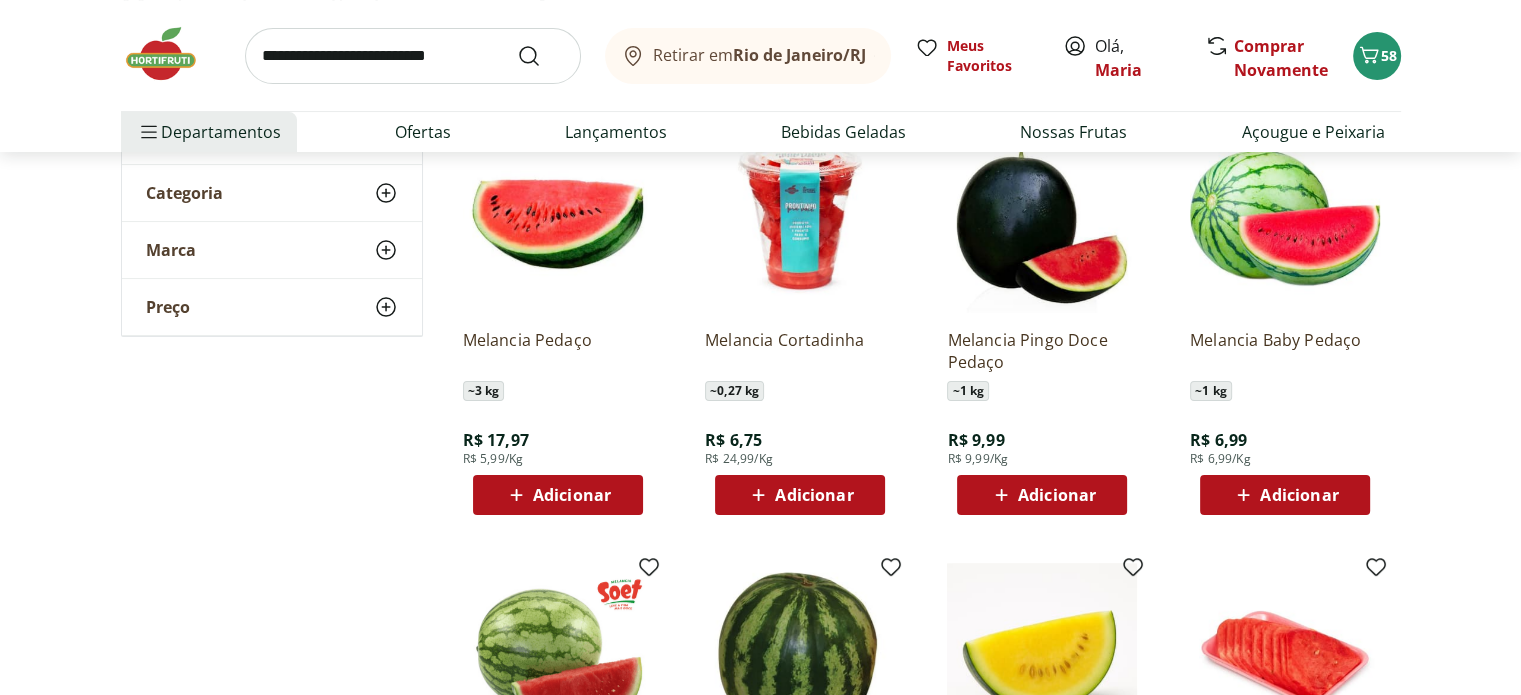 click on "Adicionar" at bounding box center [572, 495] 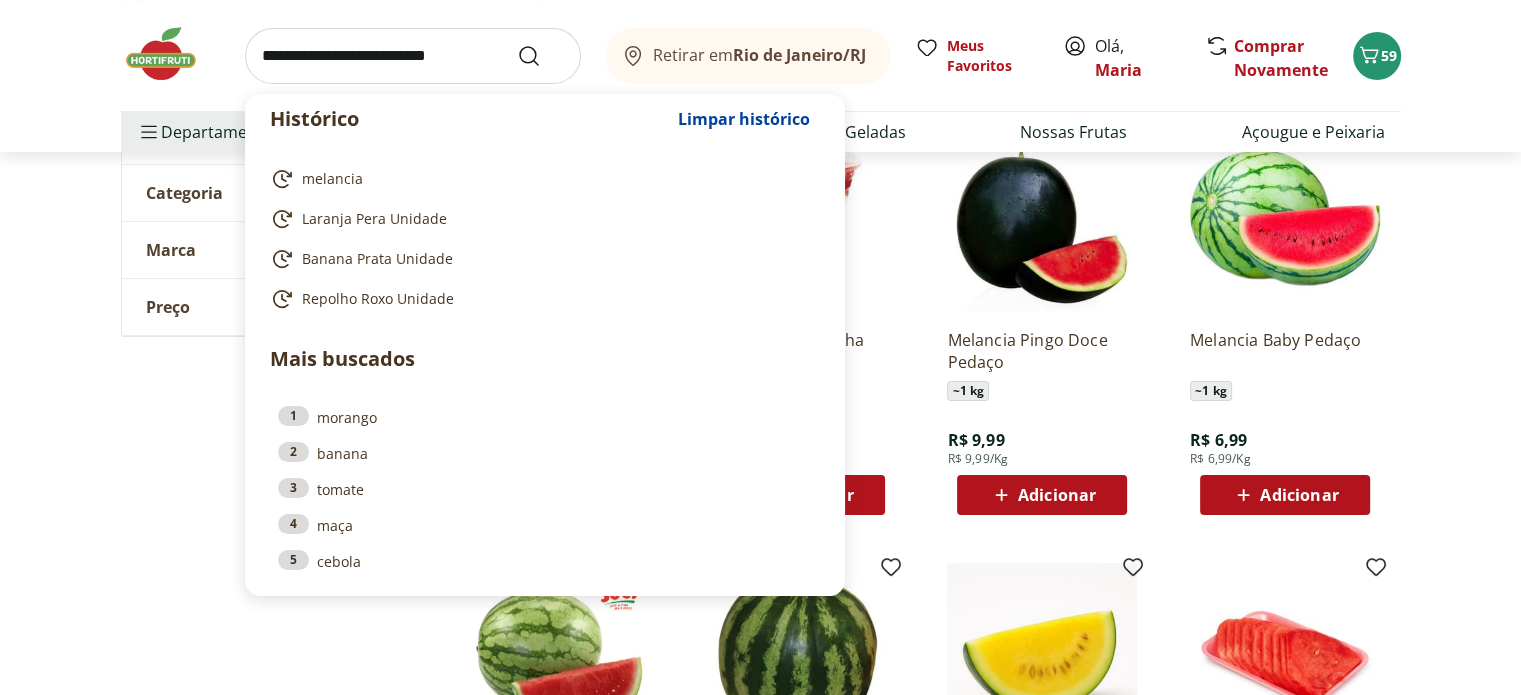 click at bounding box center (413, 56) 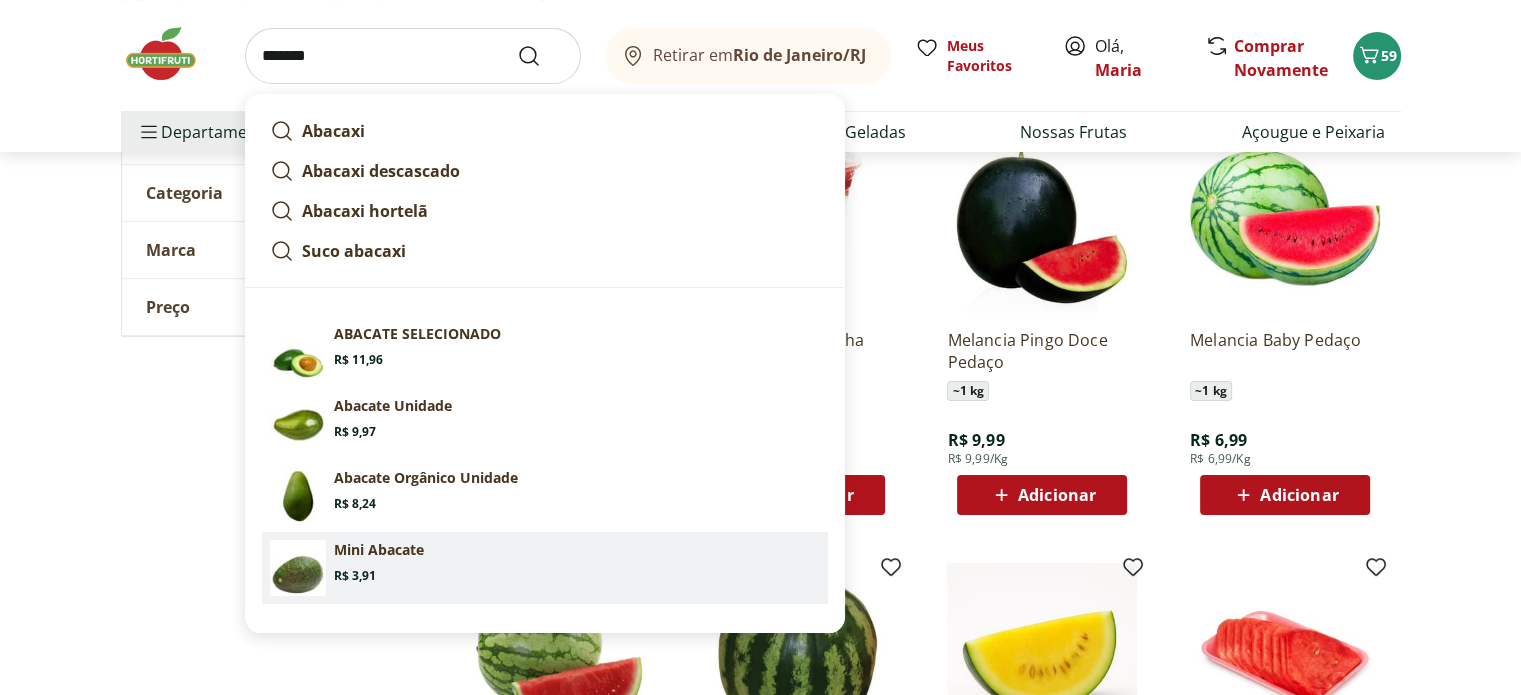 click on "Mini Abacate" at bounding box center [379, 550] 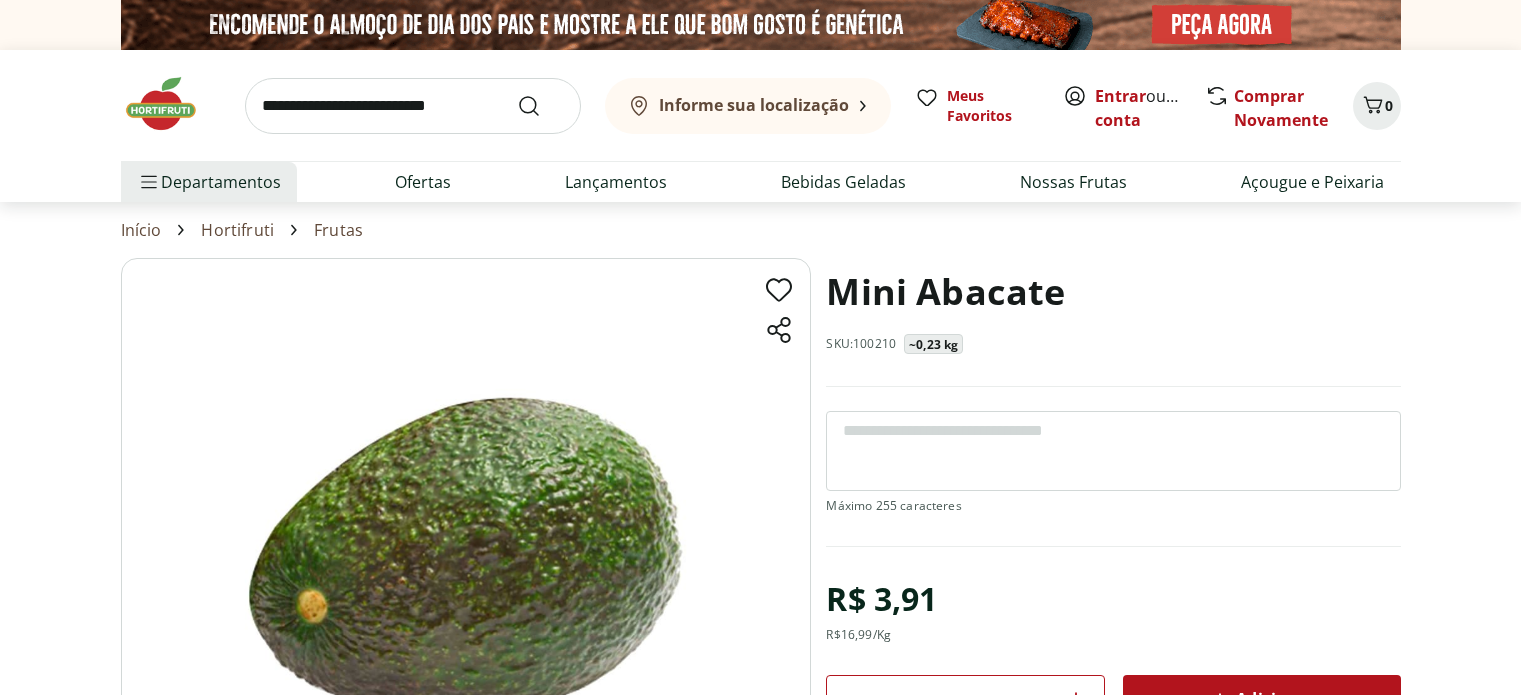 scroll, scrollTop: 0, scrollLeft: 0, axis: both 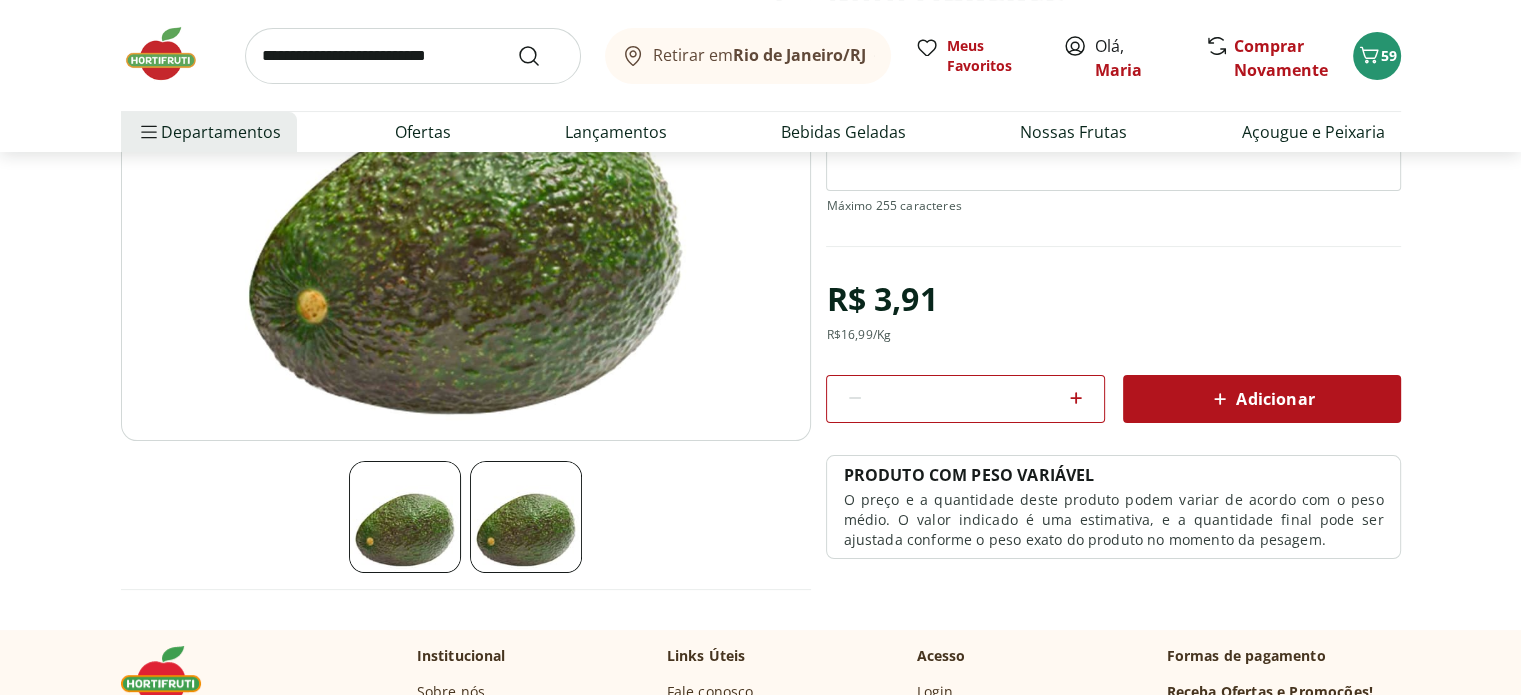 click 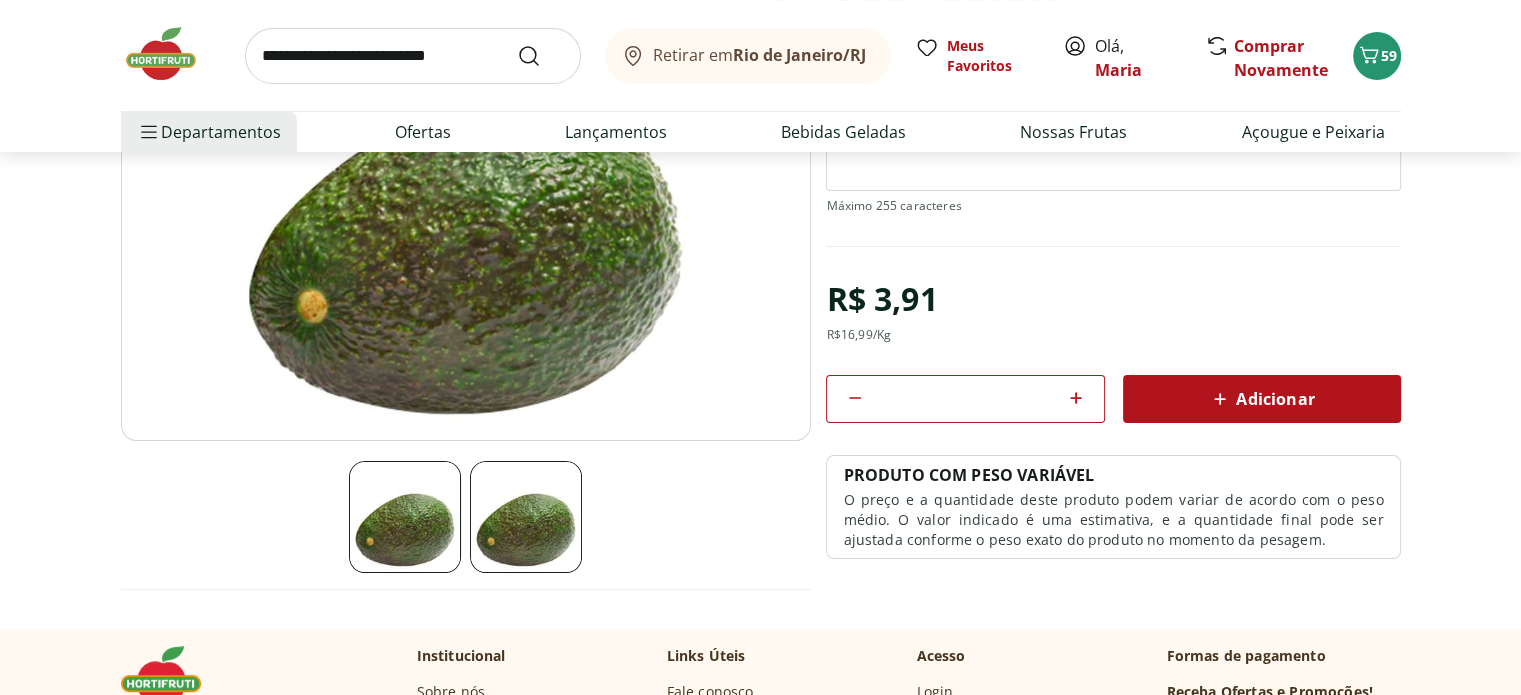 click on "Adicionar" at bounding box center [1261, 399] 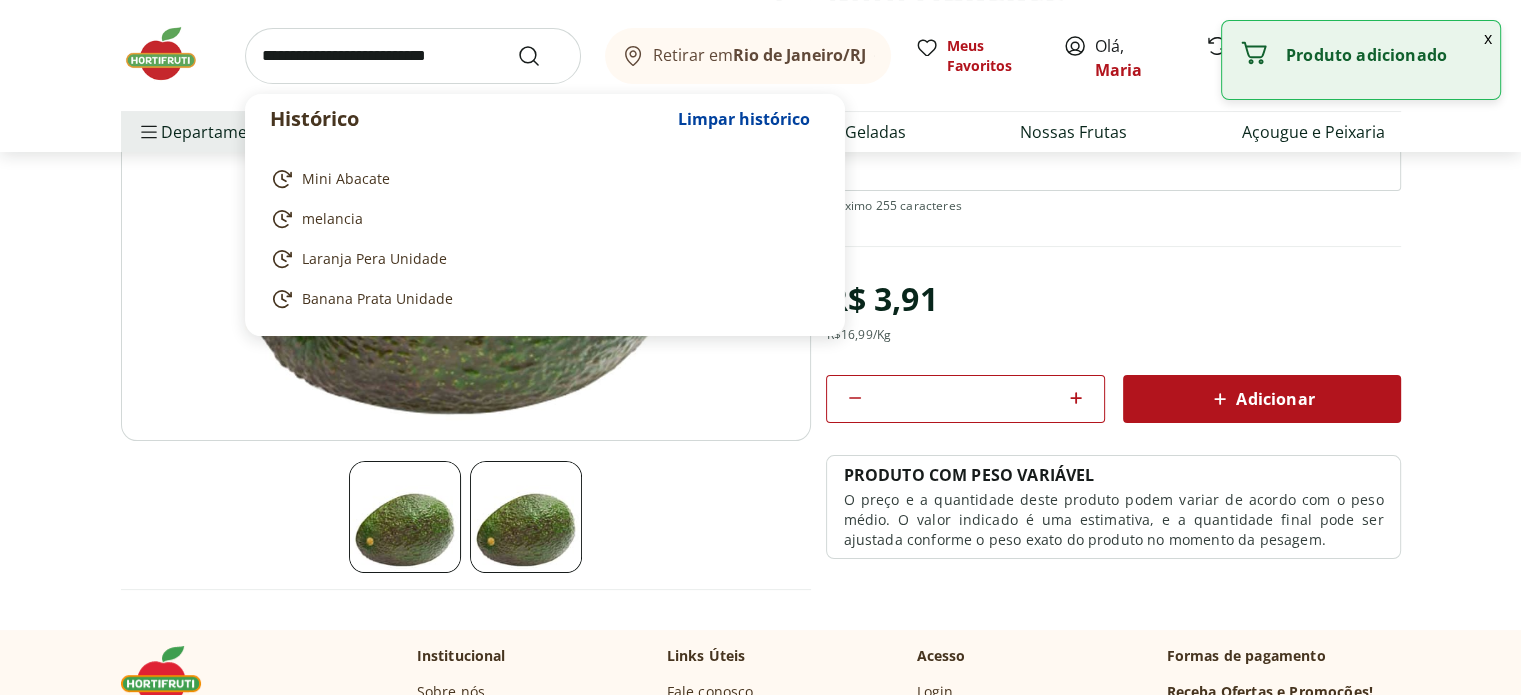 click at bounding box center [413, 56] 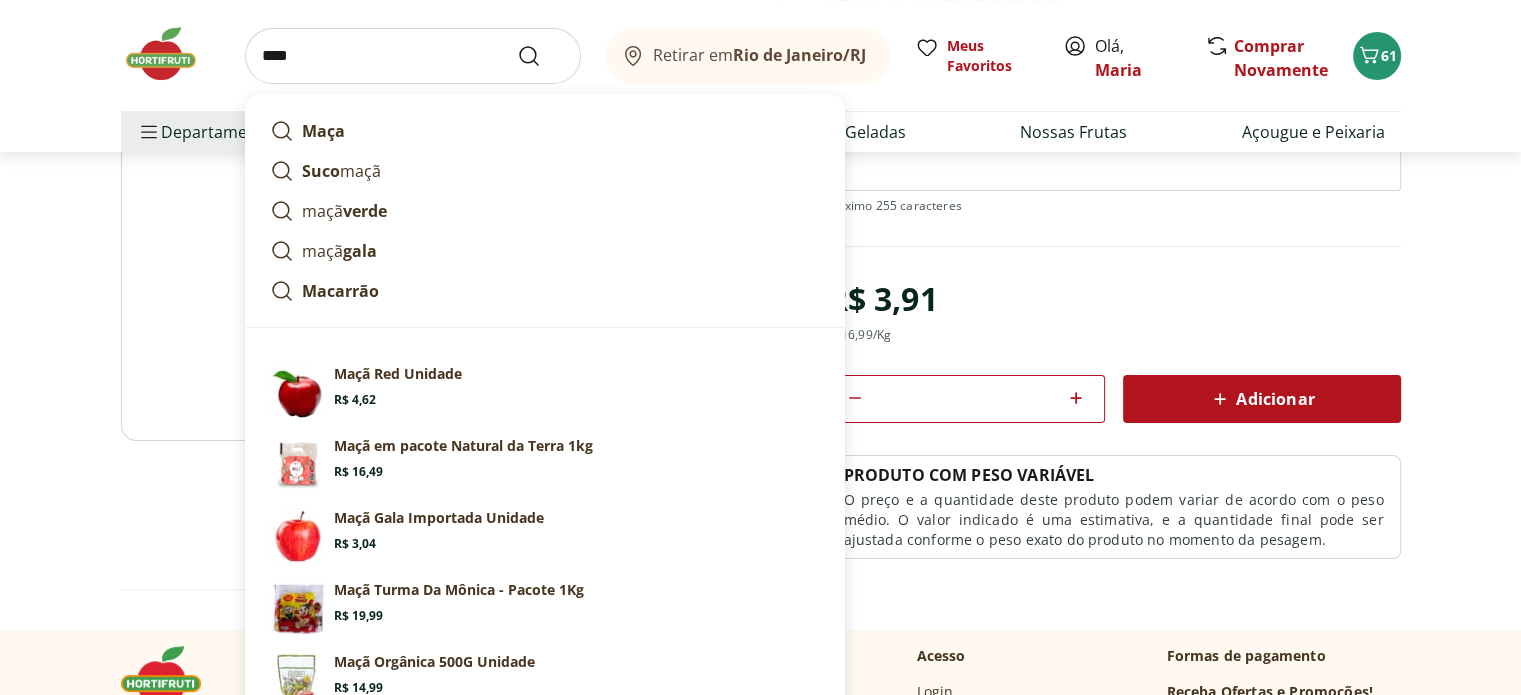 type on "****" 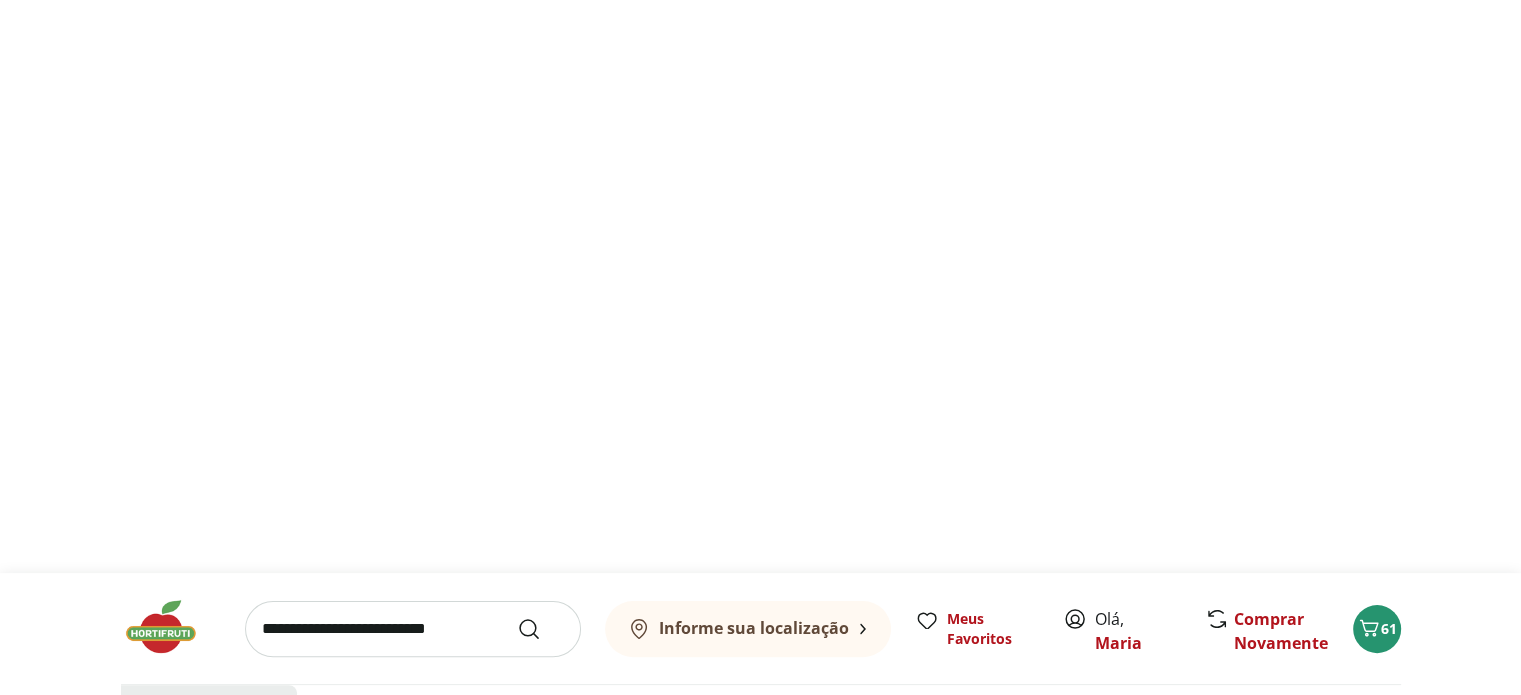 scroll, scrollTop: 0, scrollLeft: 0, axis: both 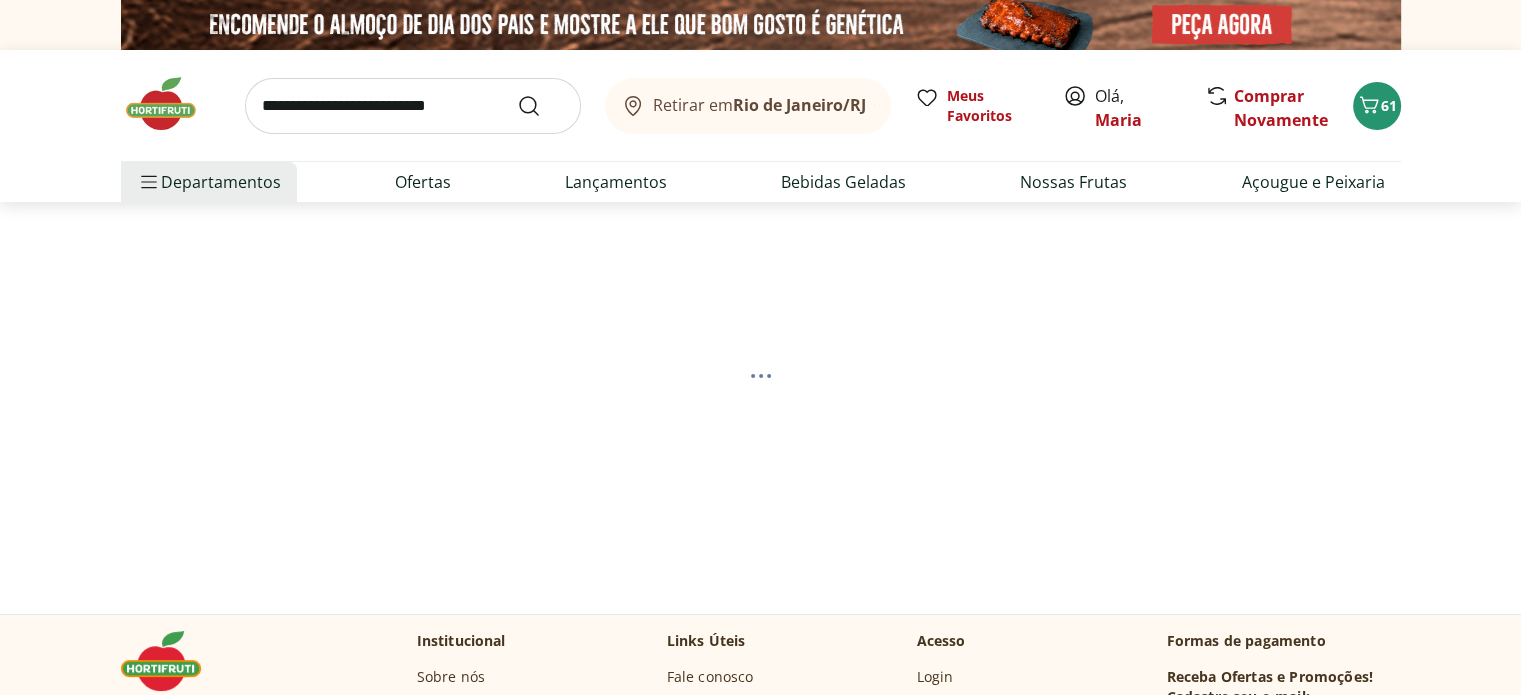 select on "**********" 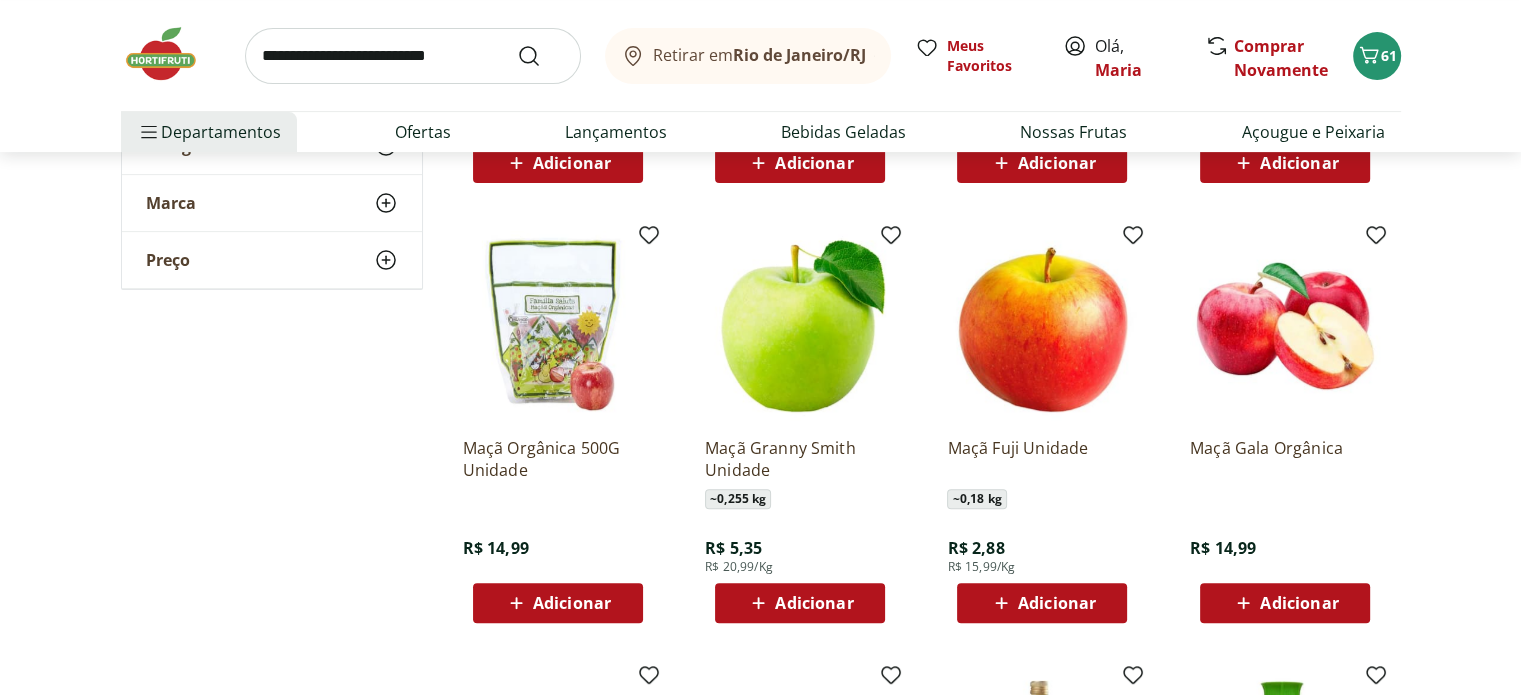 scroll, scrollTop: 700, scrollLeft: 0, axis: vertical 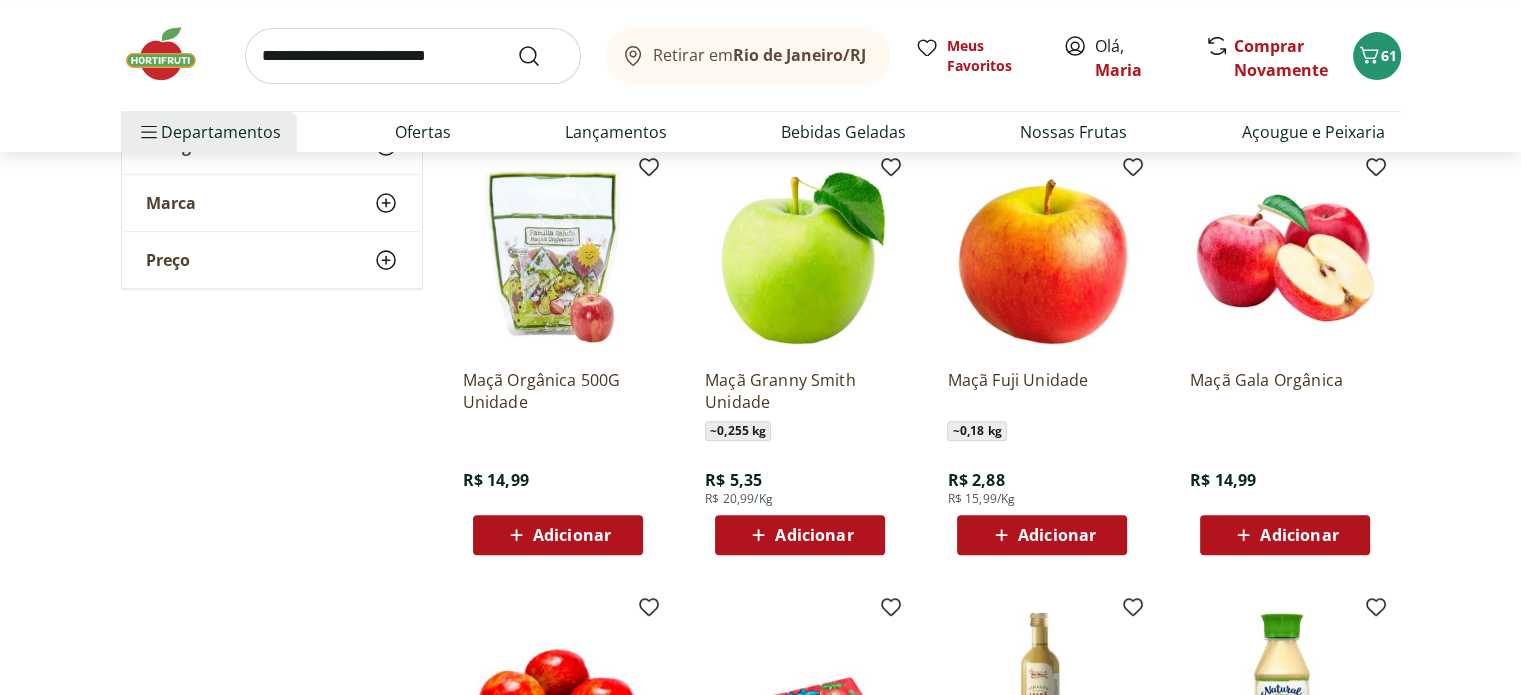 click at bounding box center [1042, 258] 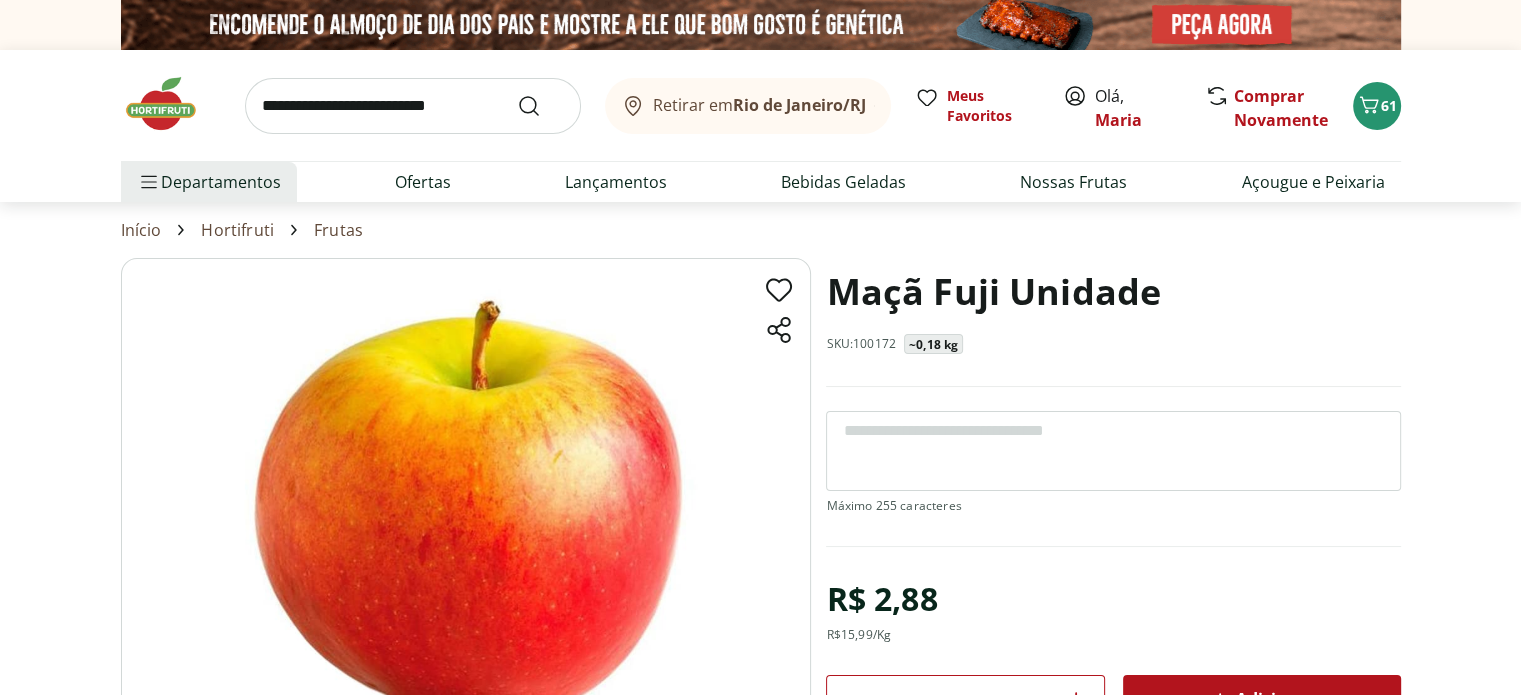 scroll, scrollTop: 200, scrollLeft: 0, axis: vertical 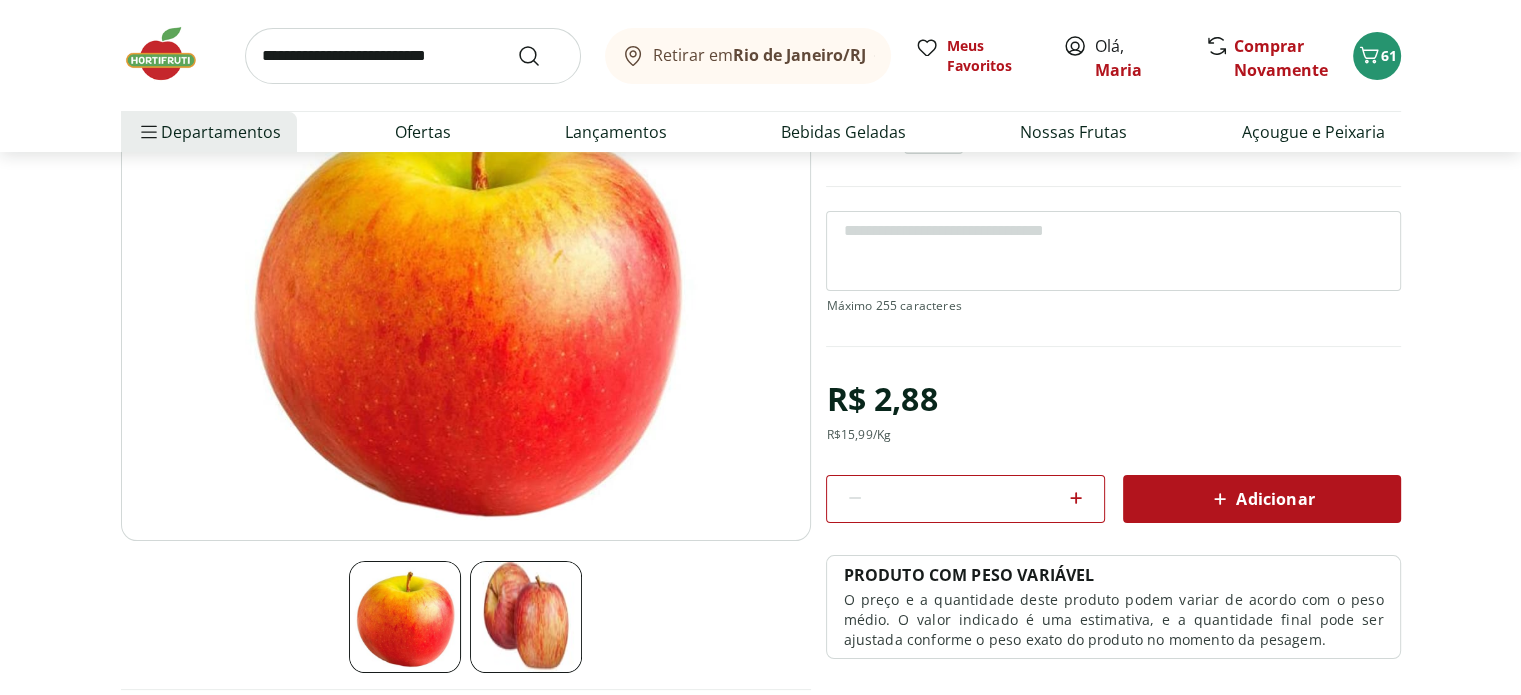 click 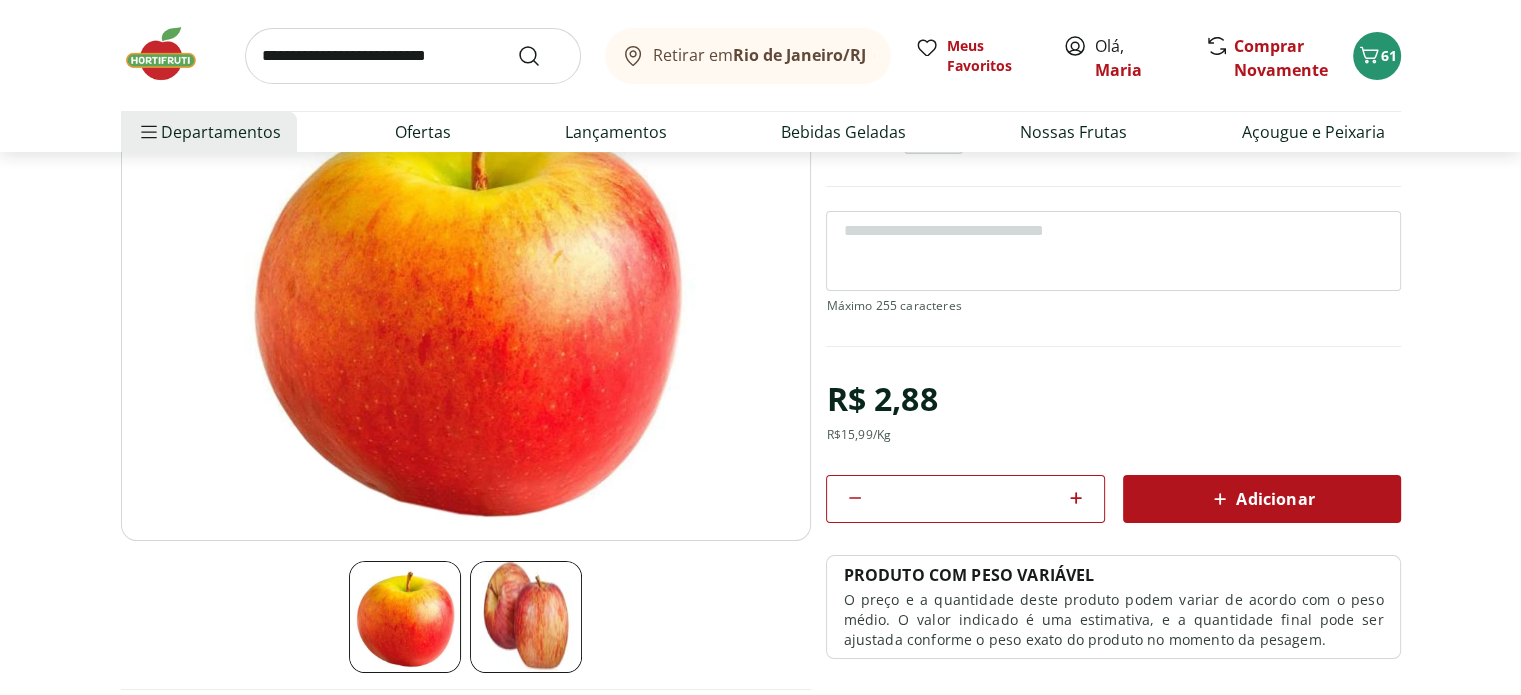 click on "Adicionar" at bounding box center (1261, 499) 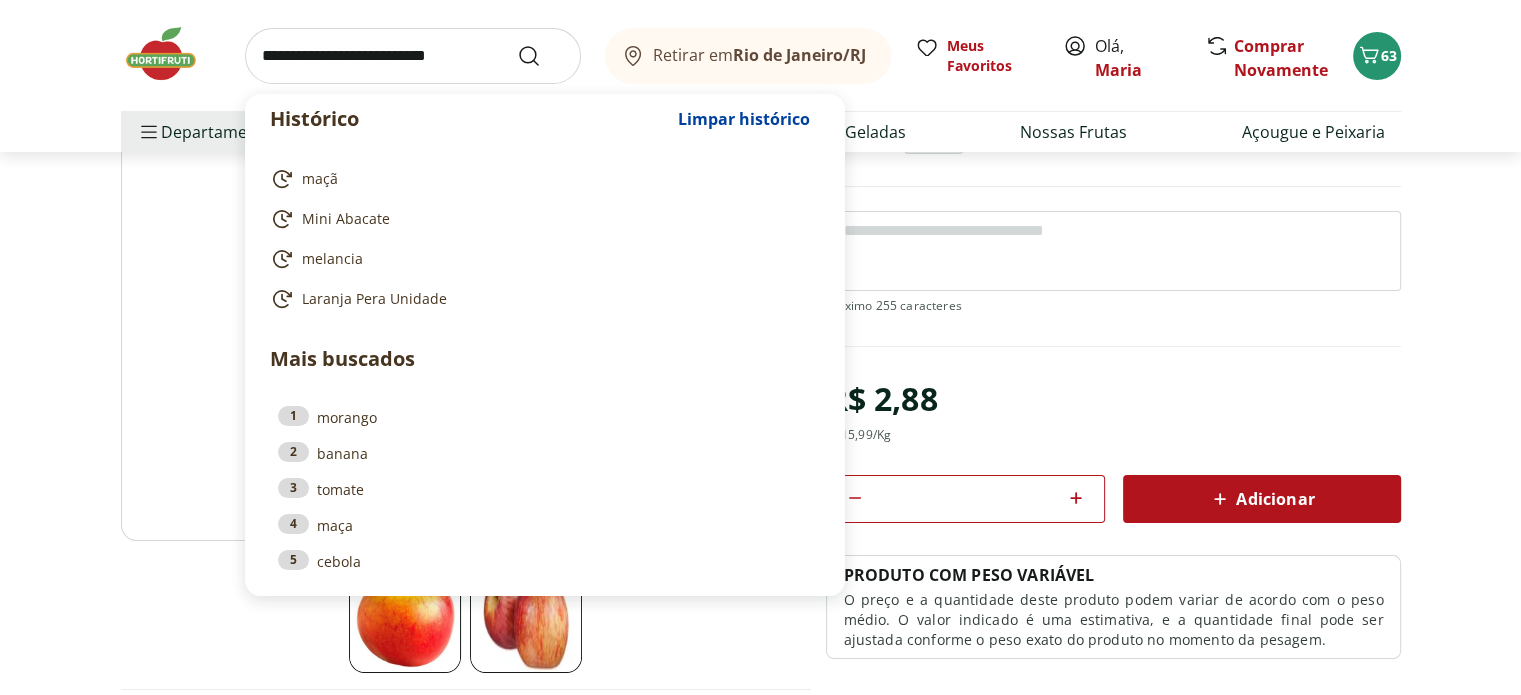 click at bounding box center (413, 56) 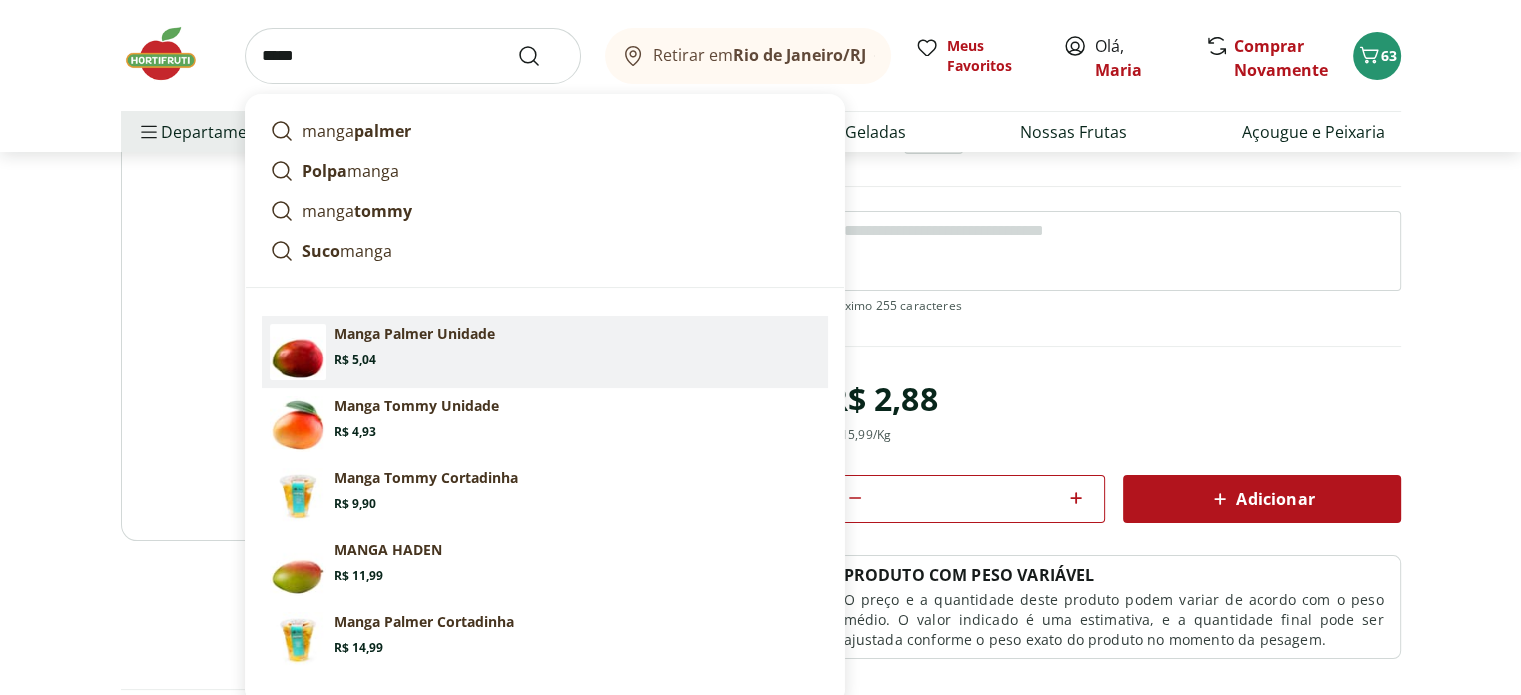 click on "Manga Palmer Unidade" at bounding box center (414, 334) 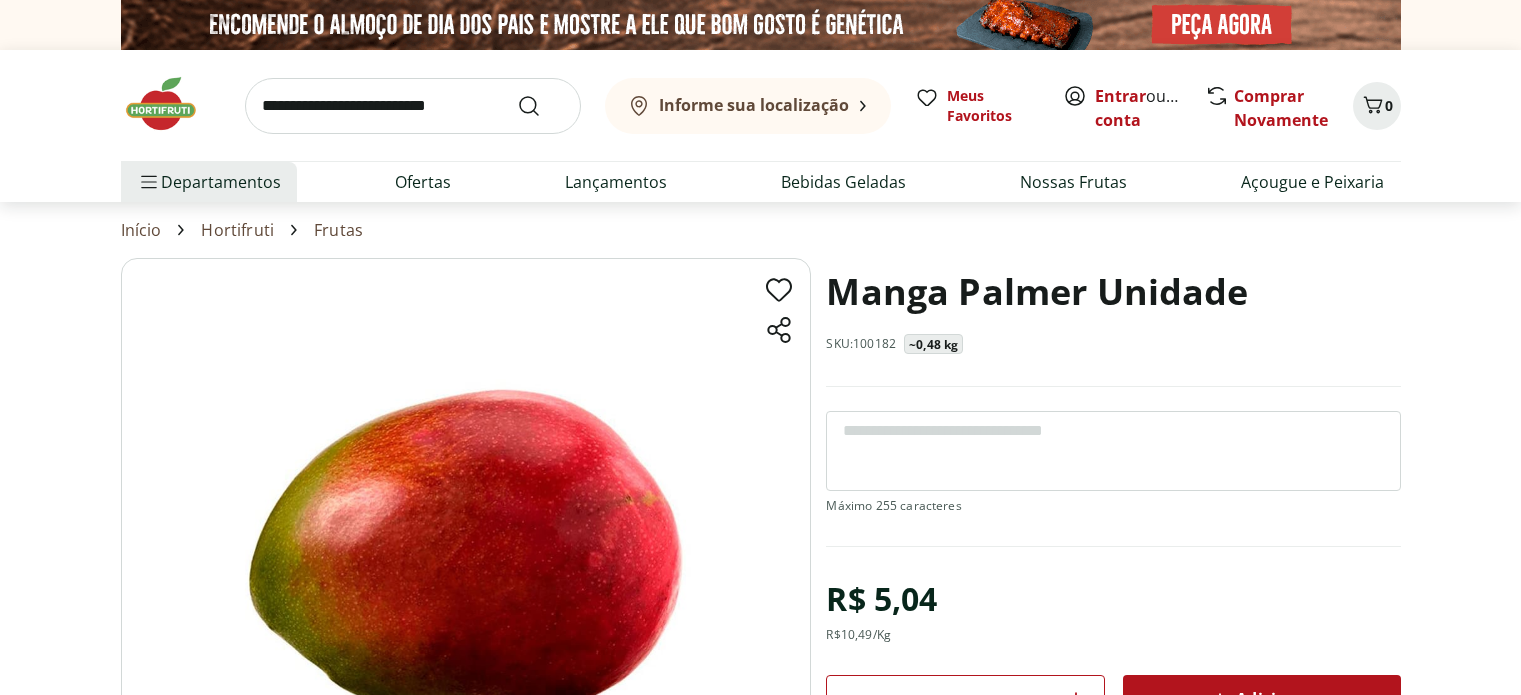 scroll, scrollTop: 0, scrollLeft: 0, axis: both 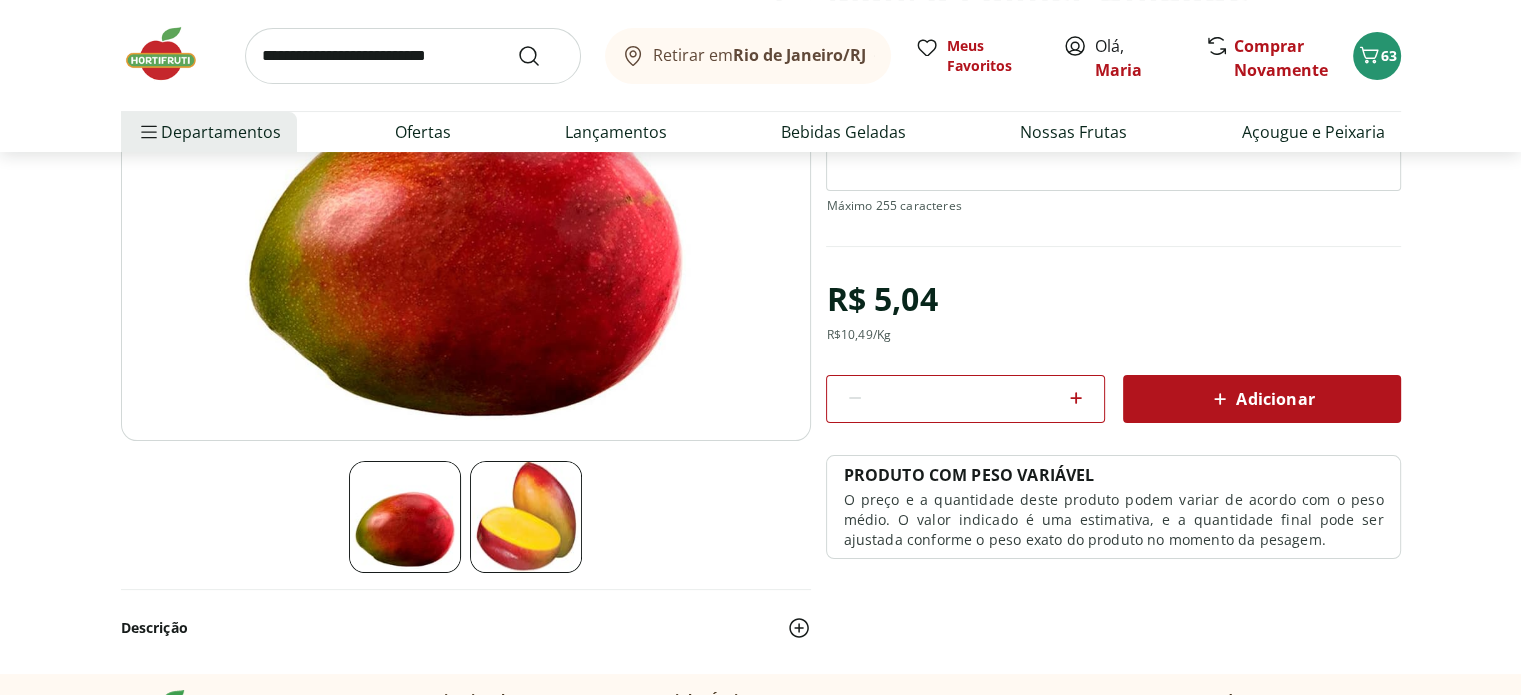 click 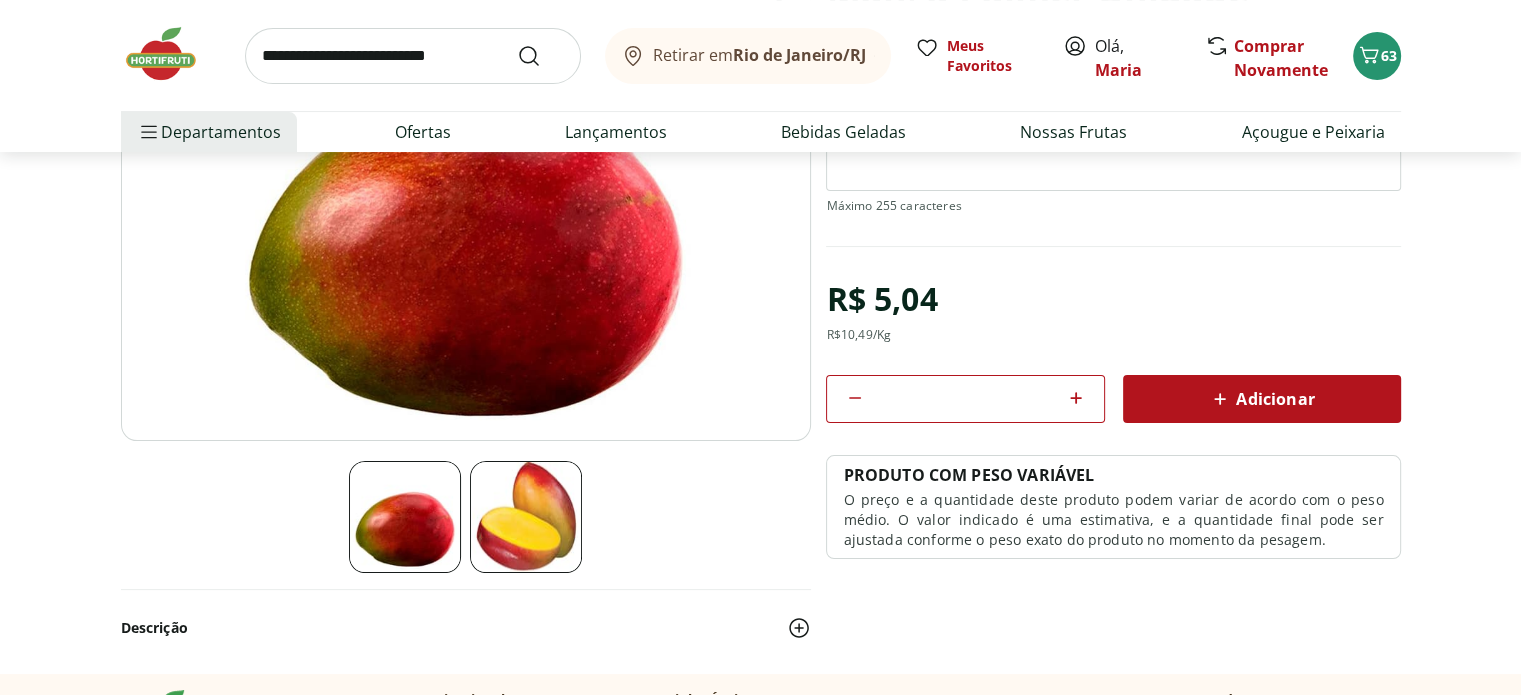 click 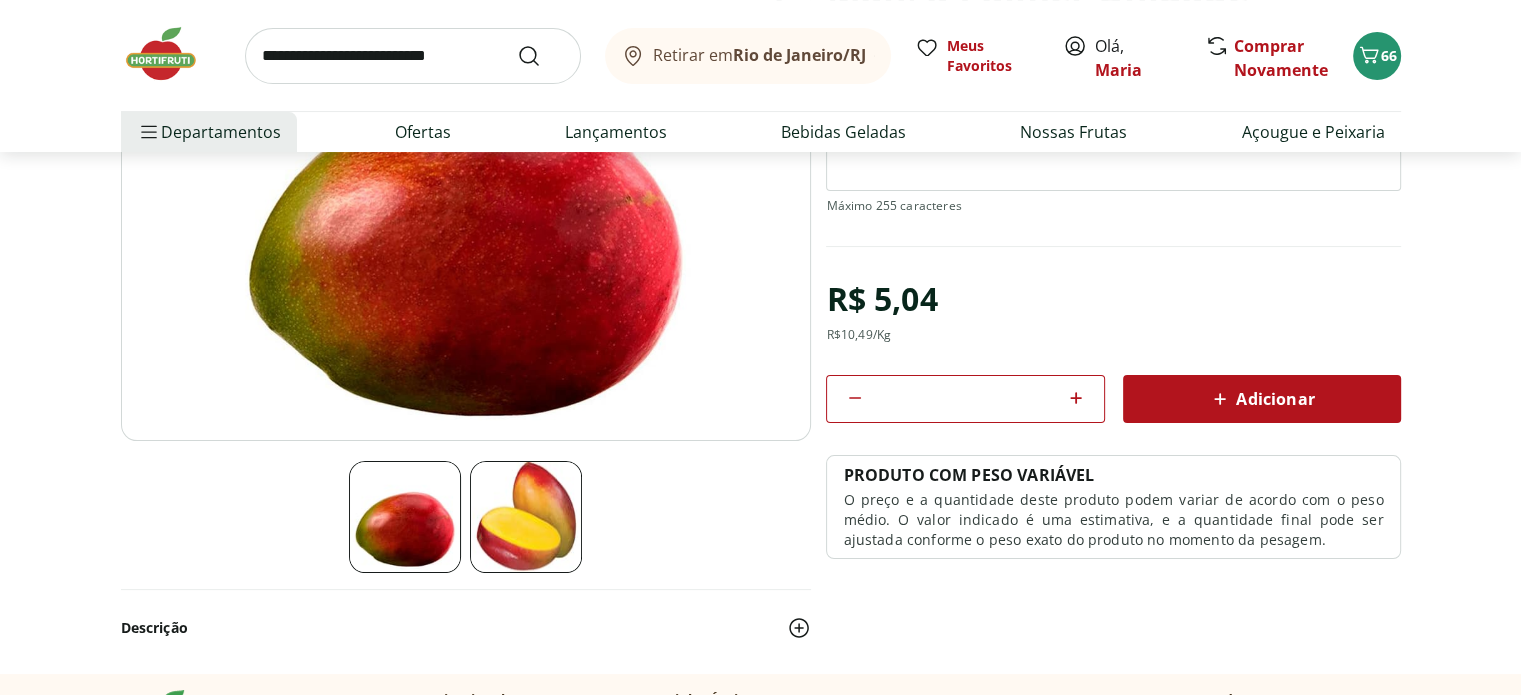 click at bounding box center (413, 56) 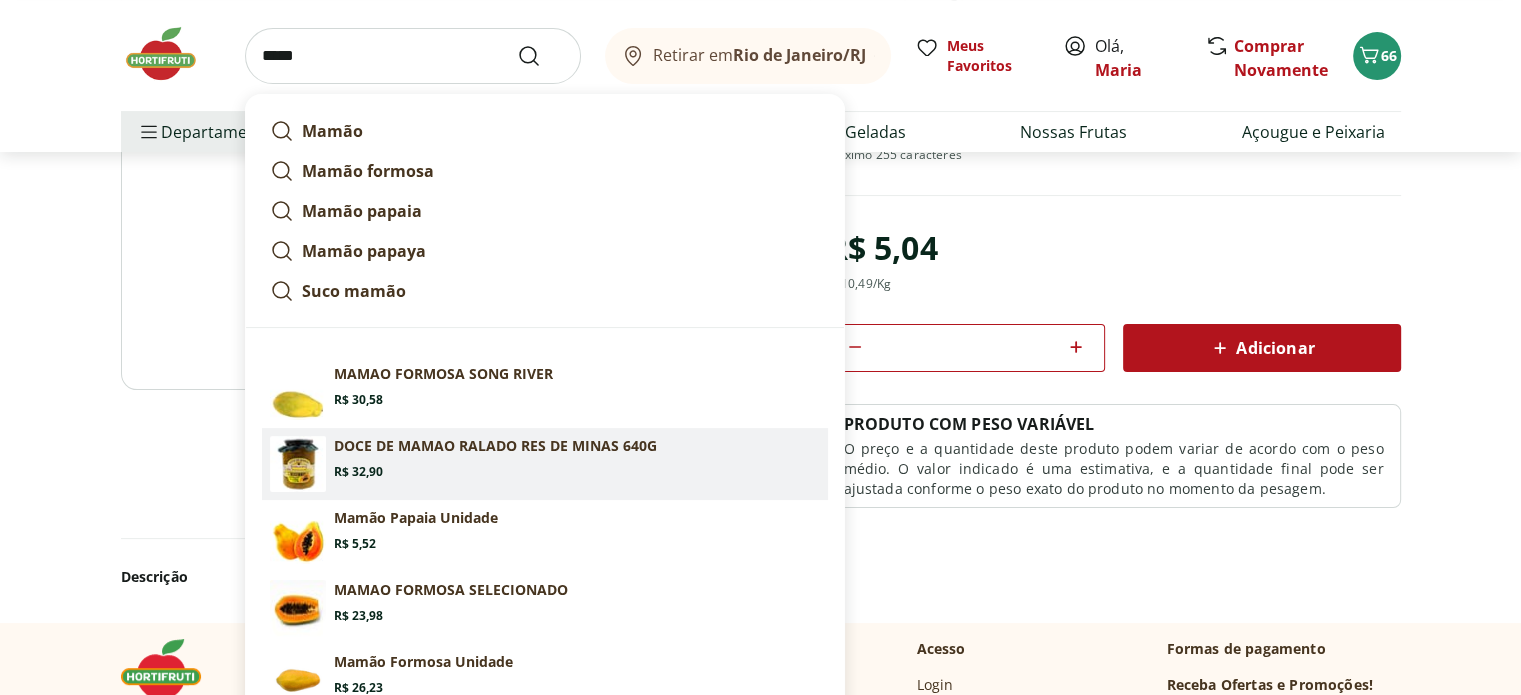 scroll, scrollTop: 400, scrollLeft: 0, axis: vertical 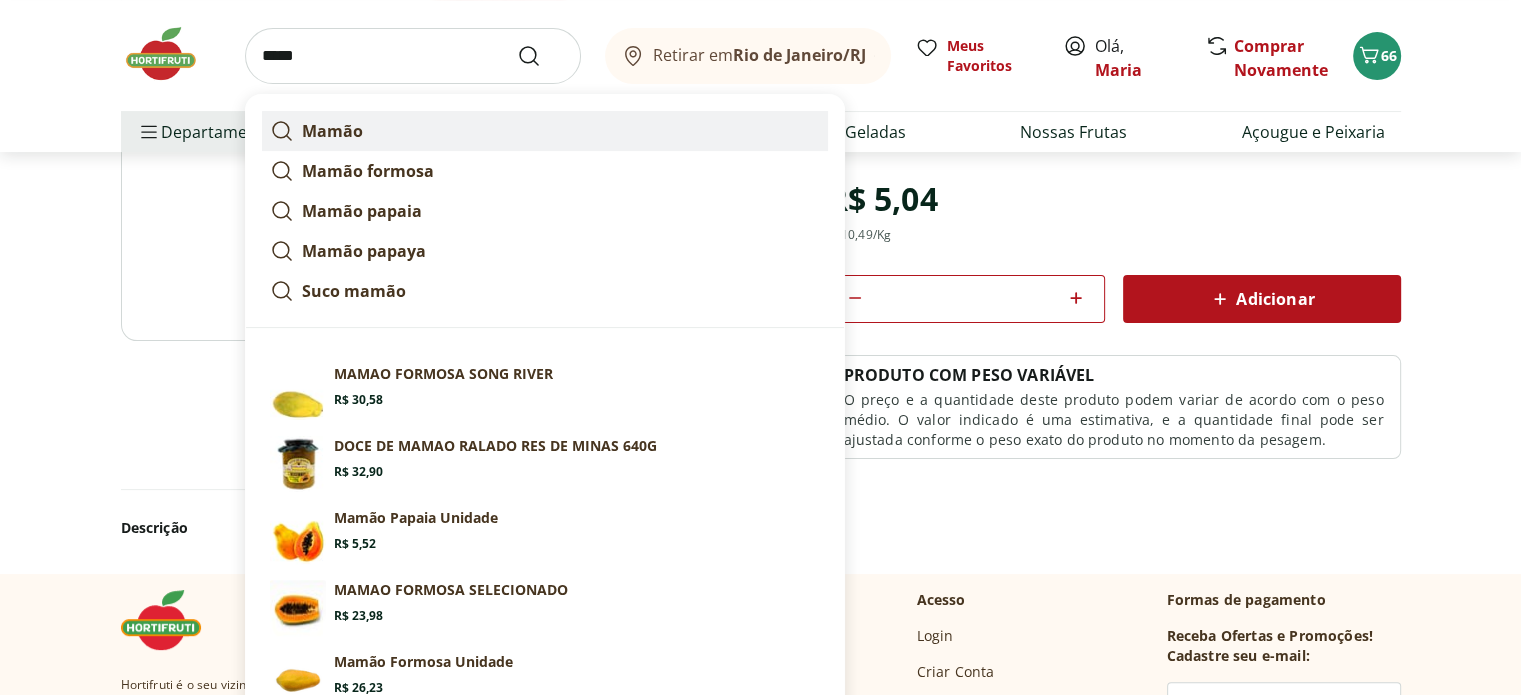 click on "Mamão" at bounding box center (332, 131) 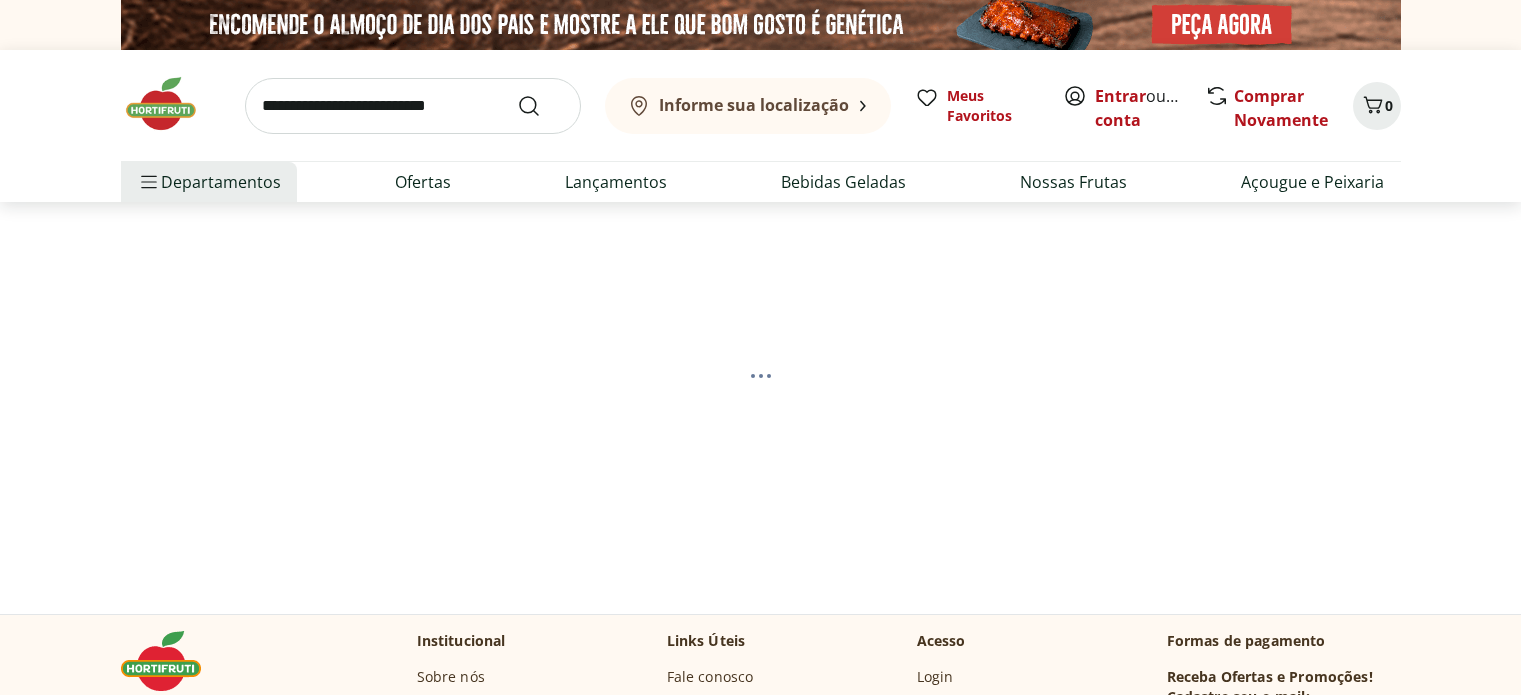 scroll, scrollTop: 0, scrollLeft: 0, axis: both 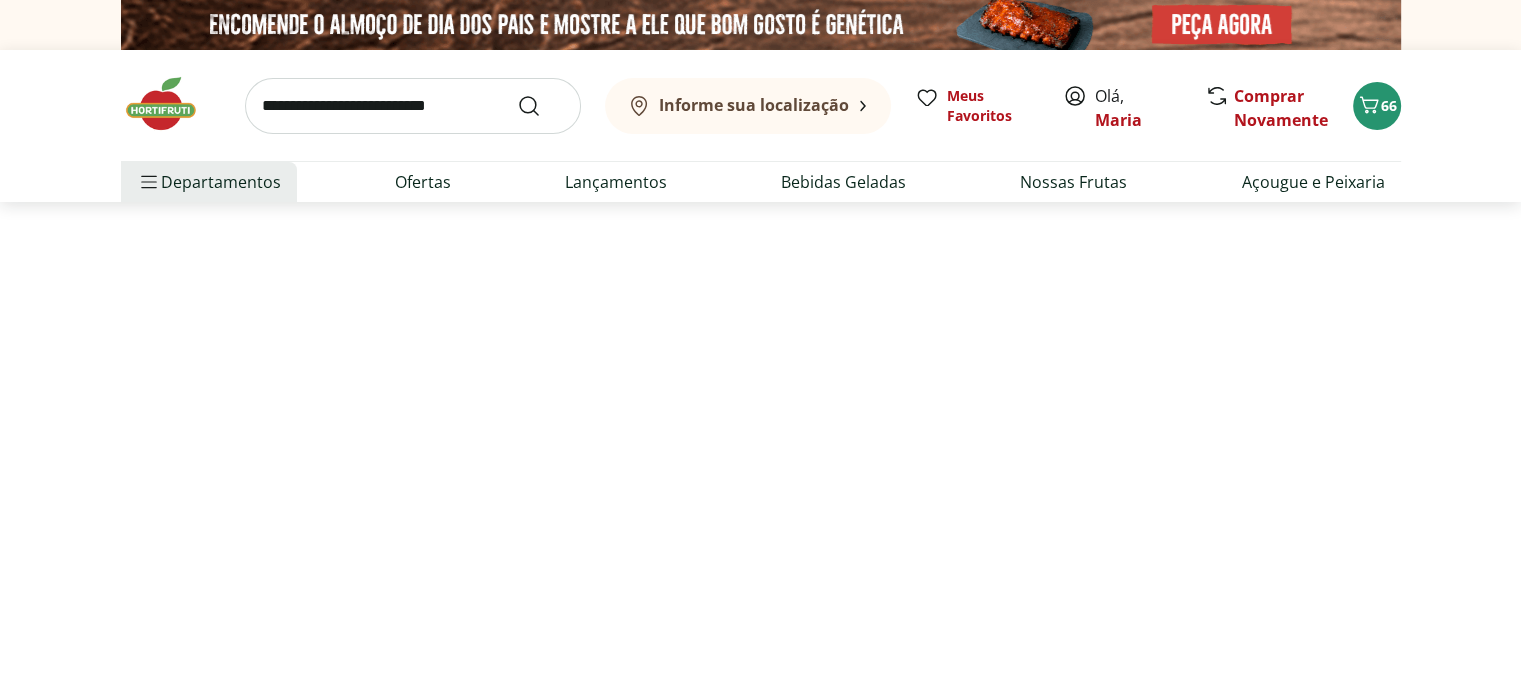 select on "**********" 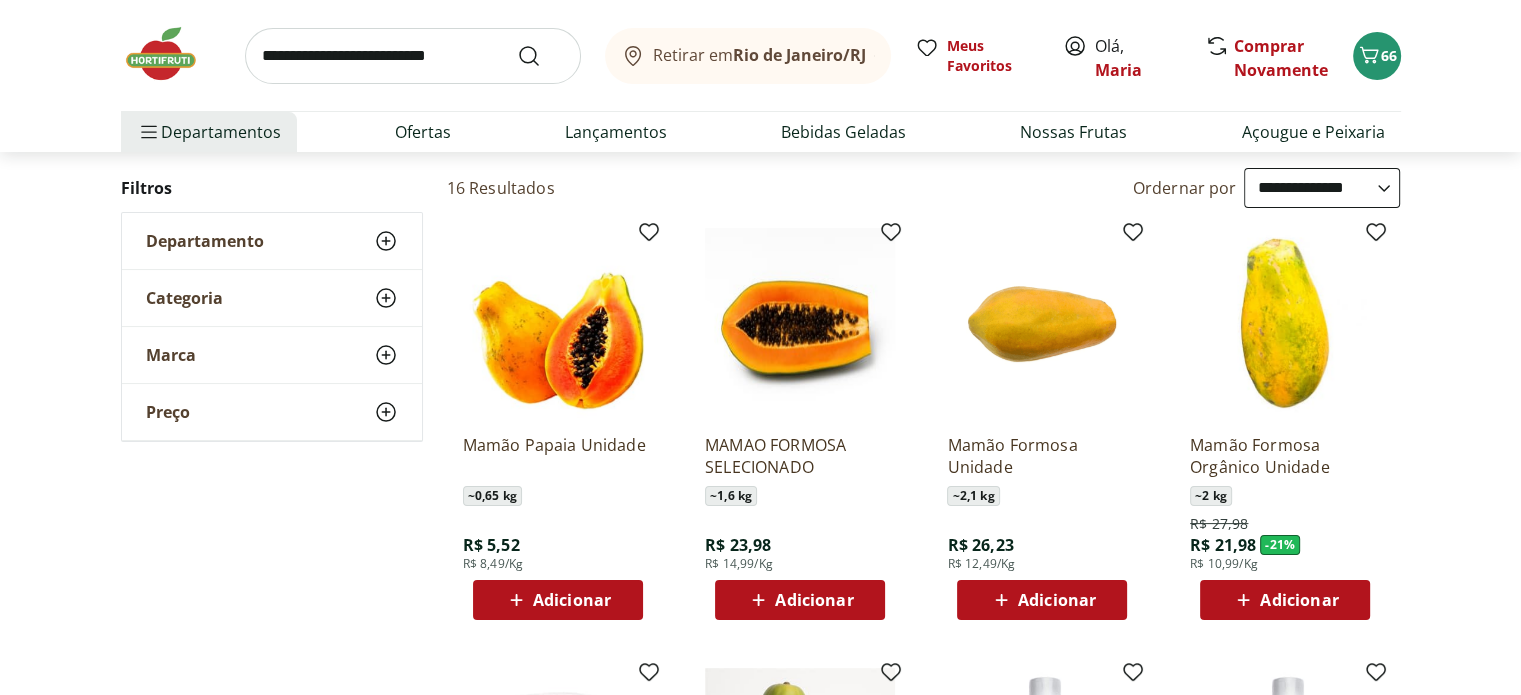 scroll, scrollTop: 200, scrollLeft: 0, axis: vertical 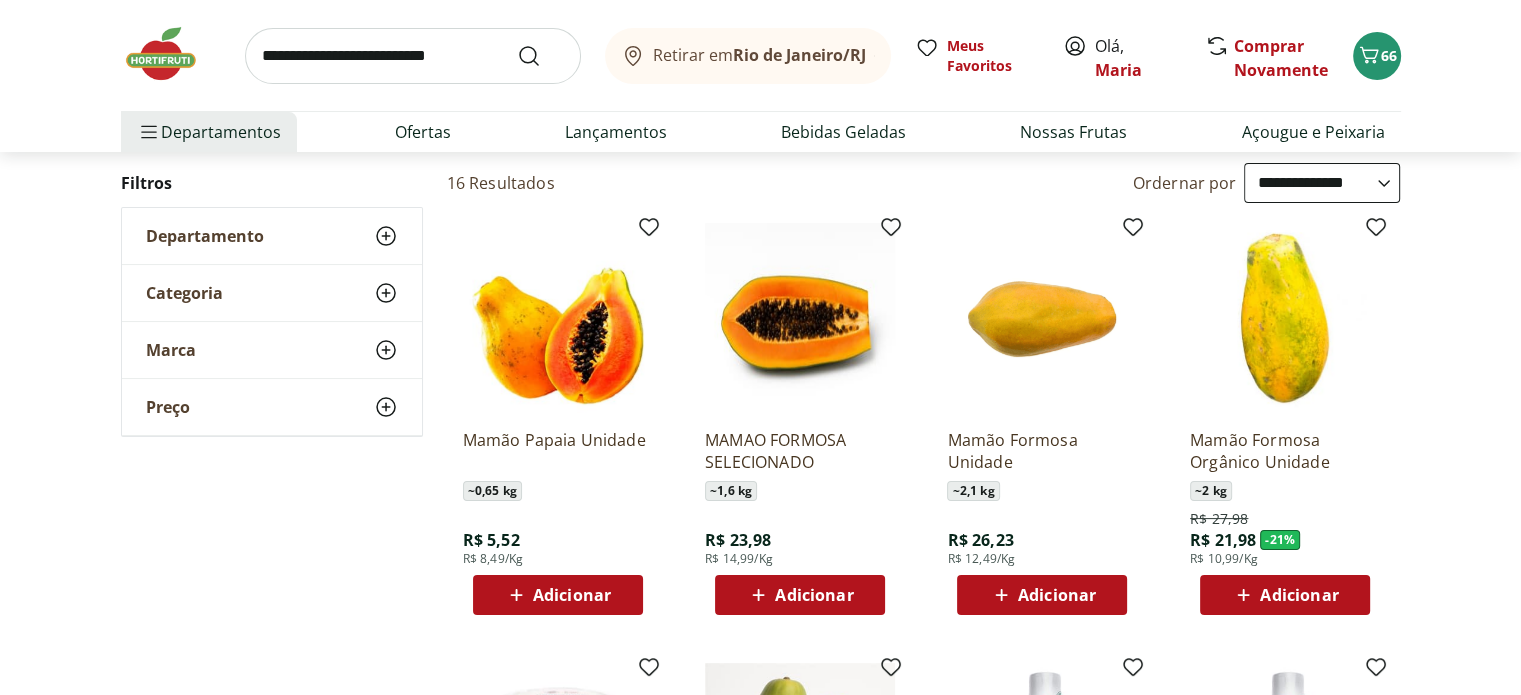 click on "Adicionar" at bounding box center [572, 595] 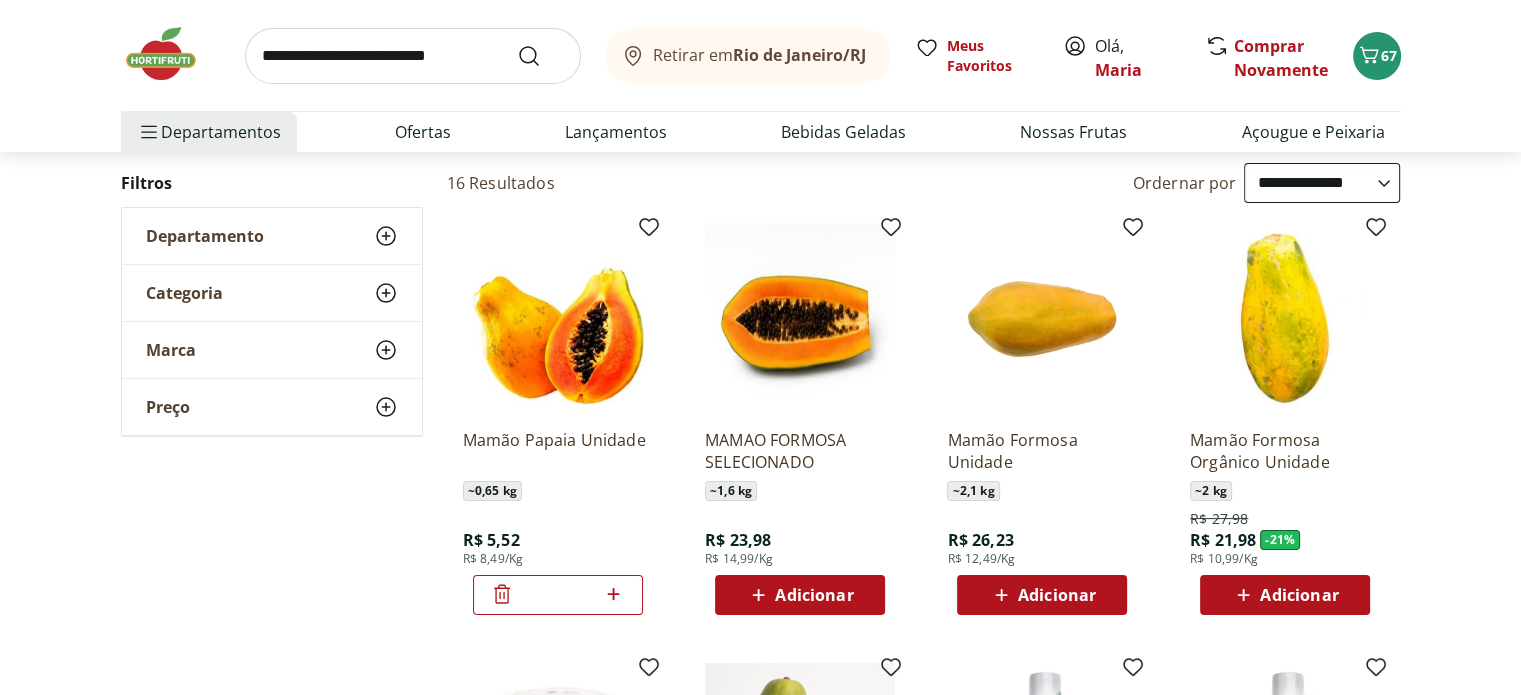 click 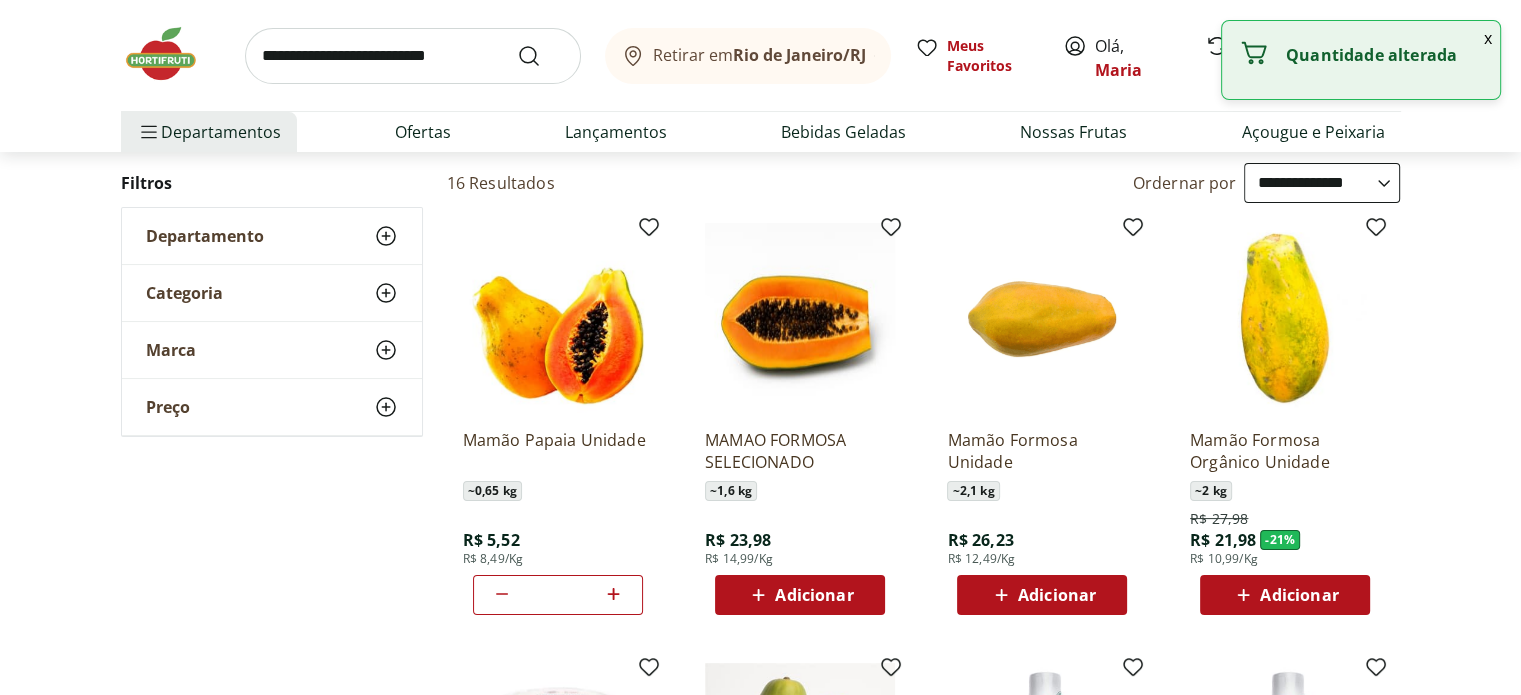 click 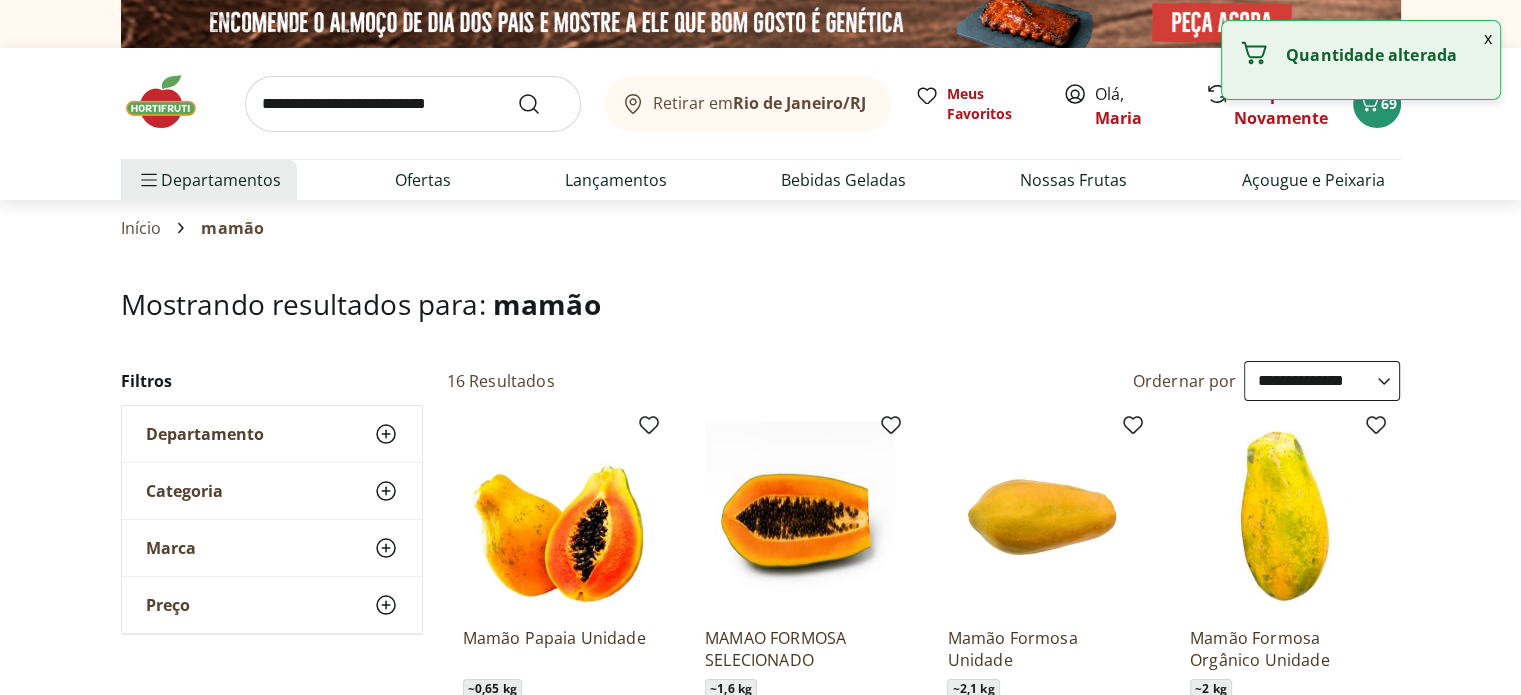 scroll, scrollTop: 0, scrollLeft: 0, axis: both 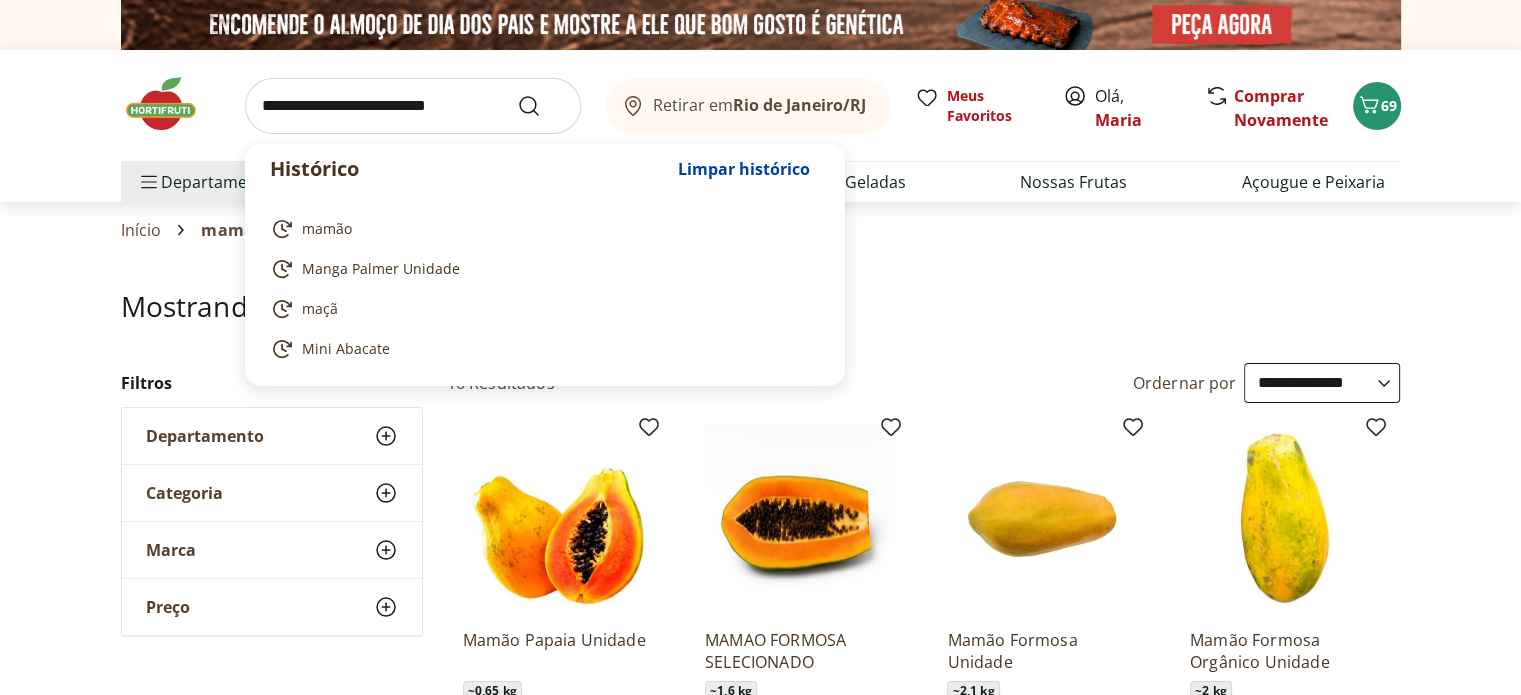 click at bounding box center [413, 106] 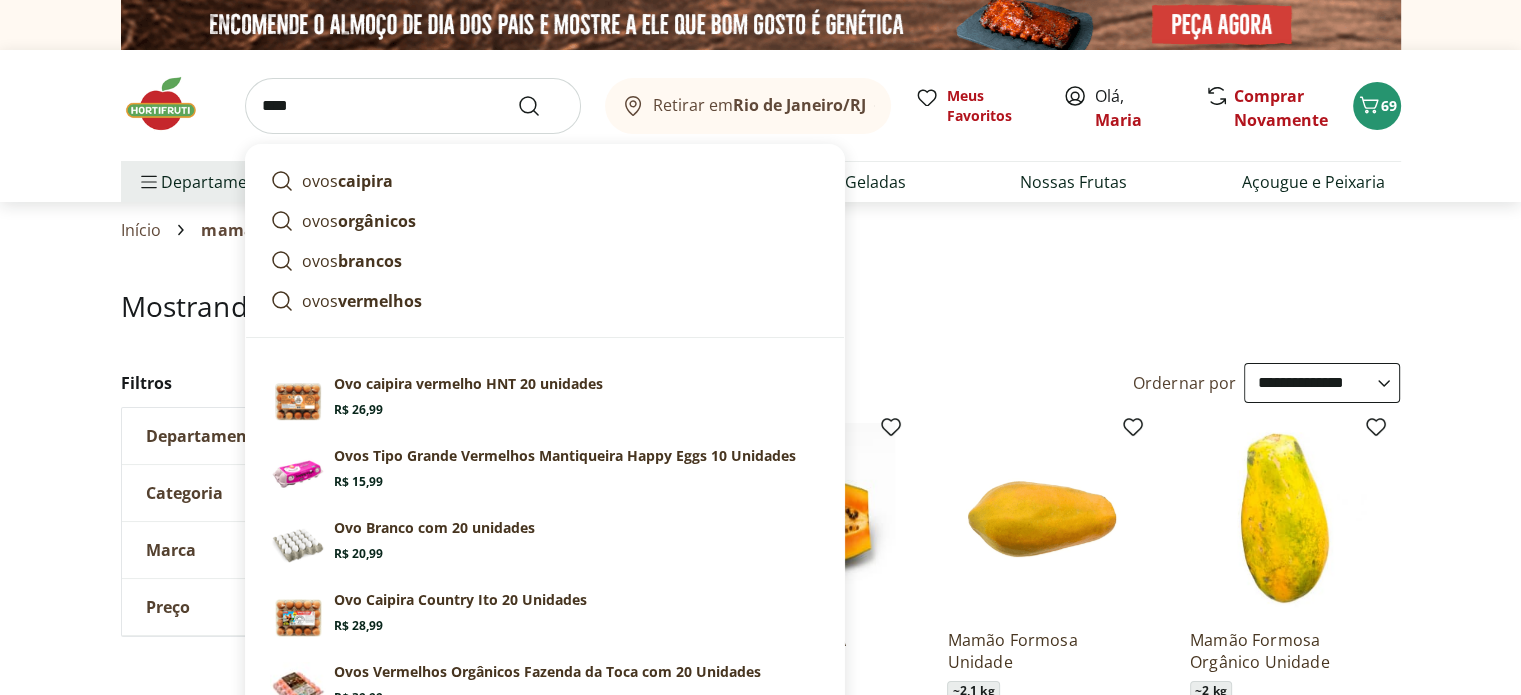 type on "****" 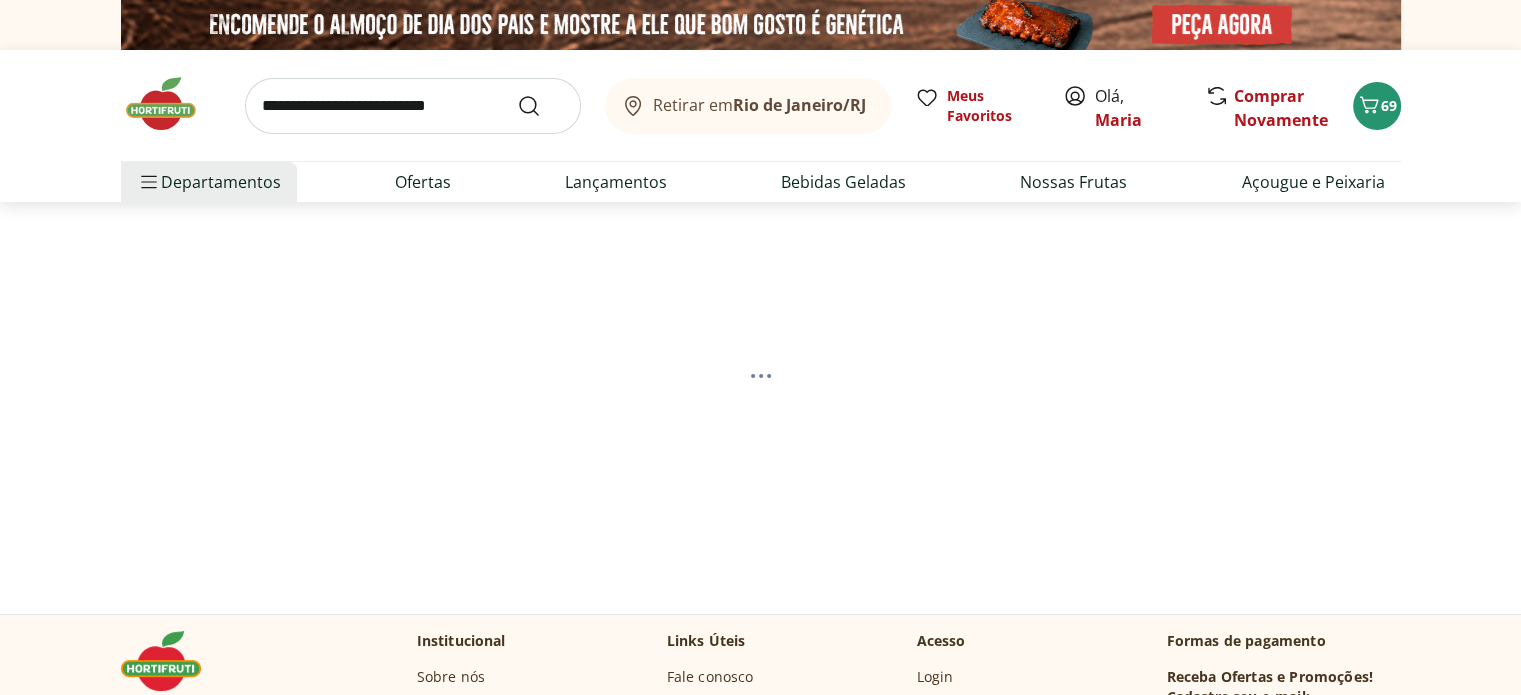 select on "**********" 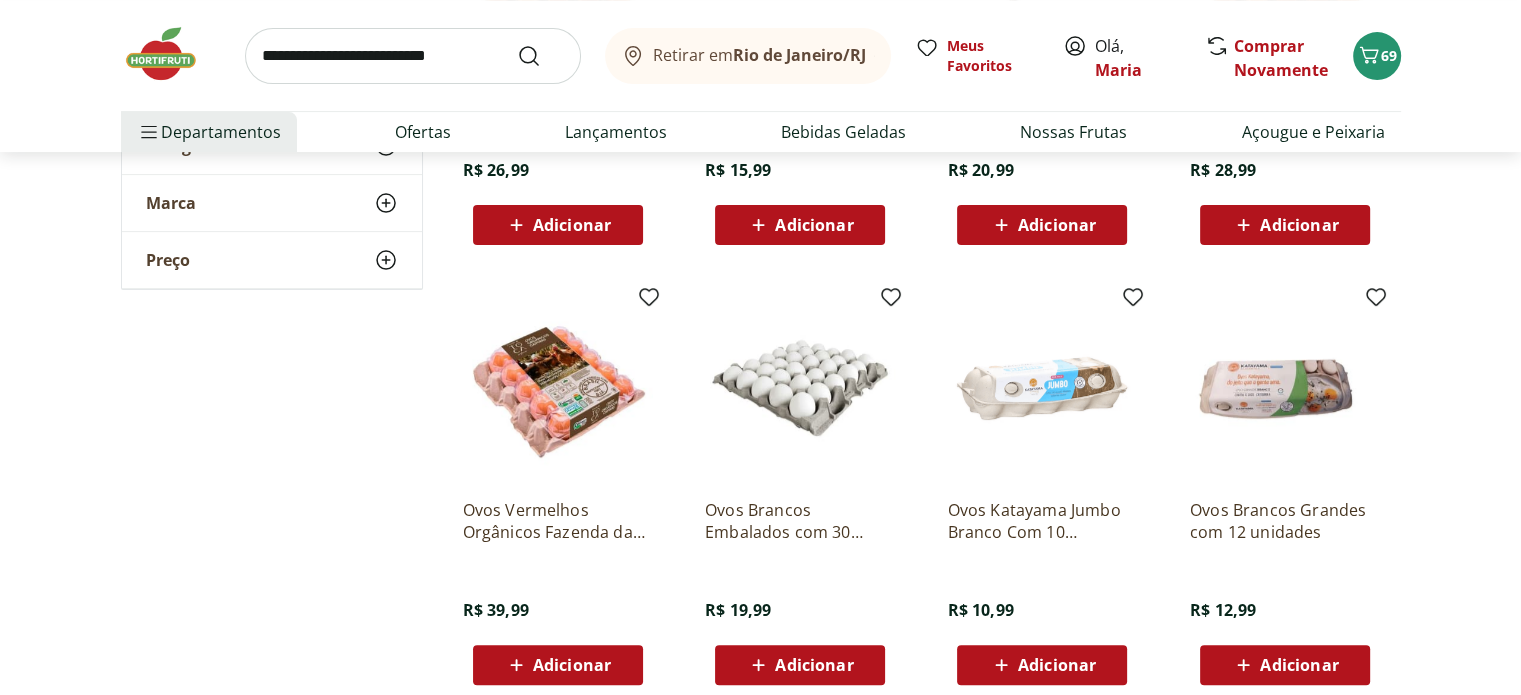 scroll, scrollTop: 600, scrollLeft: 0, axis: vertical 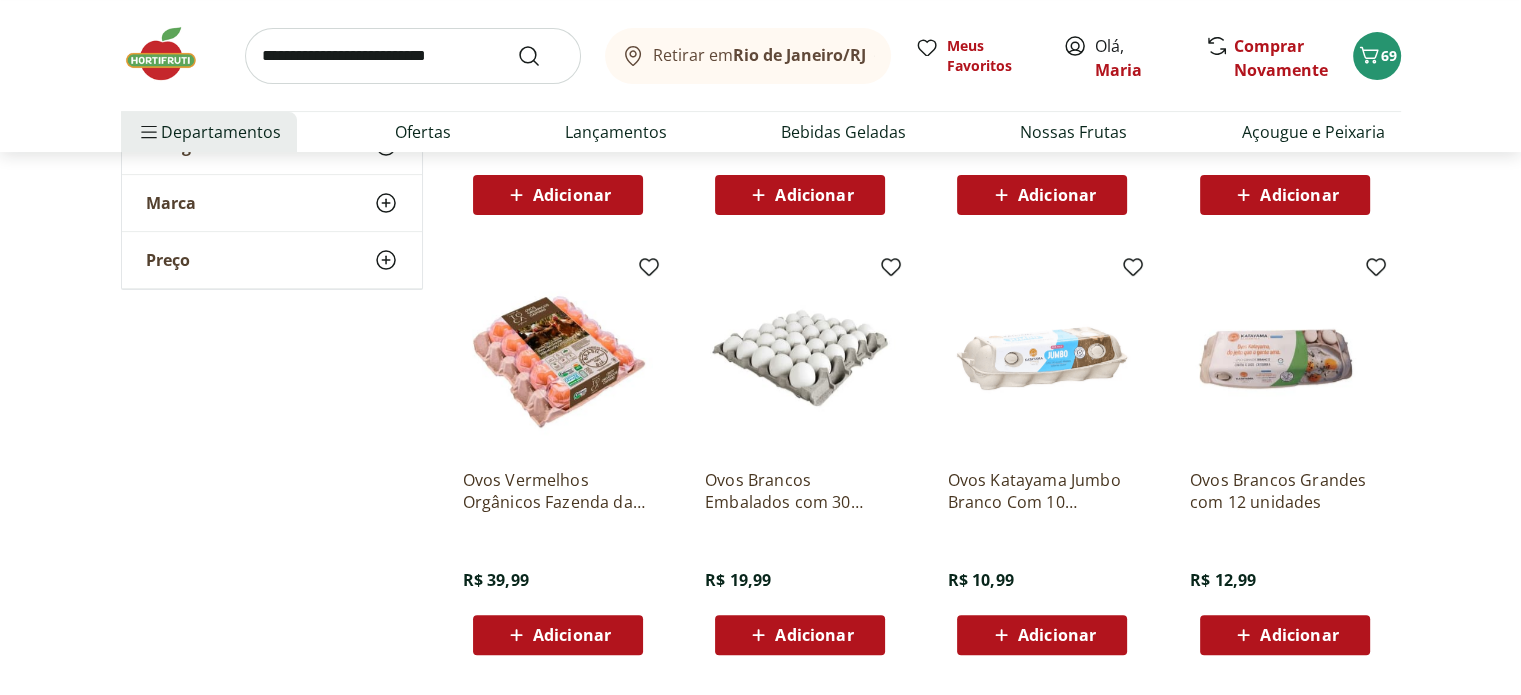 click on "Adicionar" at bounding box center (814, 635) 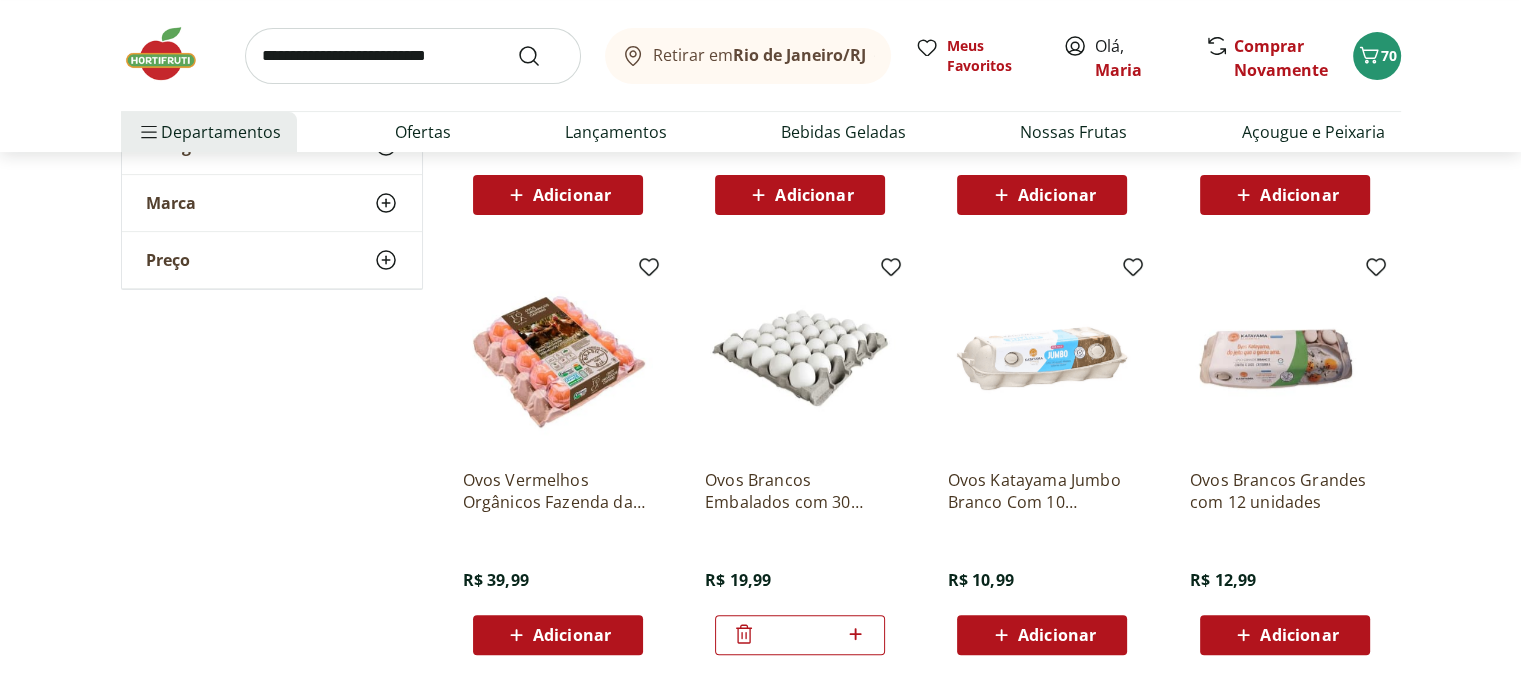 click at bounding box center (413, 56) 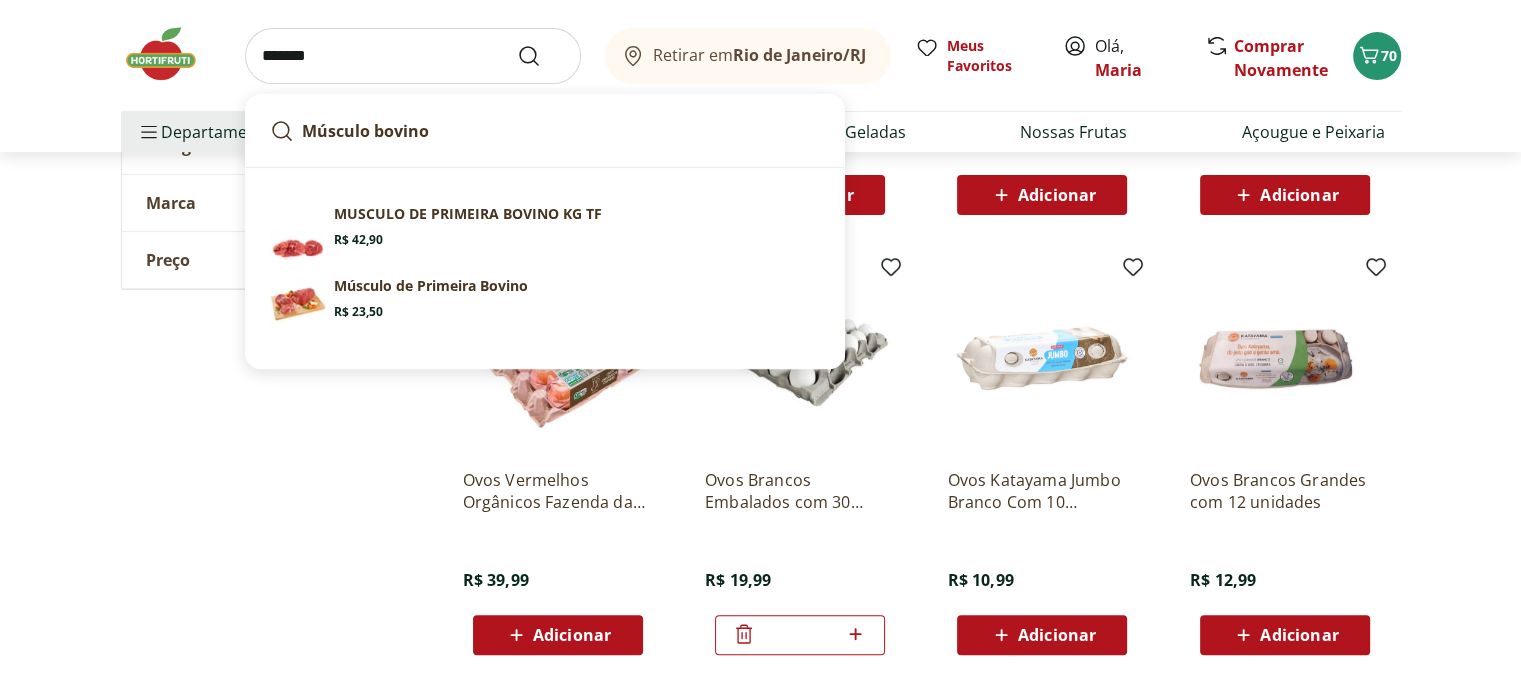 type on "*******" 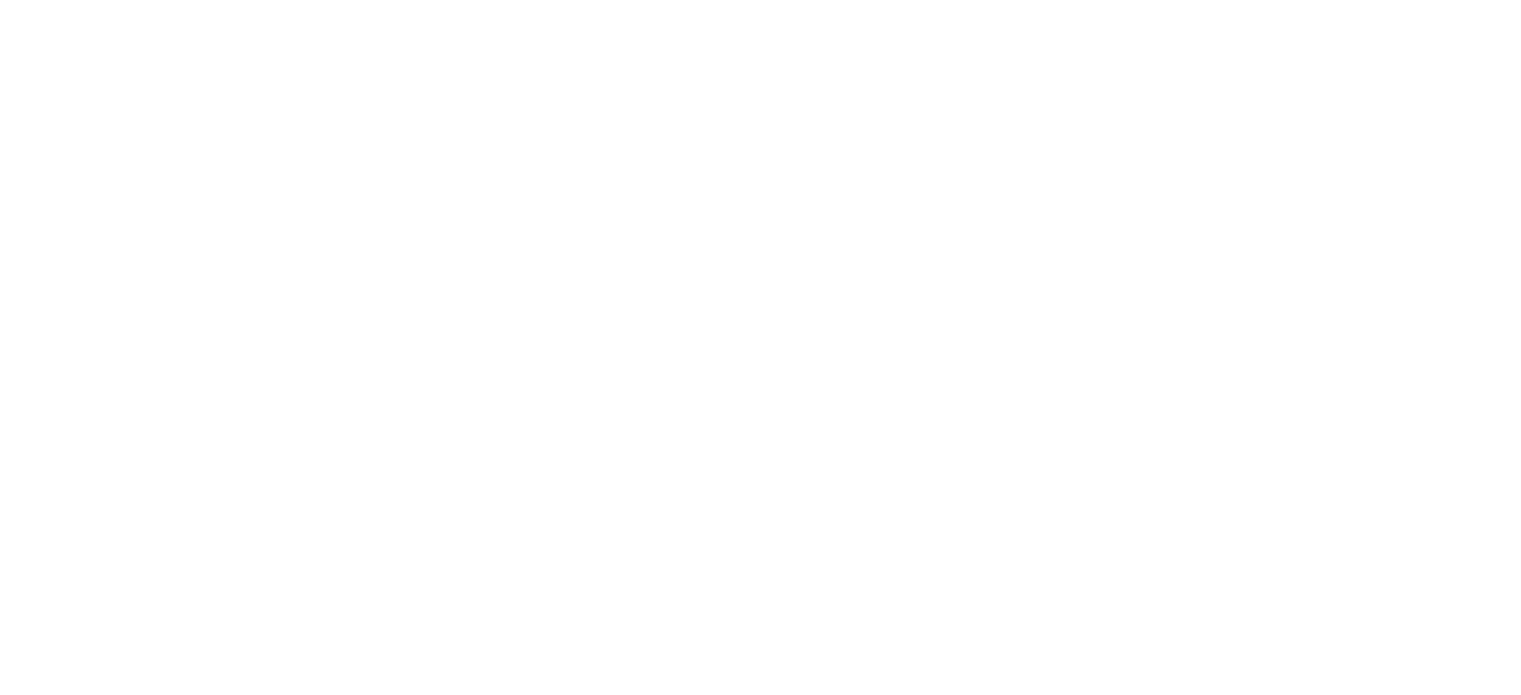 scroll, scrollTop: 0, scrollLeft: 0, axis: both 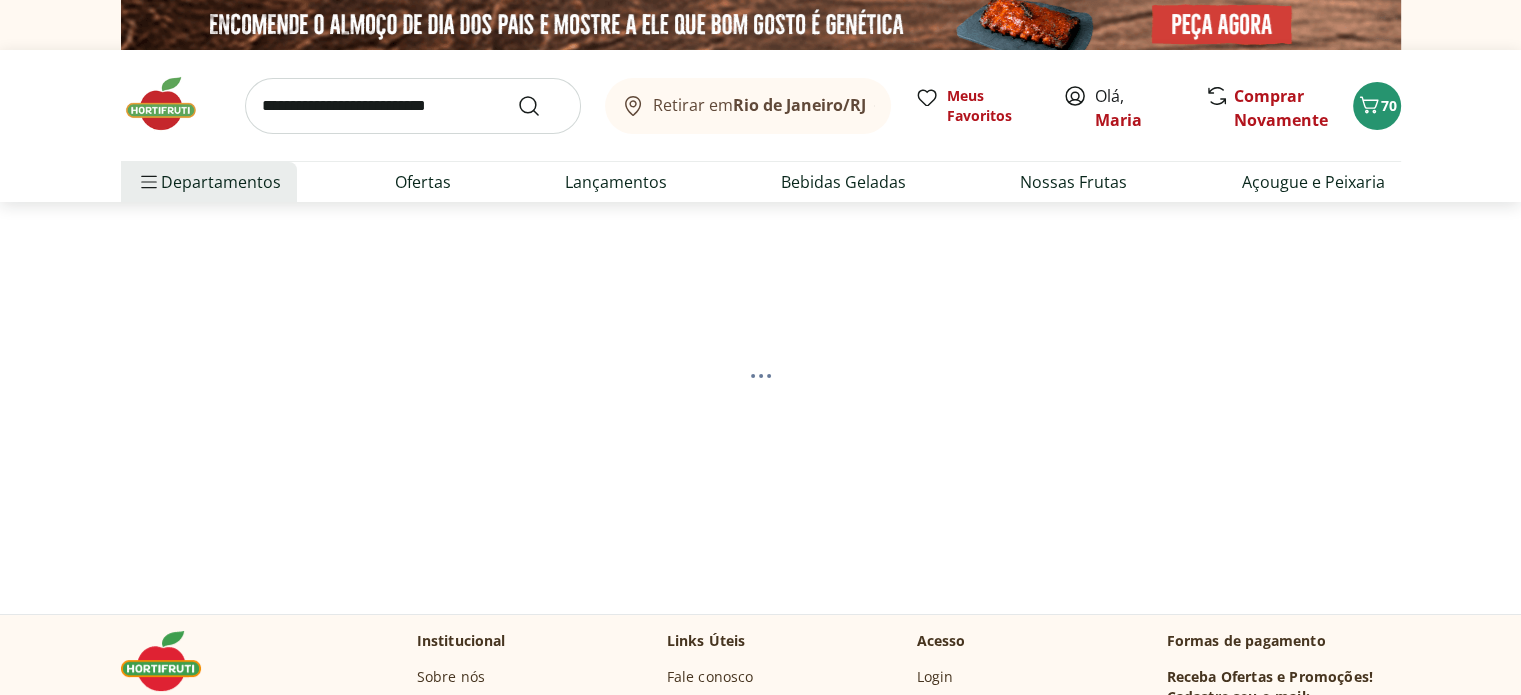 select on "**********" 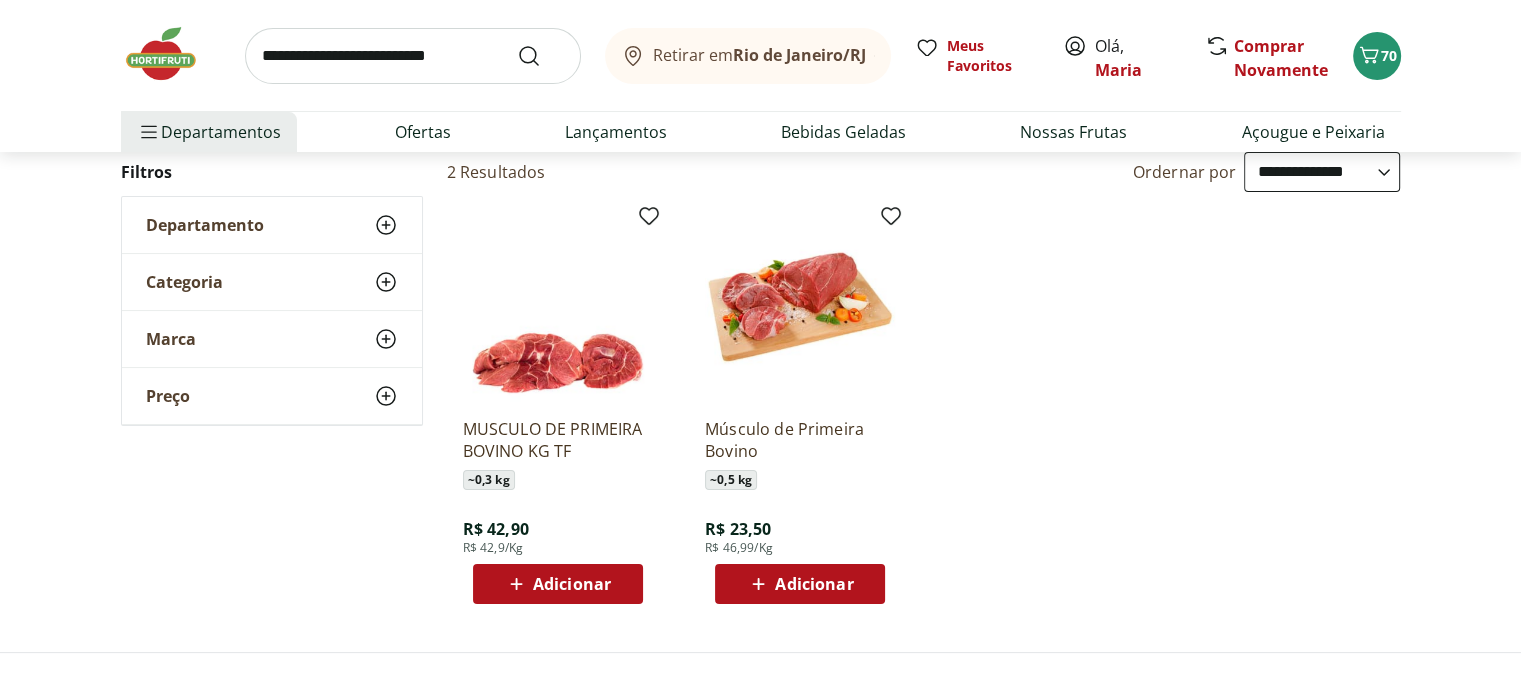 scroll, scrollTop: 300, scrollLeft: 0, axis: vertical 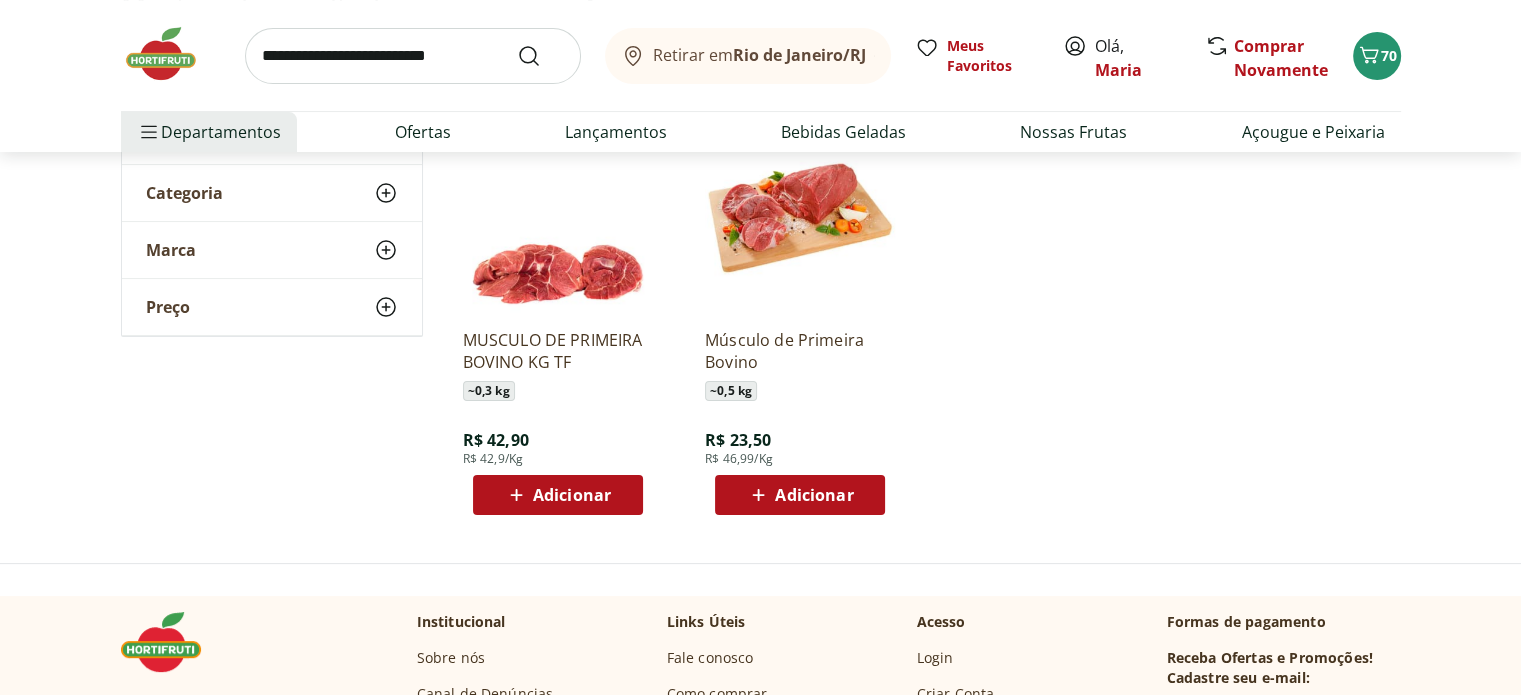 click on "Adicionar" at bounding box center (572, 495) 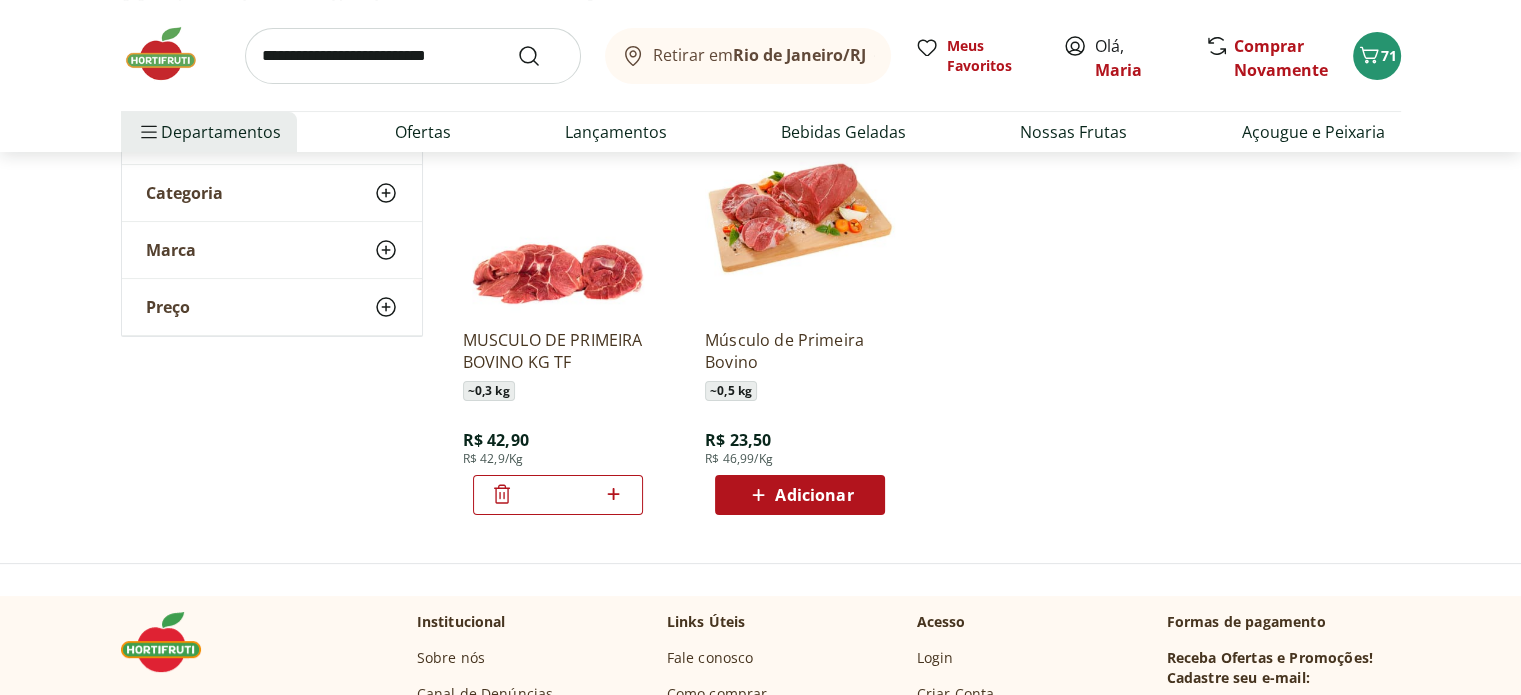 click at bounding box center (413, 56) 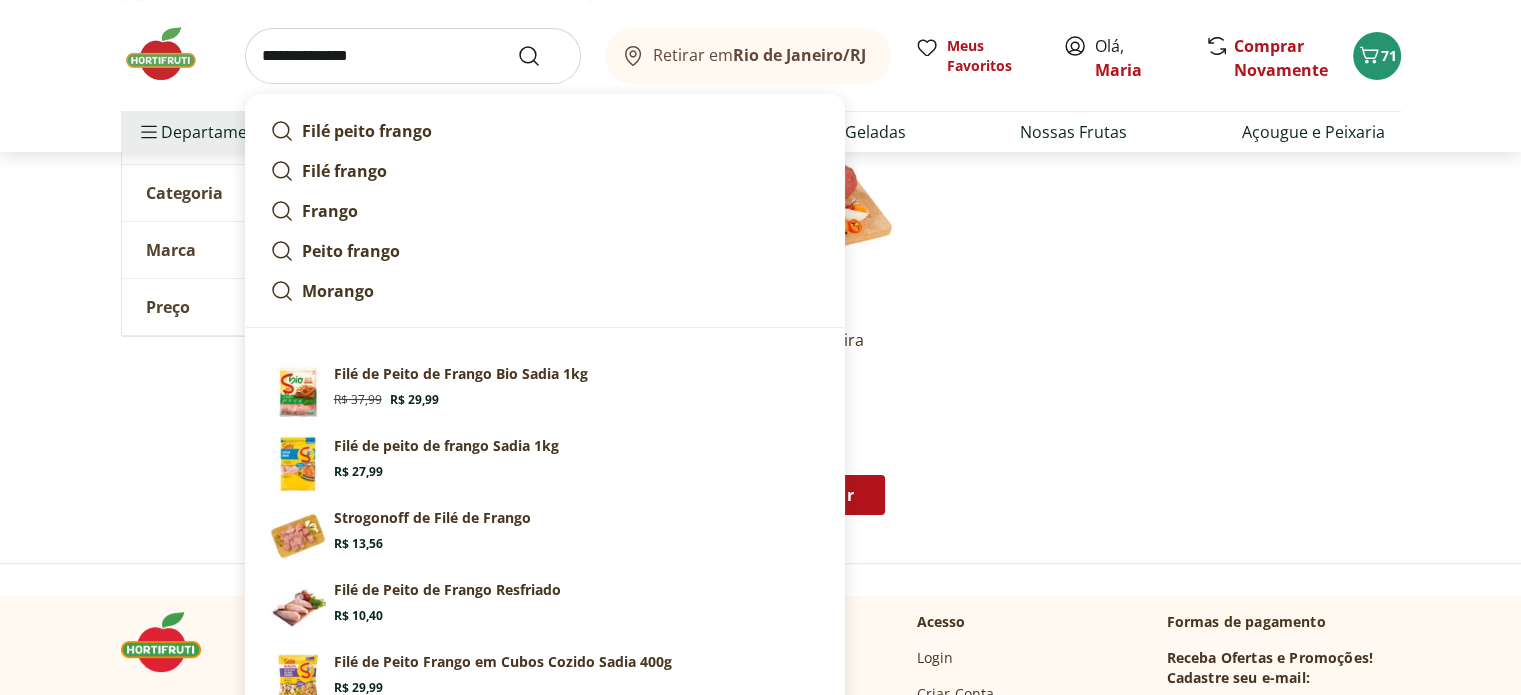 type on "**********" 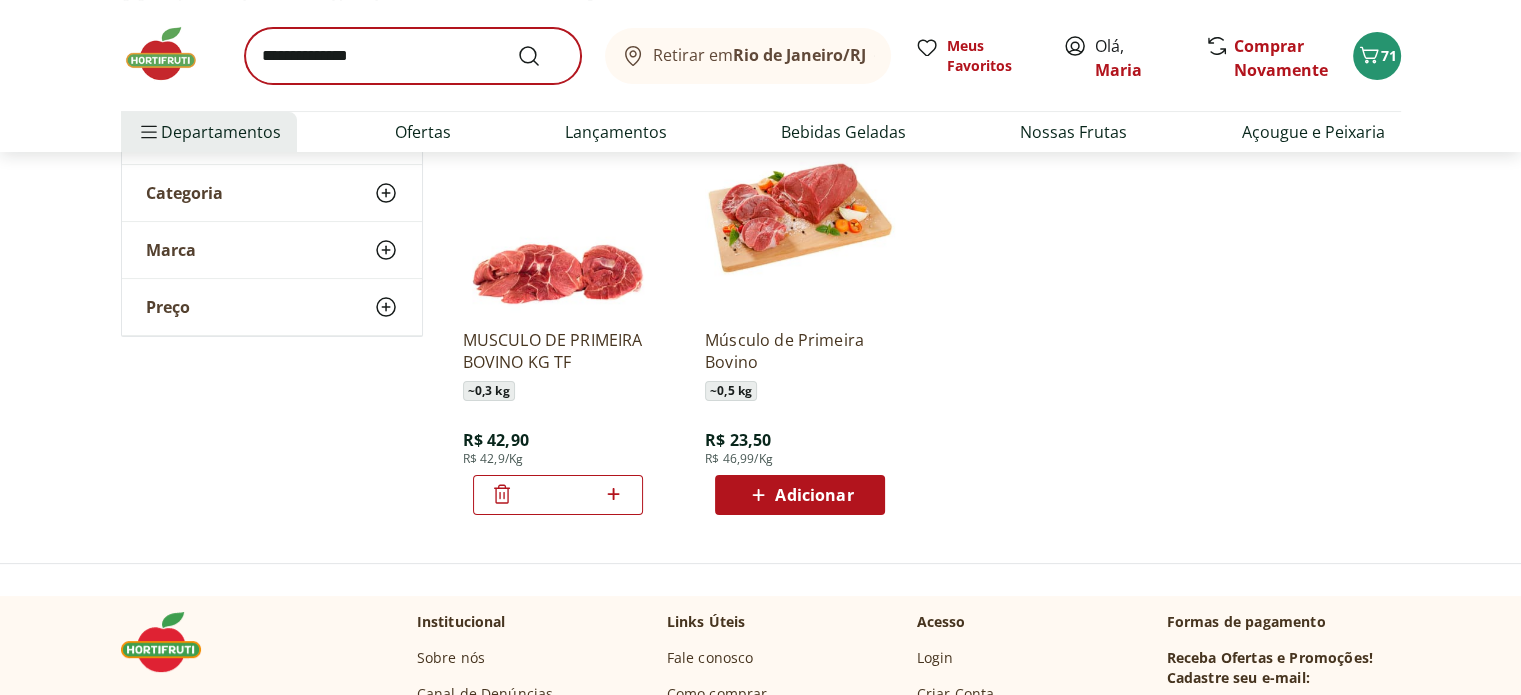 scroll, scrollTop: 0, scrollLeft: 0, axis: both 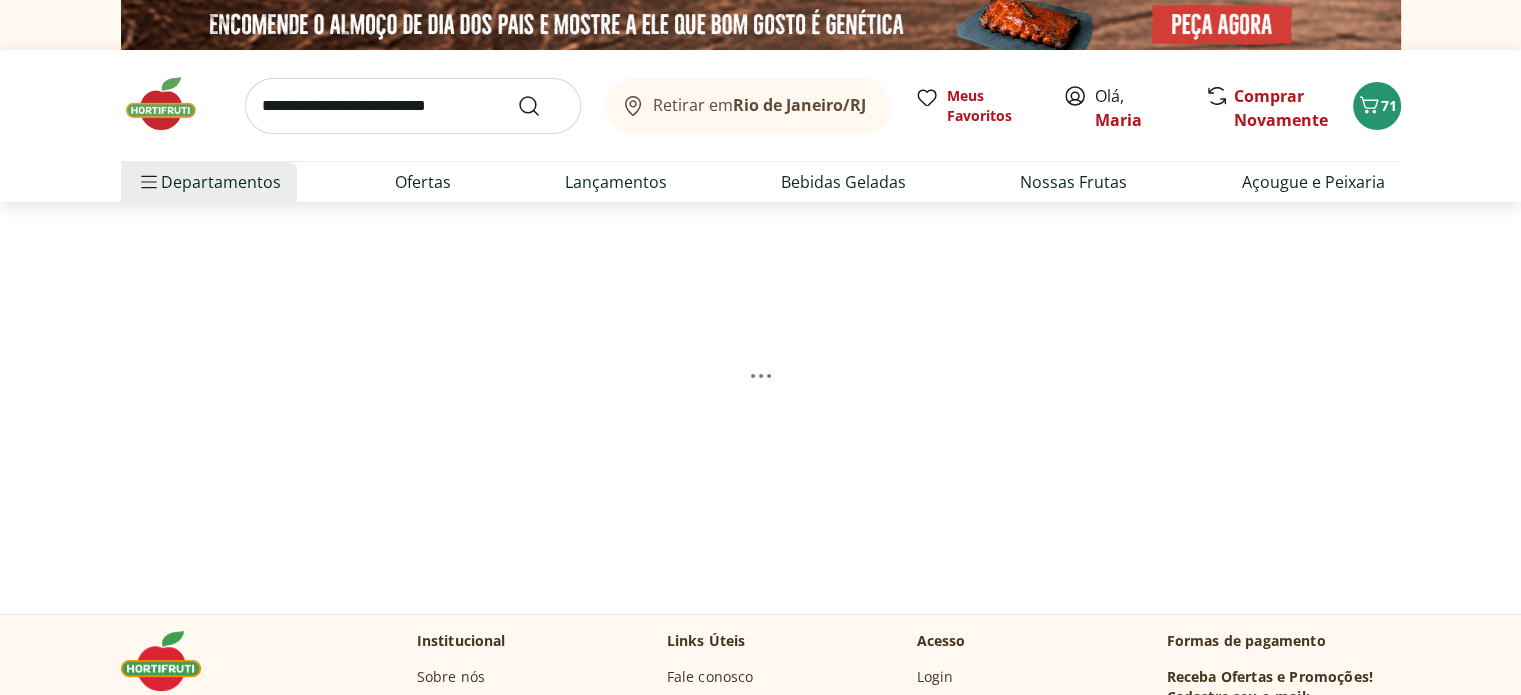 select on "**********" 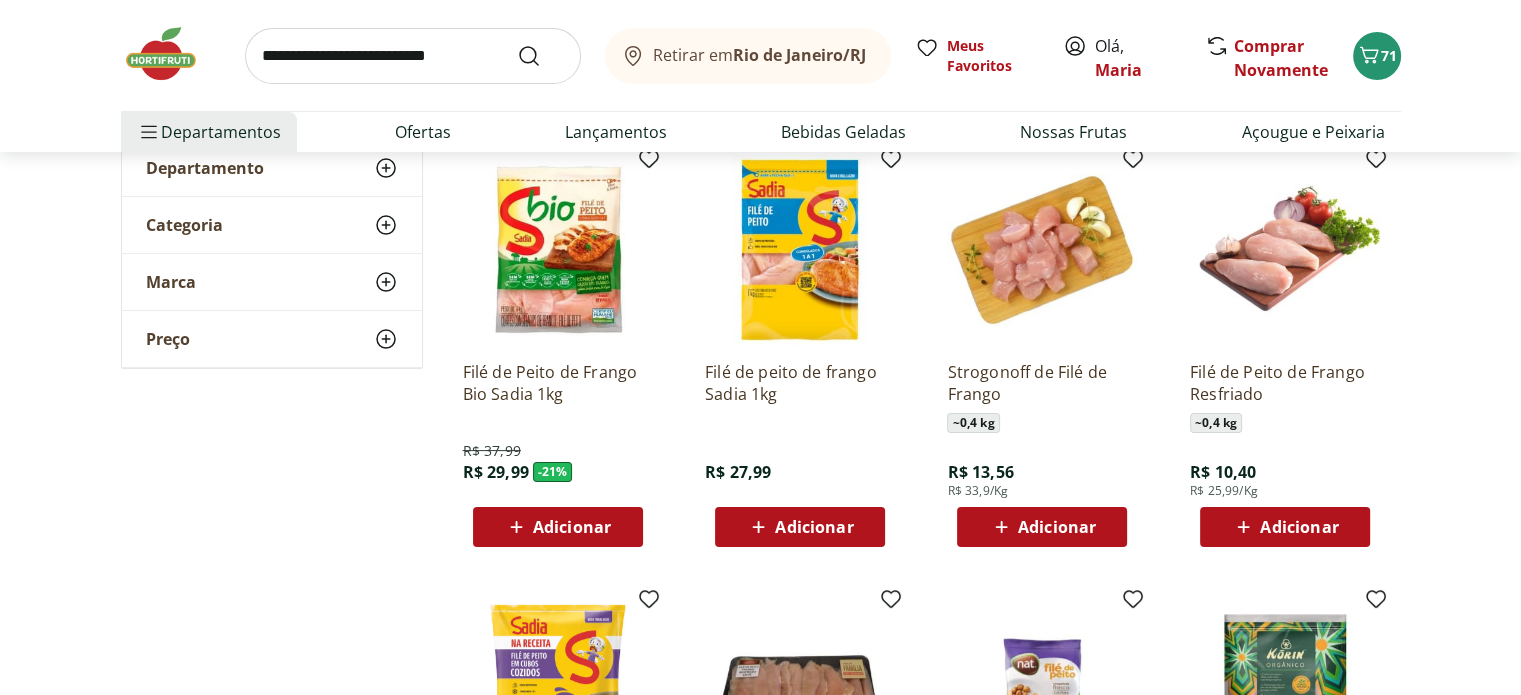 scroll, scrollTop: 300, scrollLeft: 0, axis: vertical 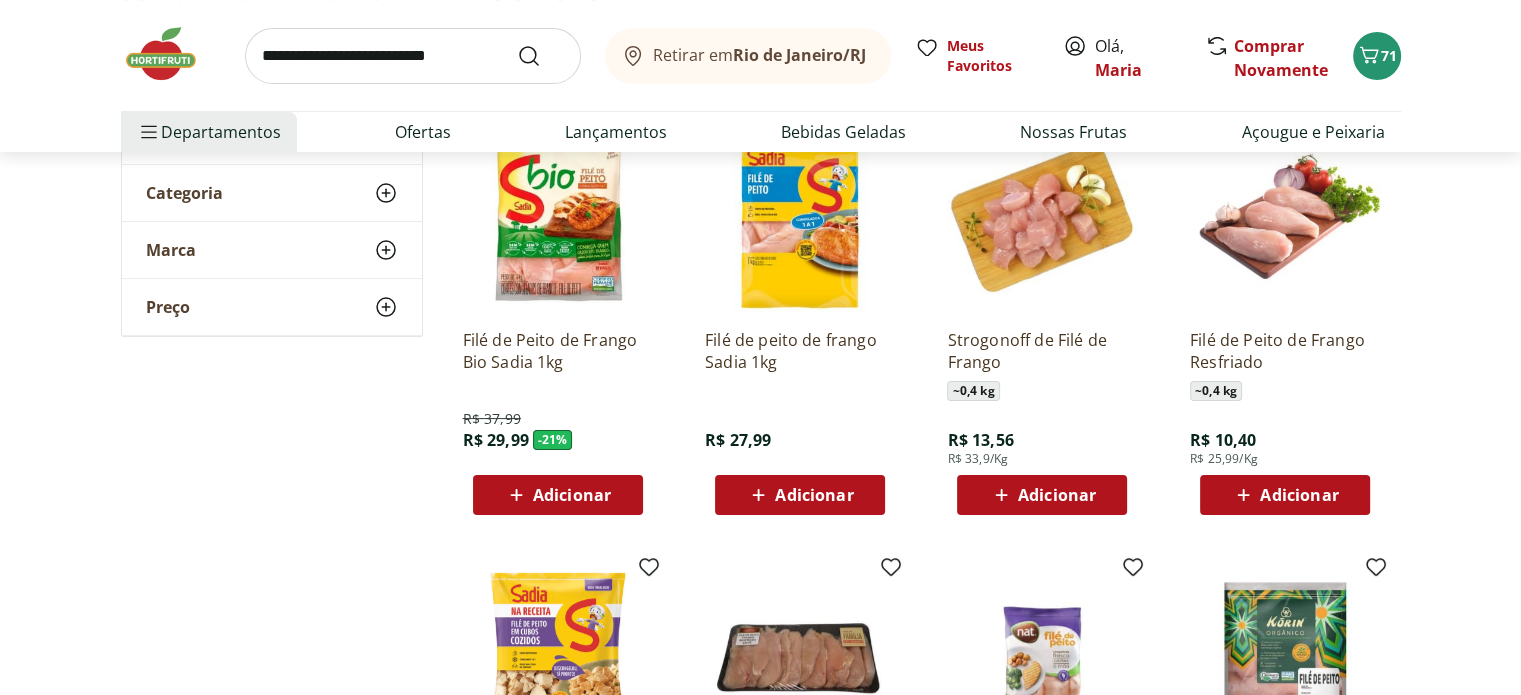 click on "Adicionar" at bounding box center [814, 495] 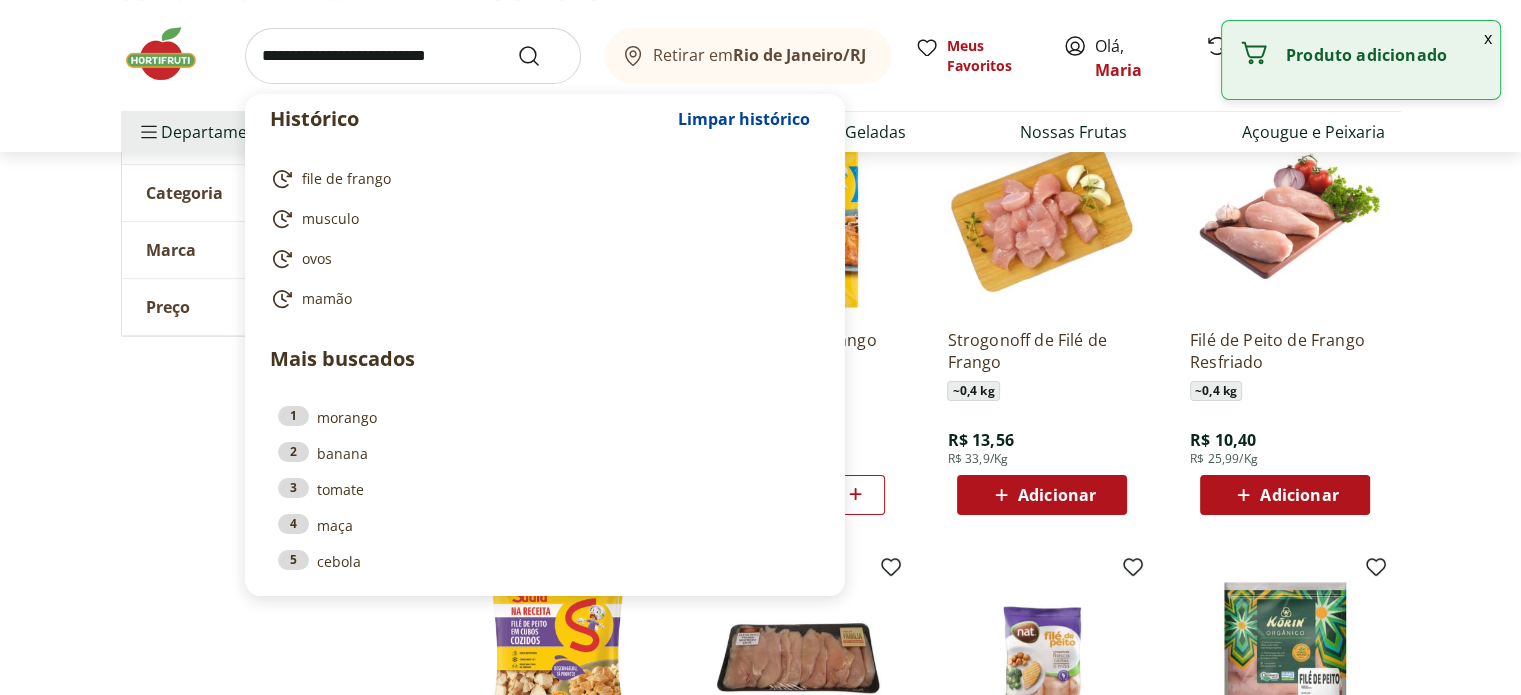click at bounding box center [413, 56] 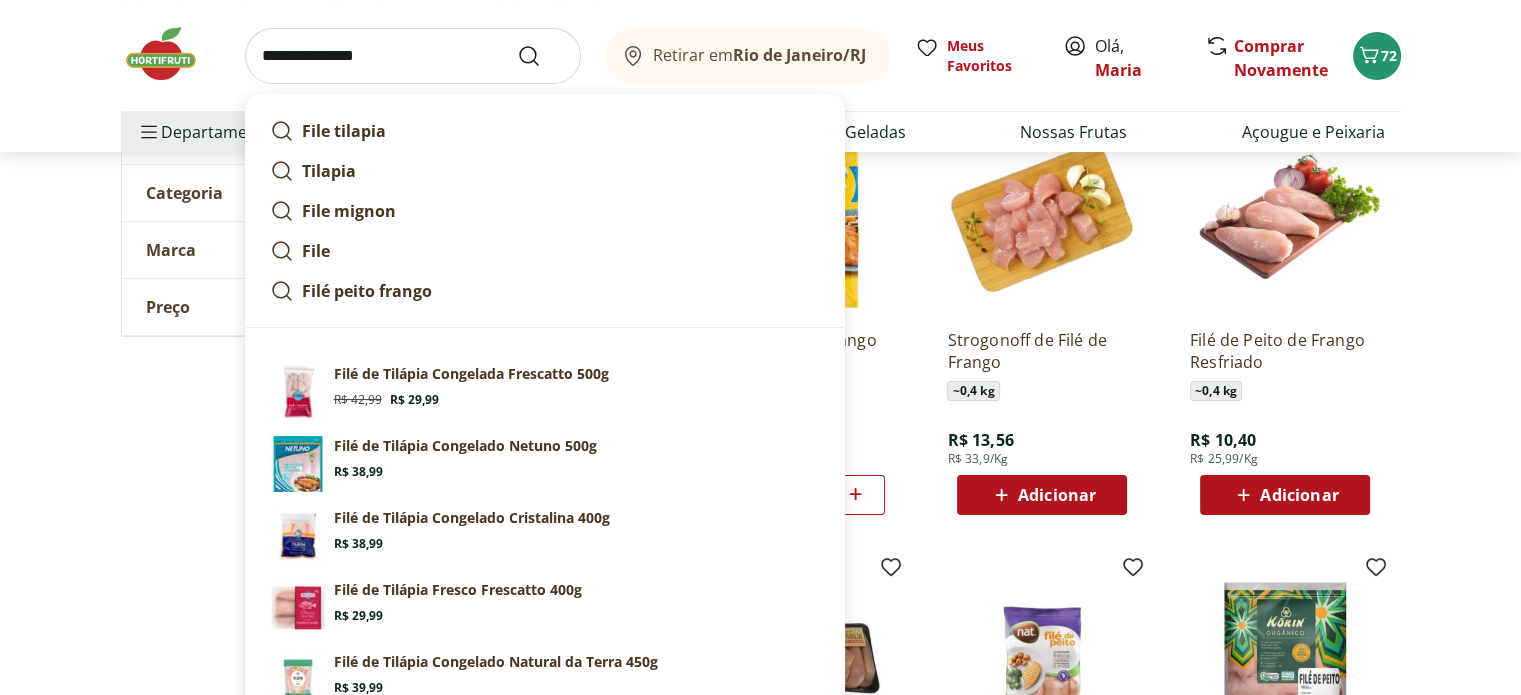 type on "**********" 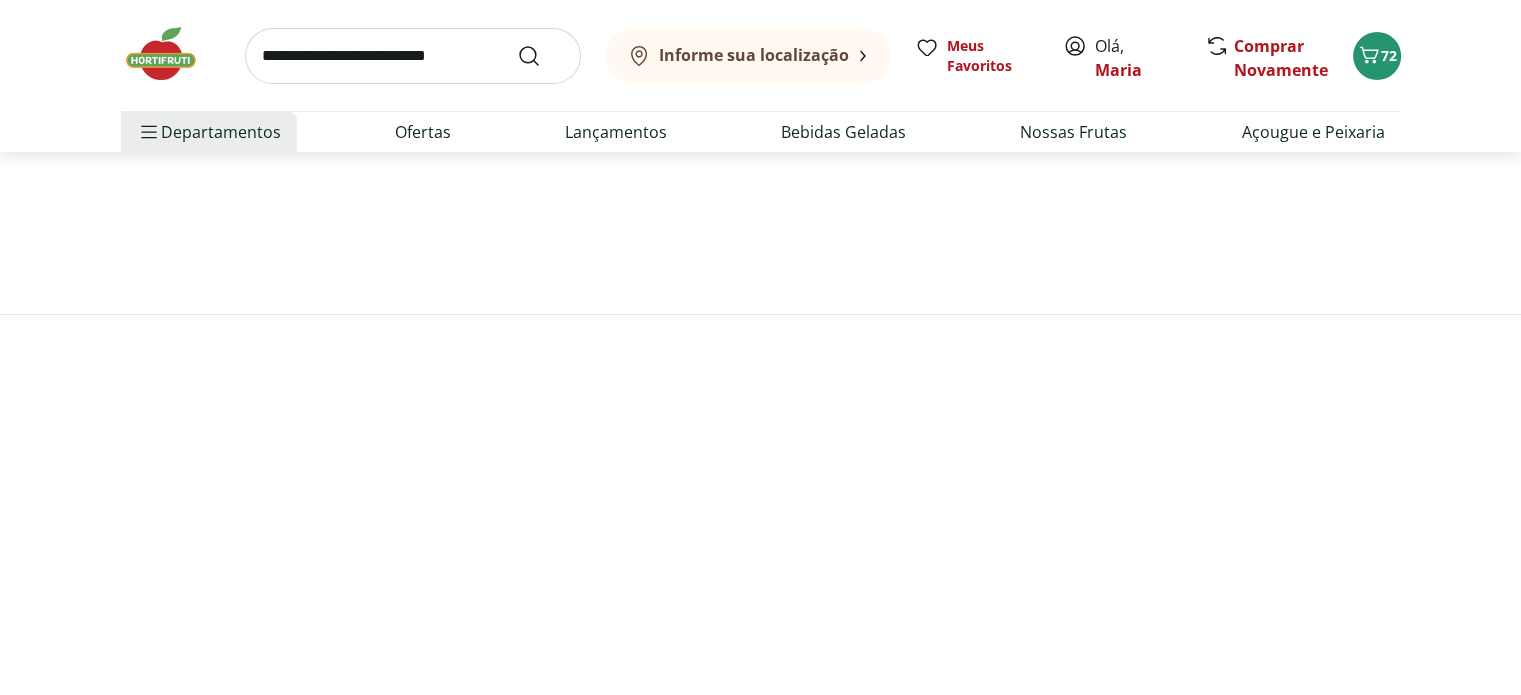 scroll, scrollTop: 0, scrollLeft: 0, axis: both 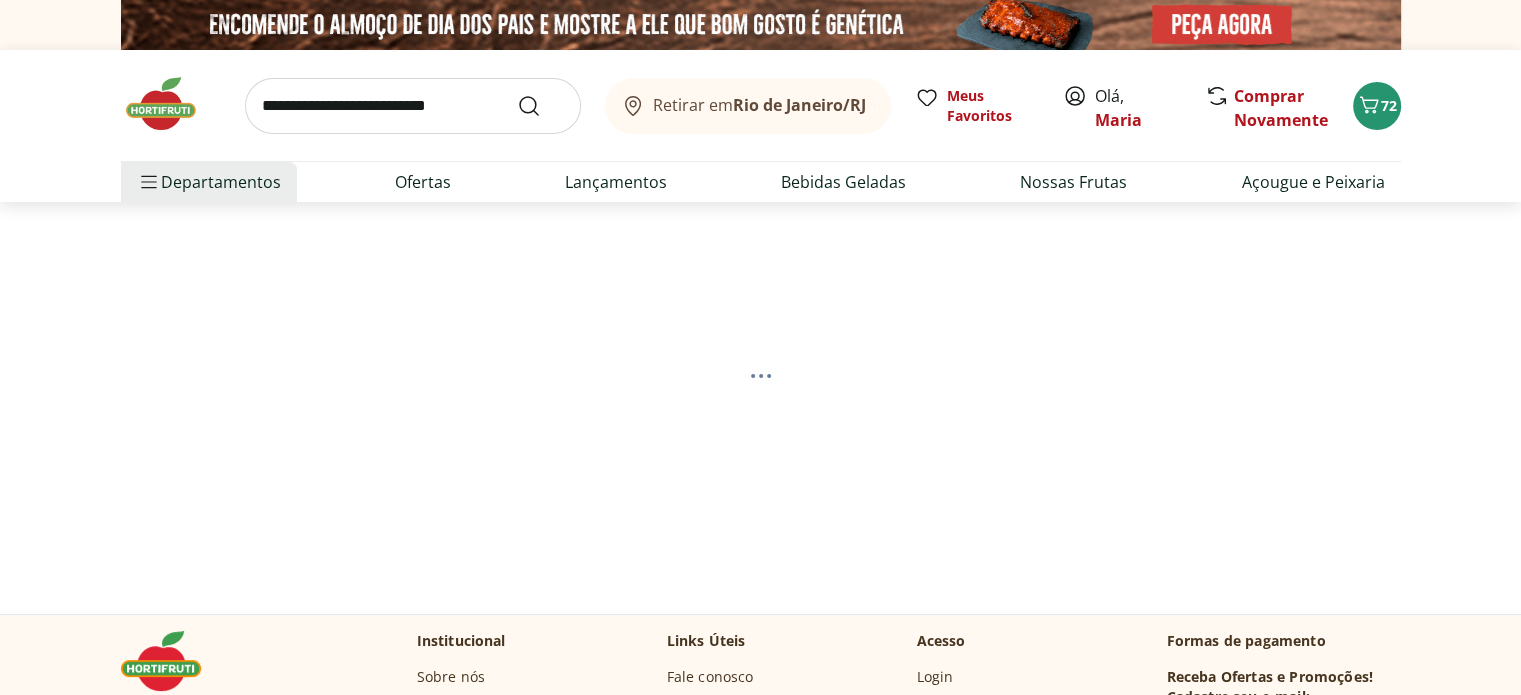 select on "**********" 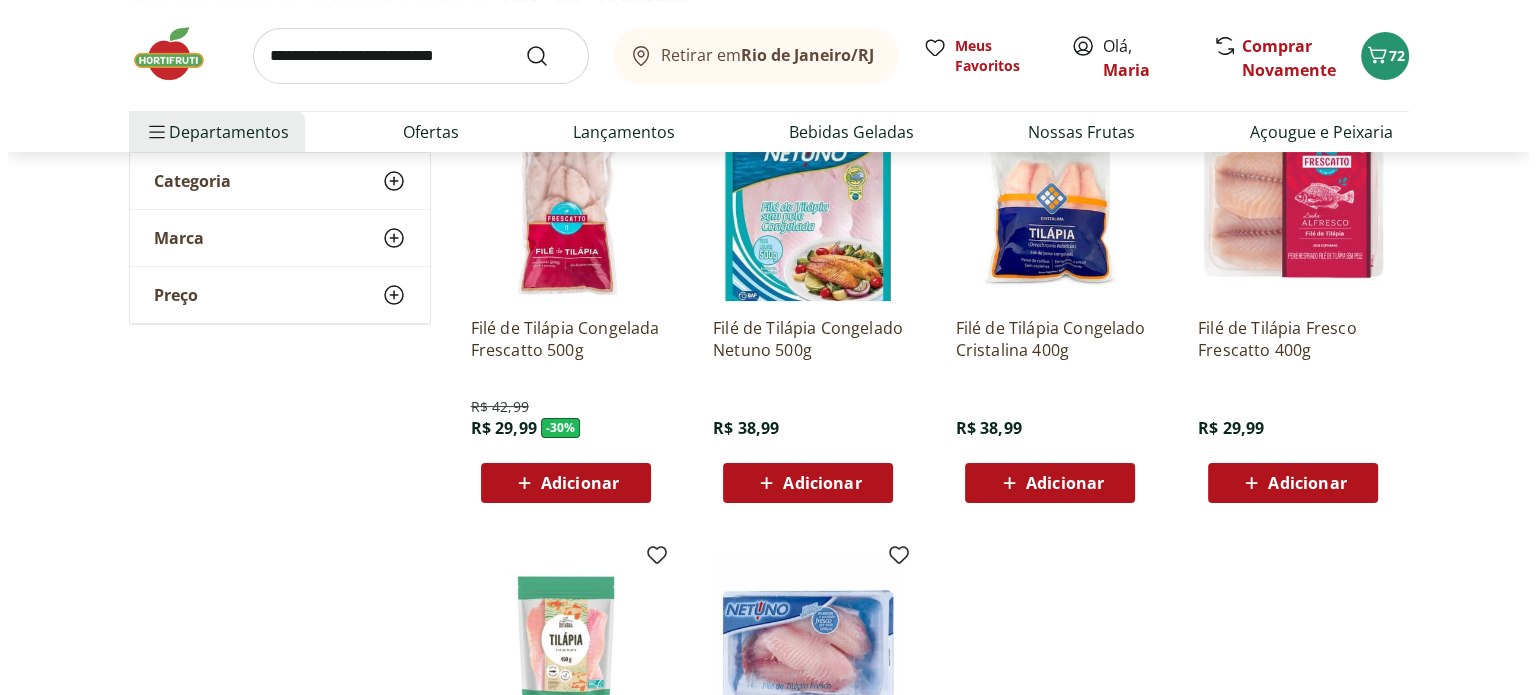 scroll, scrollTop: 300, scrollLeft: 0, axis: vertical 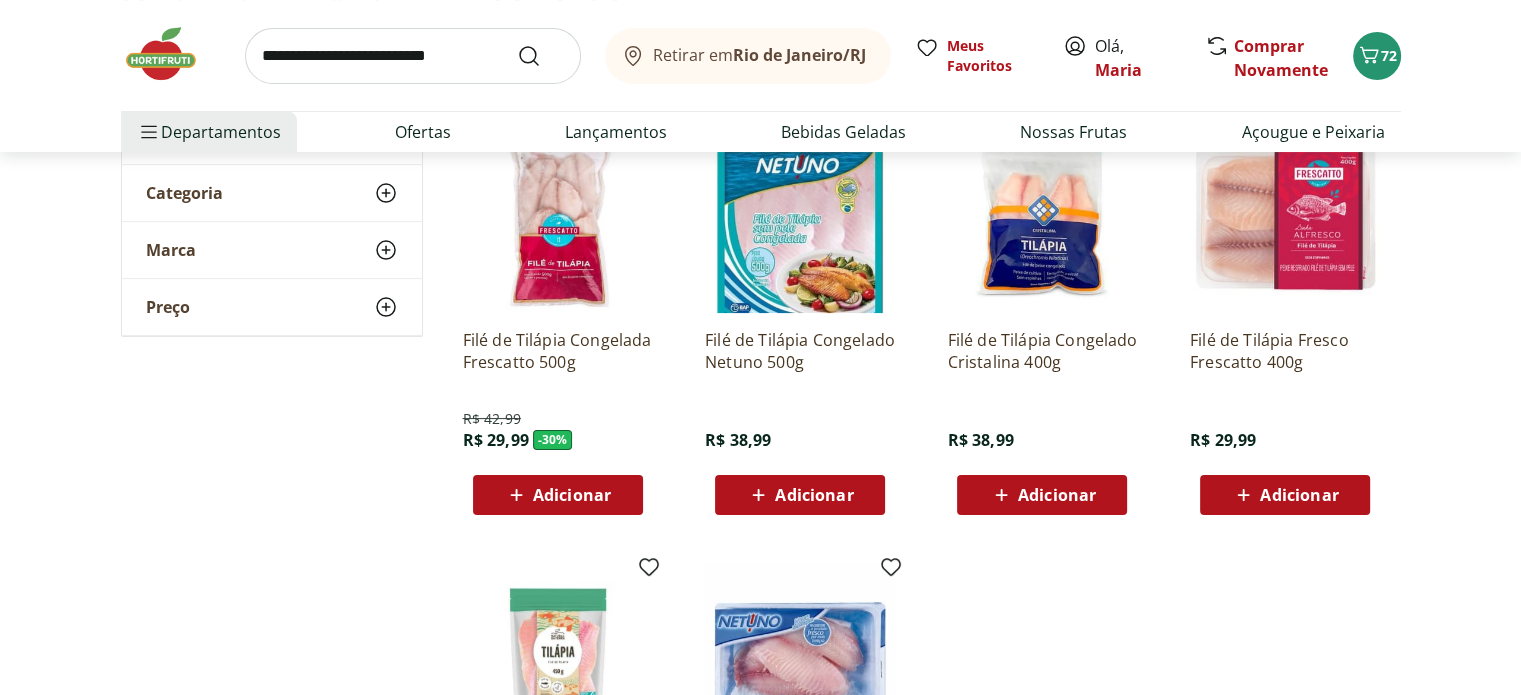 click on "Adicionar" at bounding box center (572, 495) 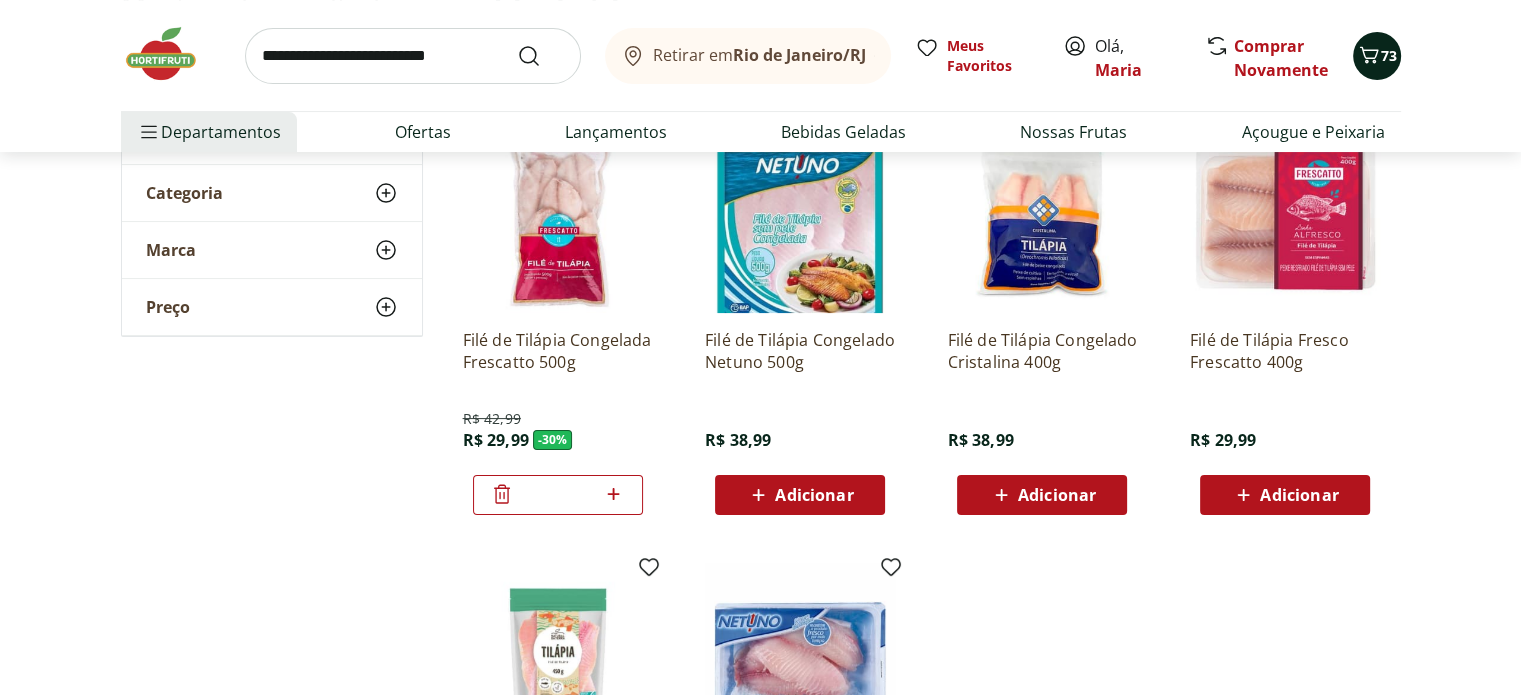 click 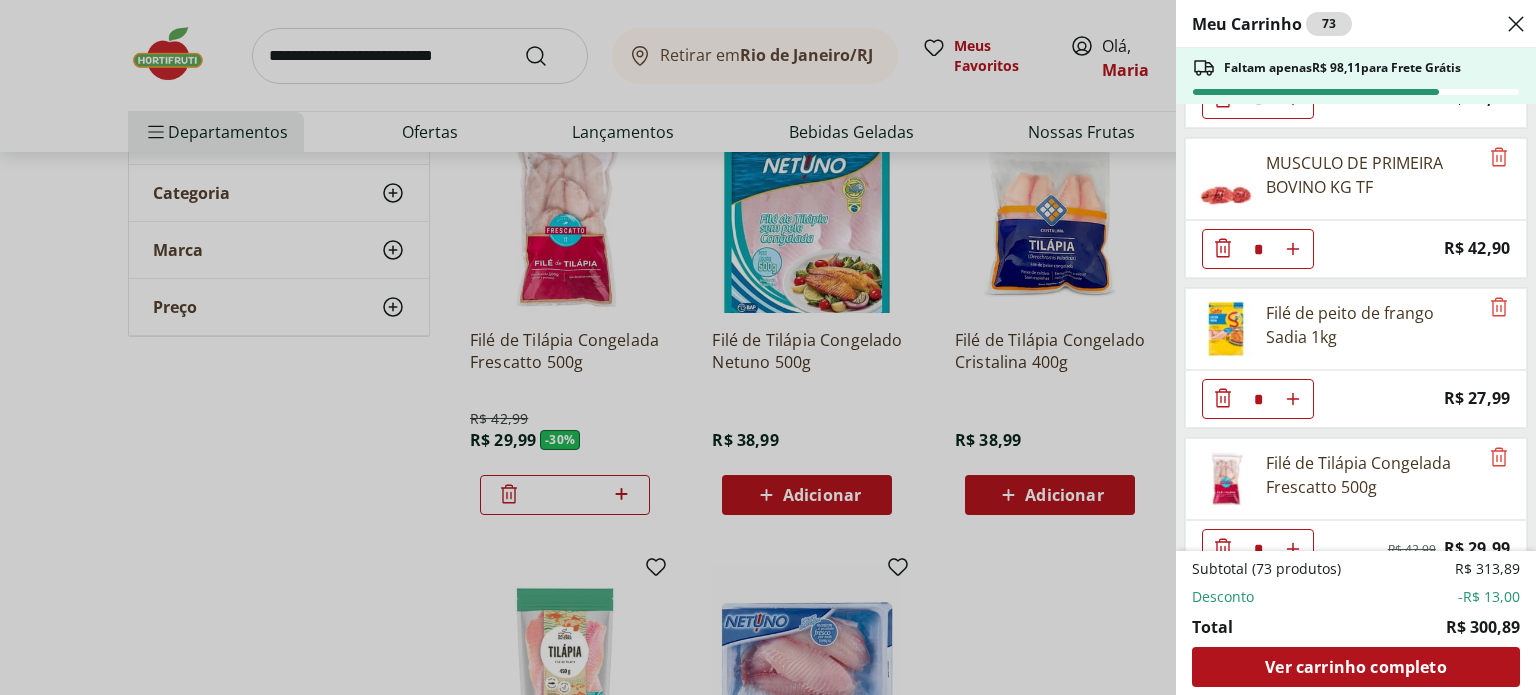 scroll, scrollTop: 3429, scrollLeft: 0, axis: vertical 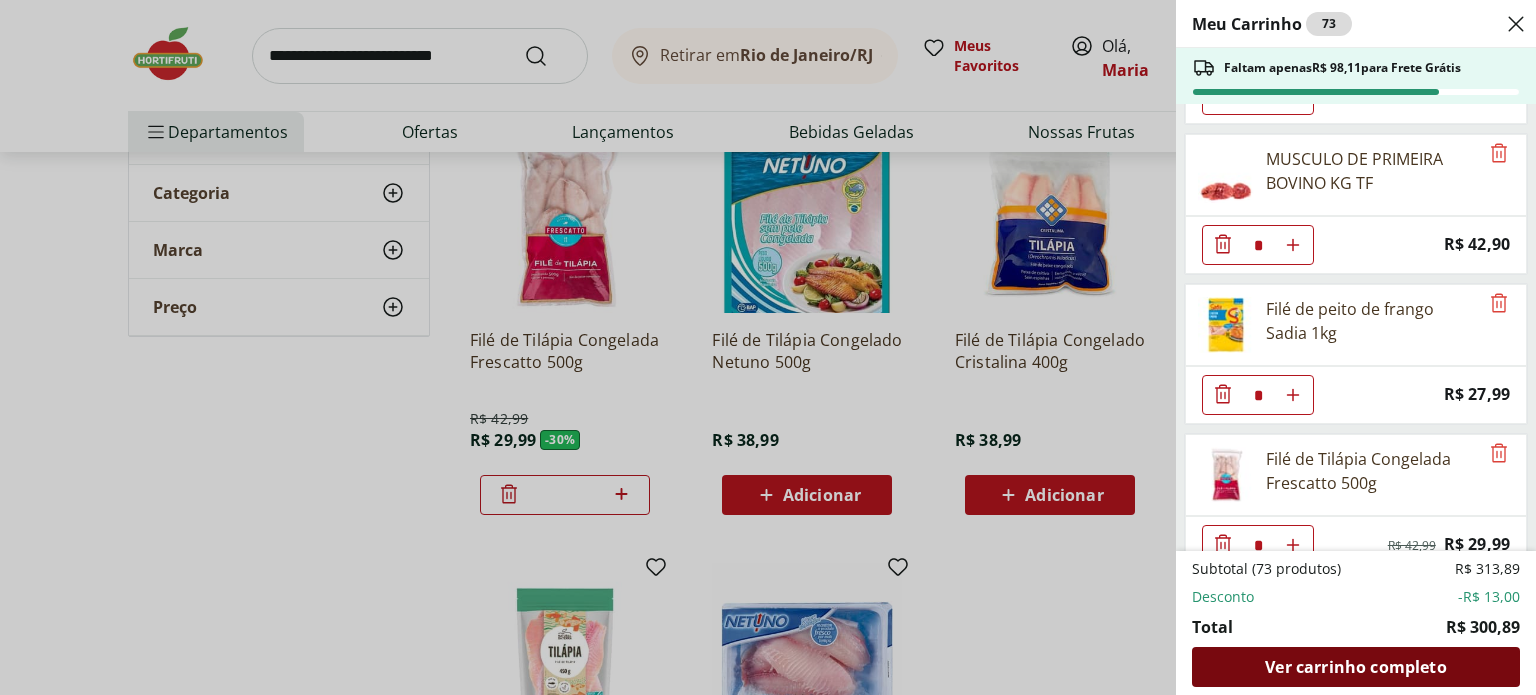 click on "Ver carrinho completo" at bounding box center [1355, 667] 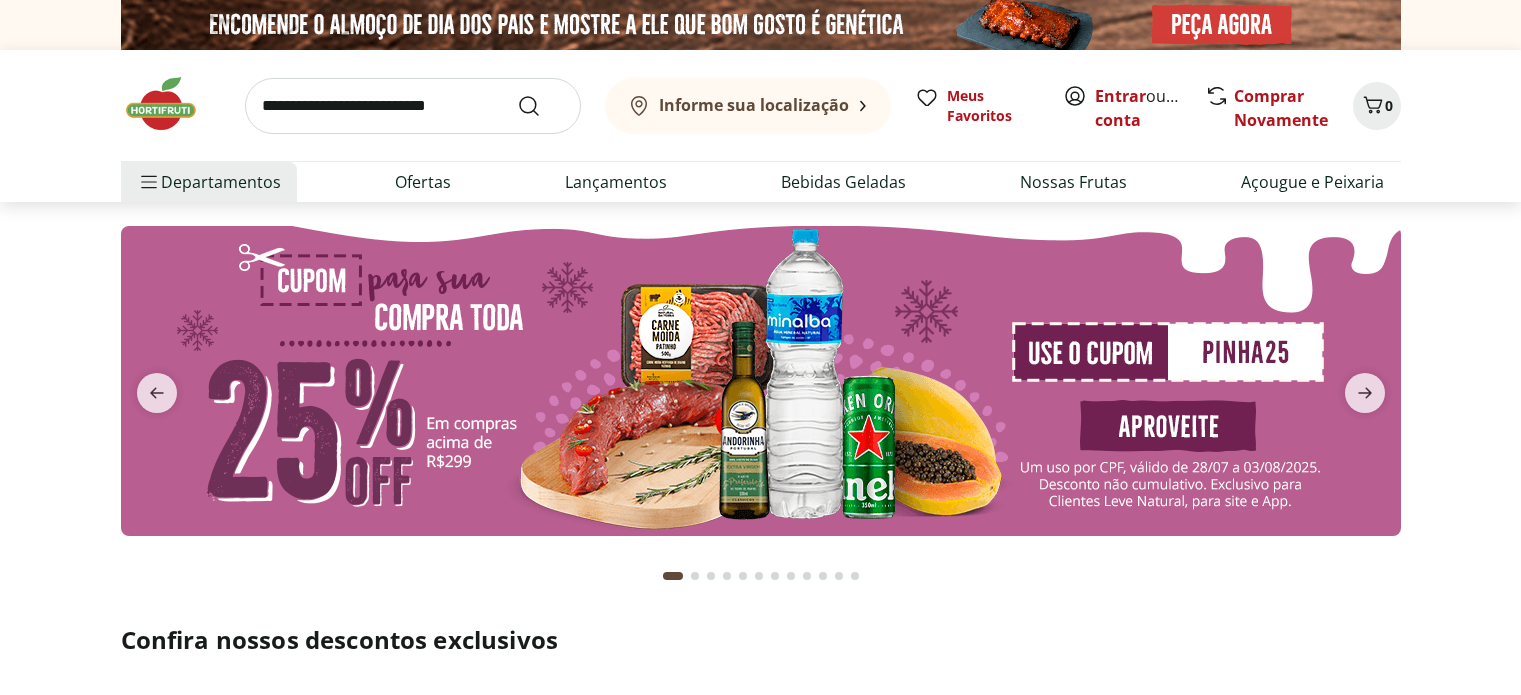 scroll, scrollTop: 0, scrollLeft: 0, axis: both 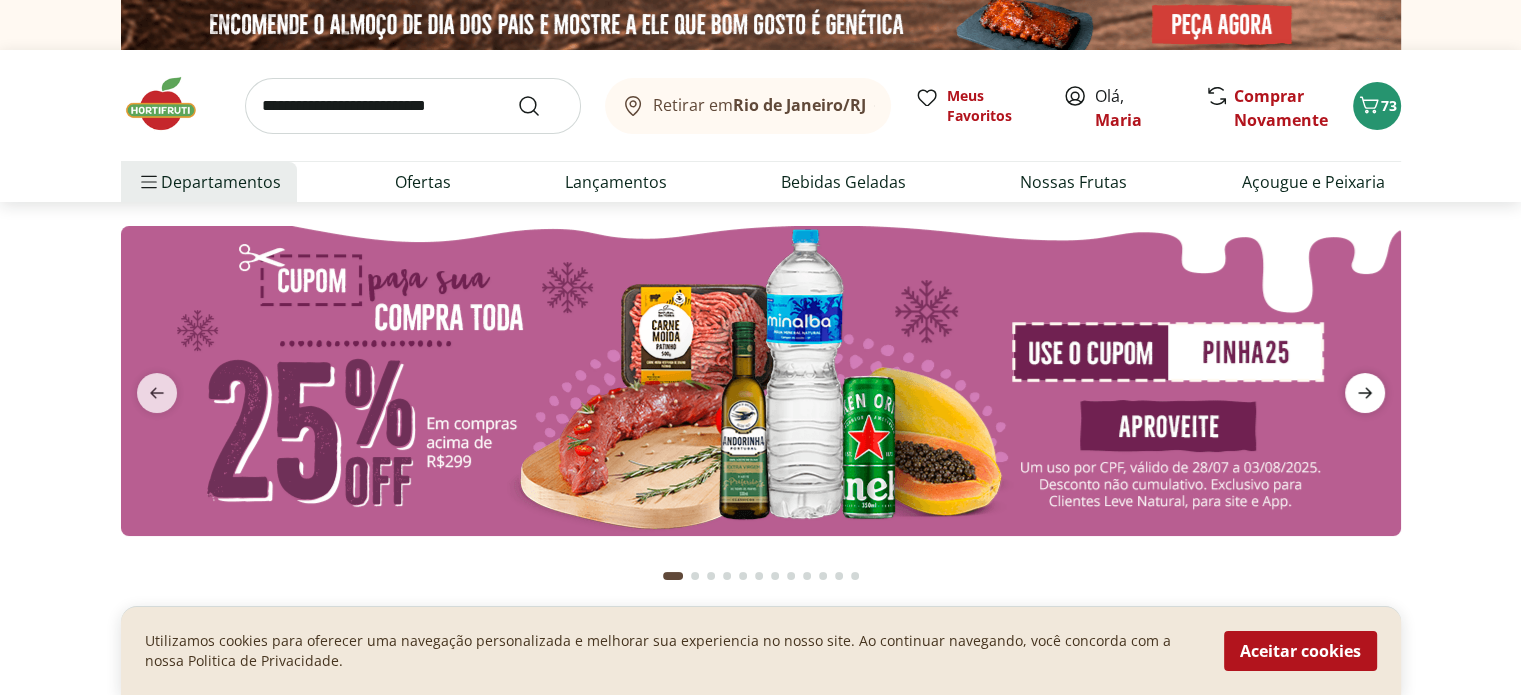 click 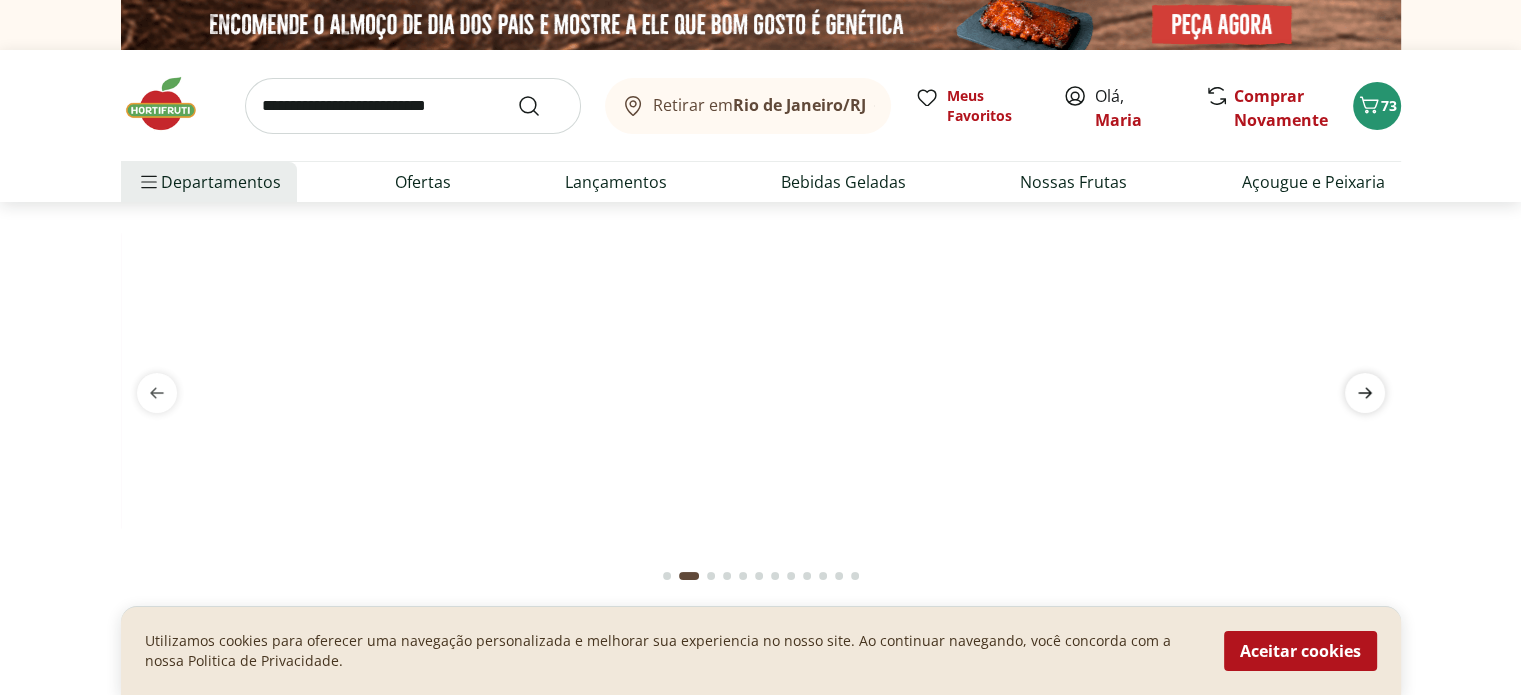 click 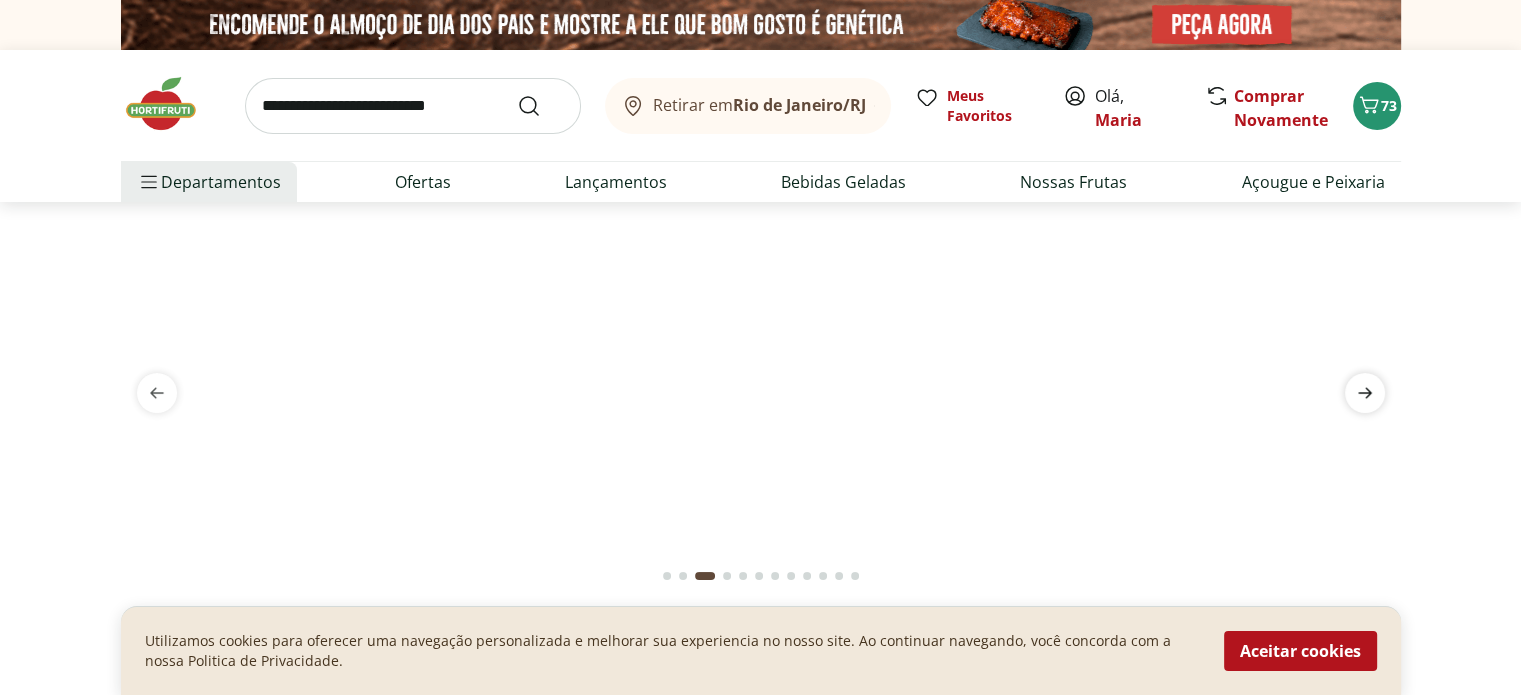 click 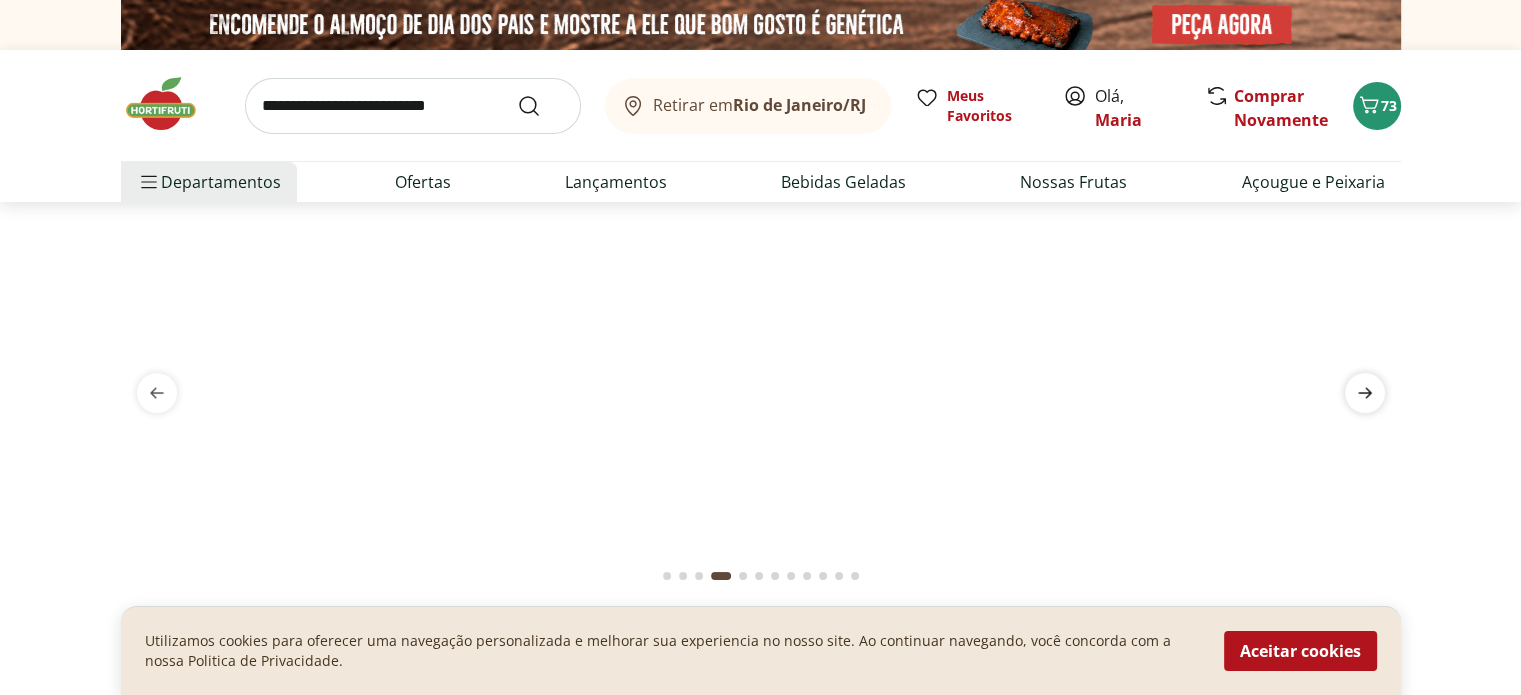 click 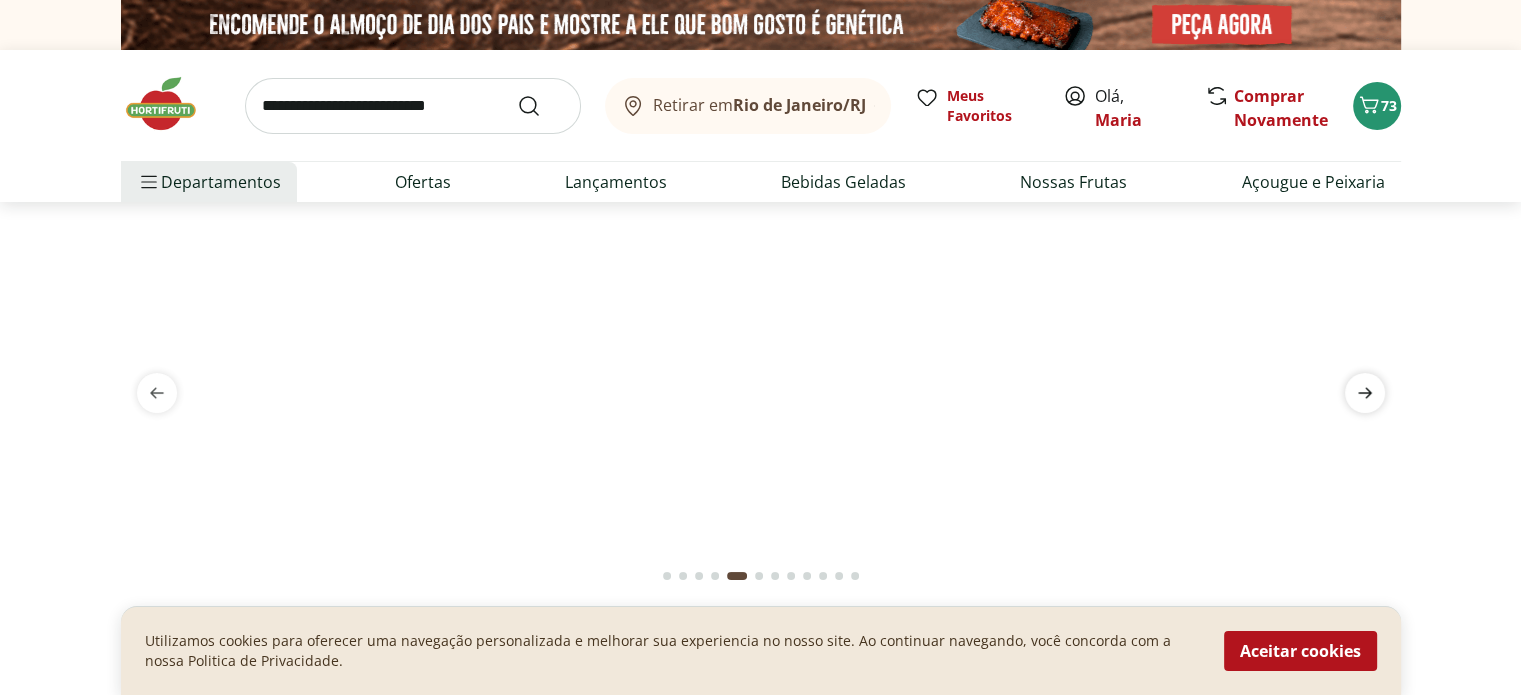 click 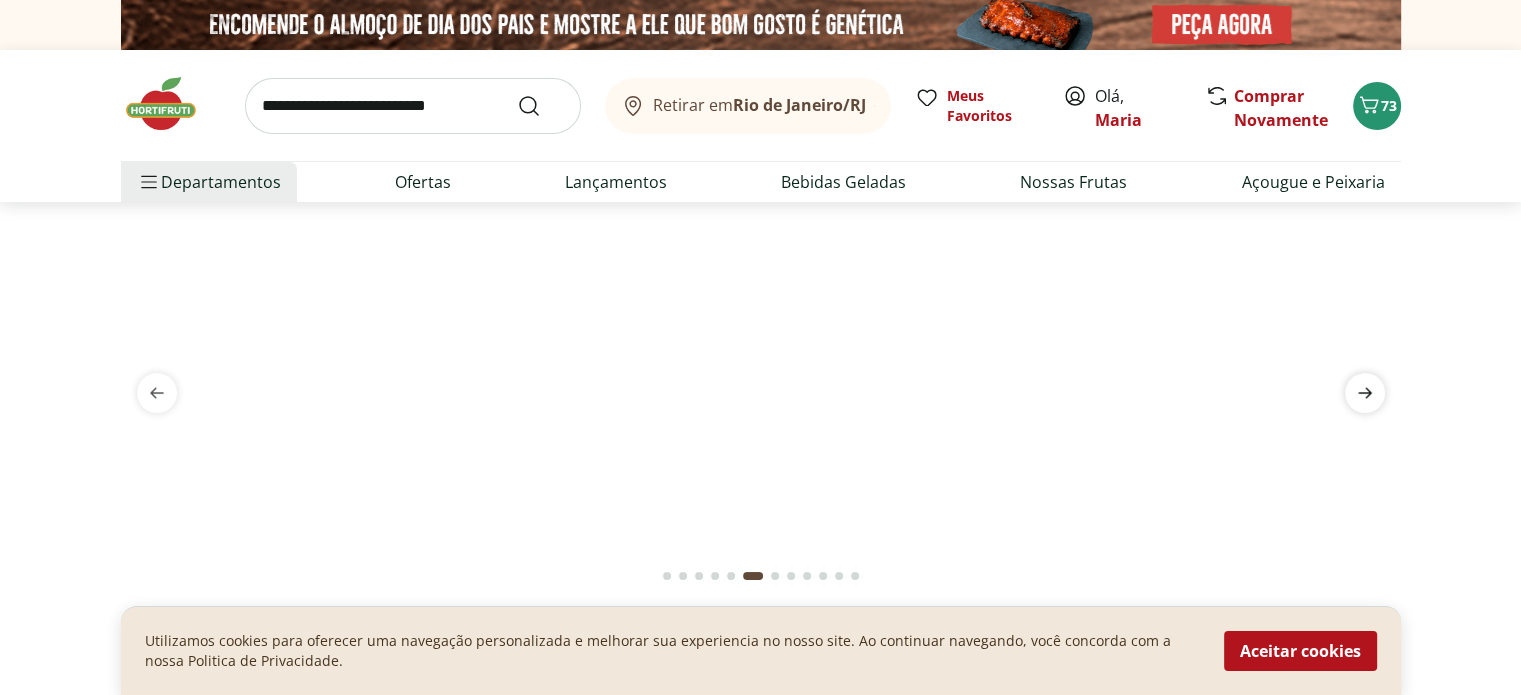 click 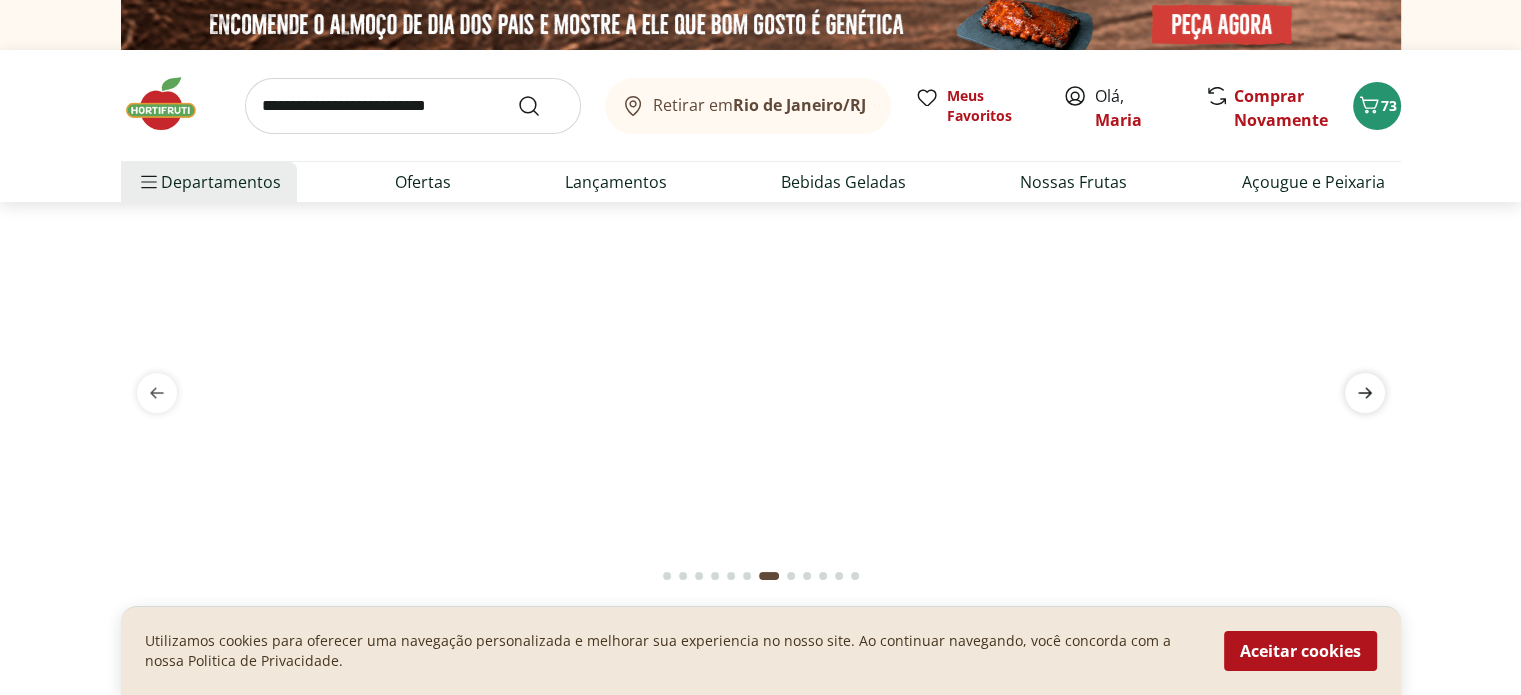 click 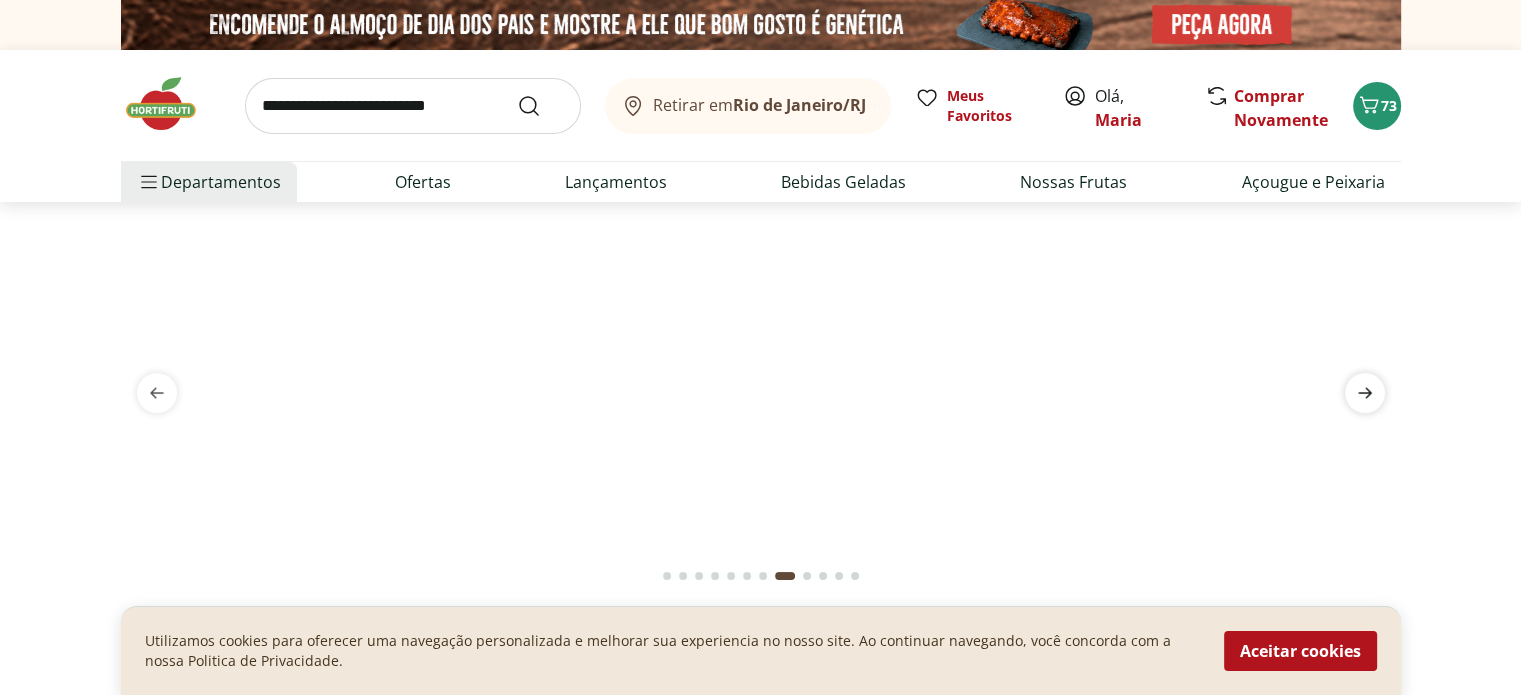 click 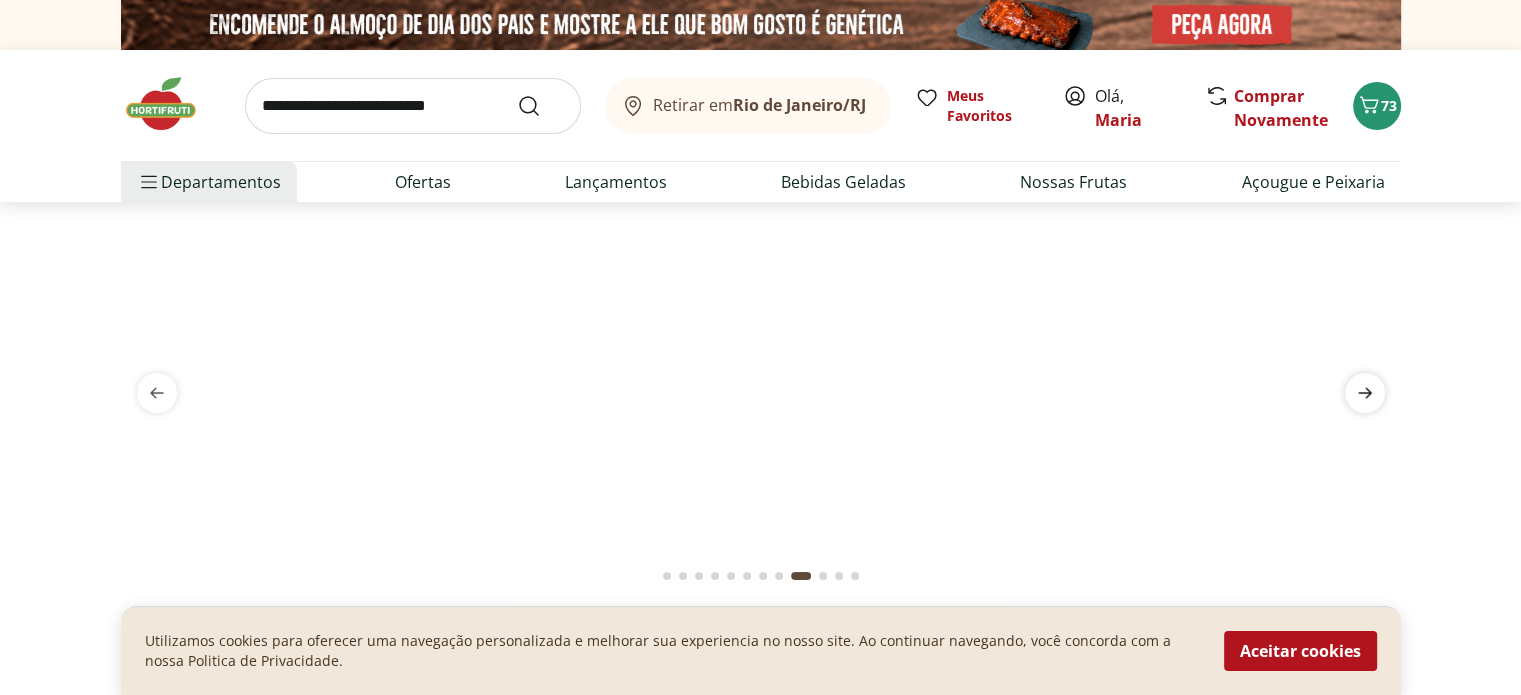click 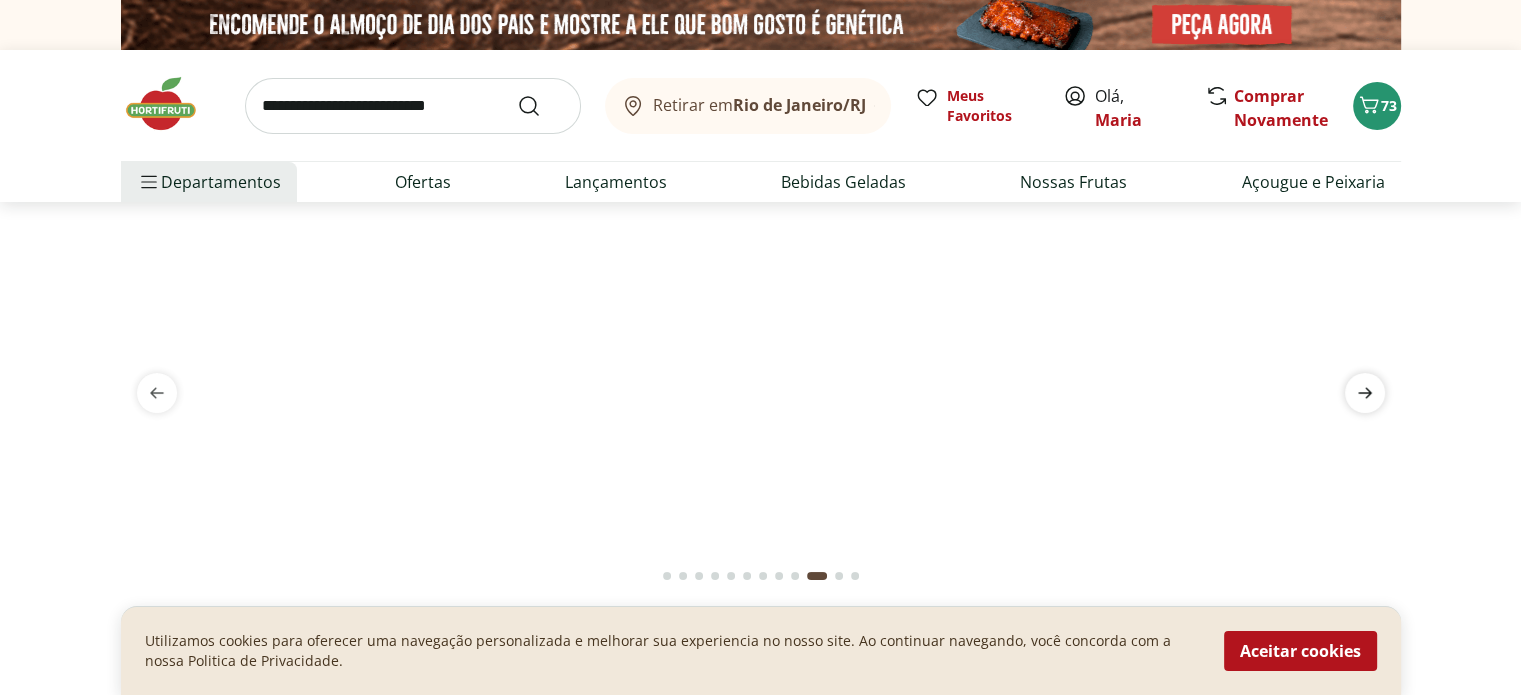 click 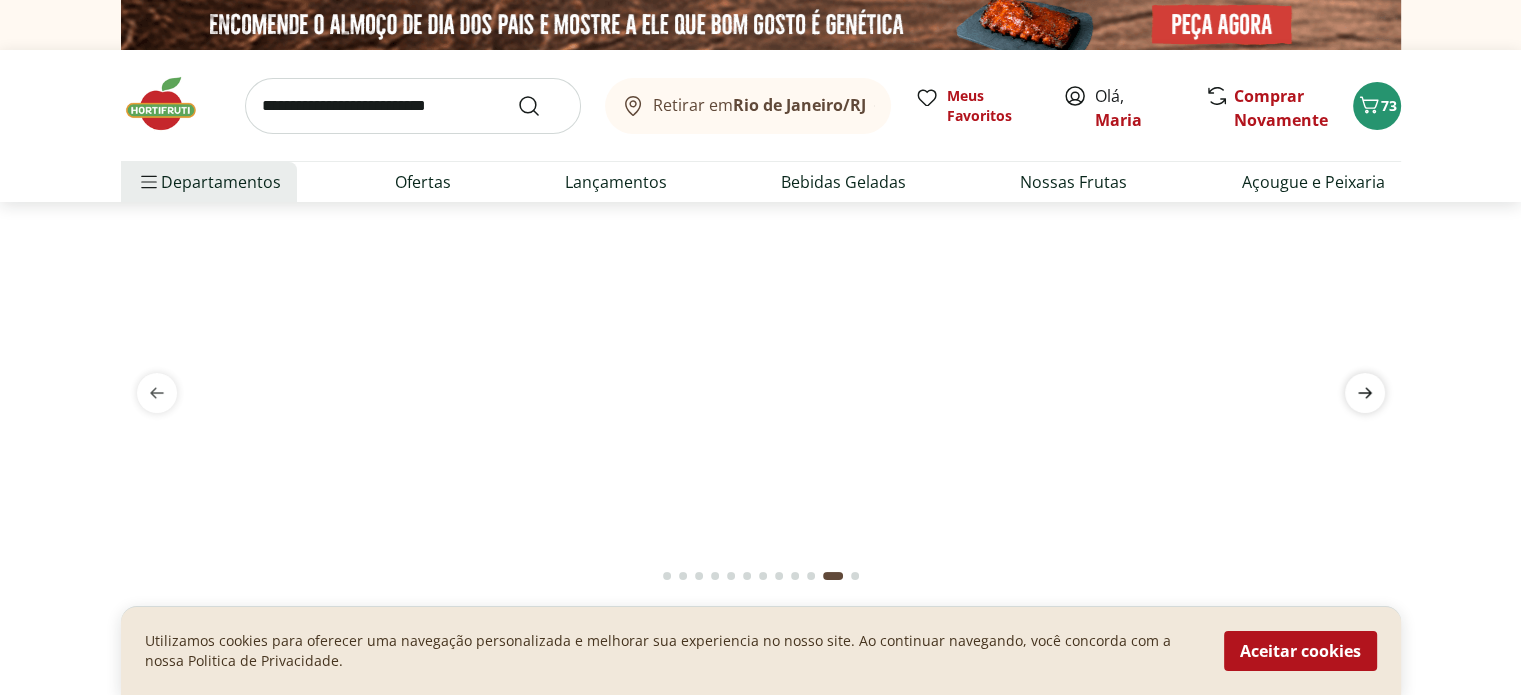 click 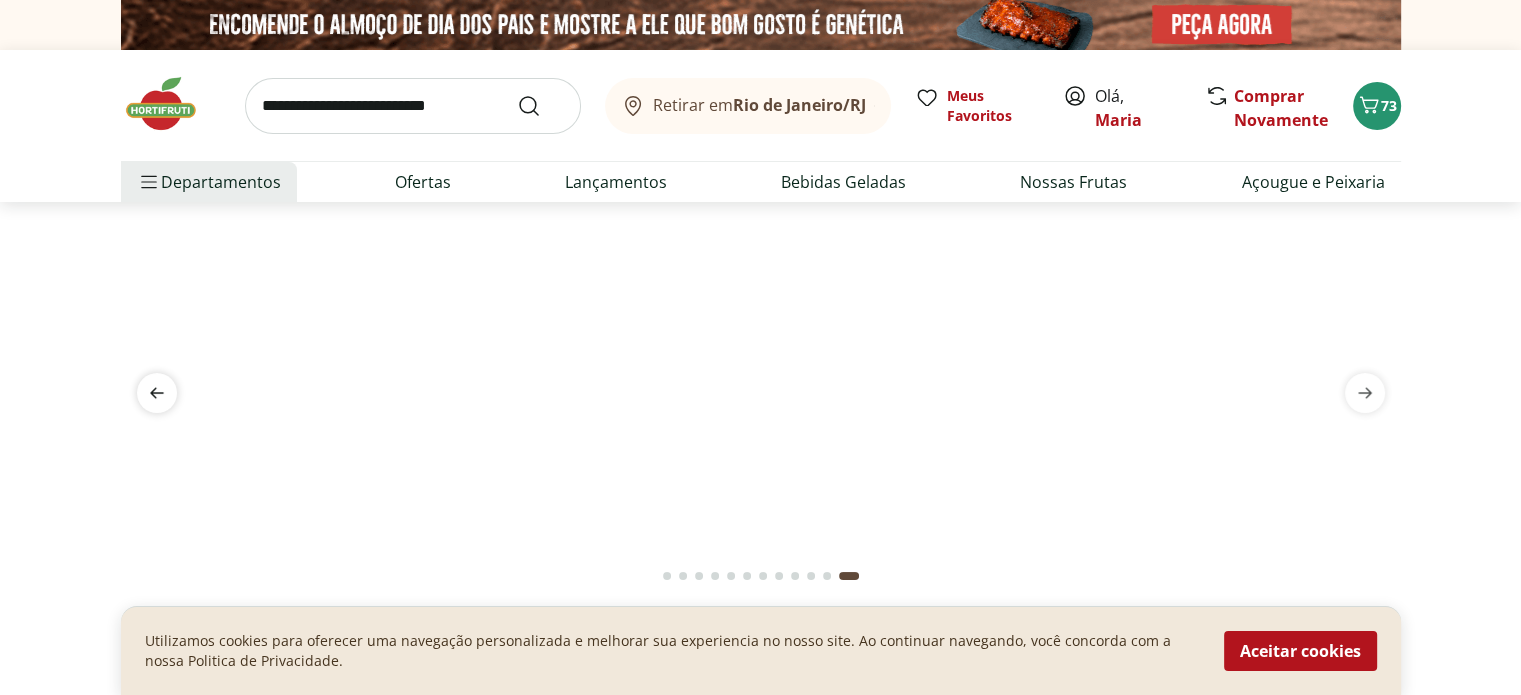 click 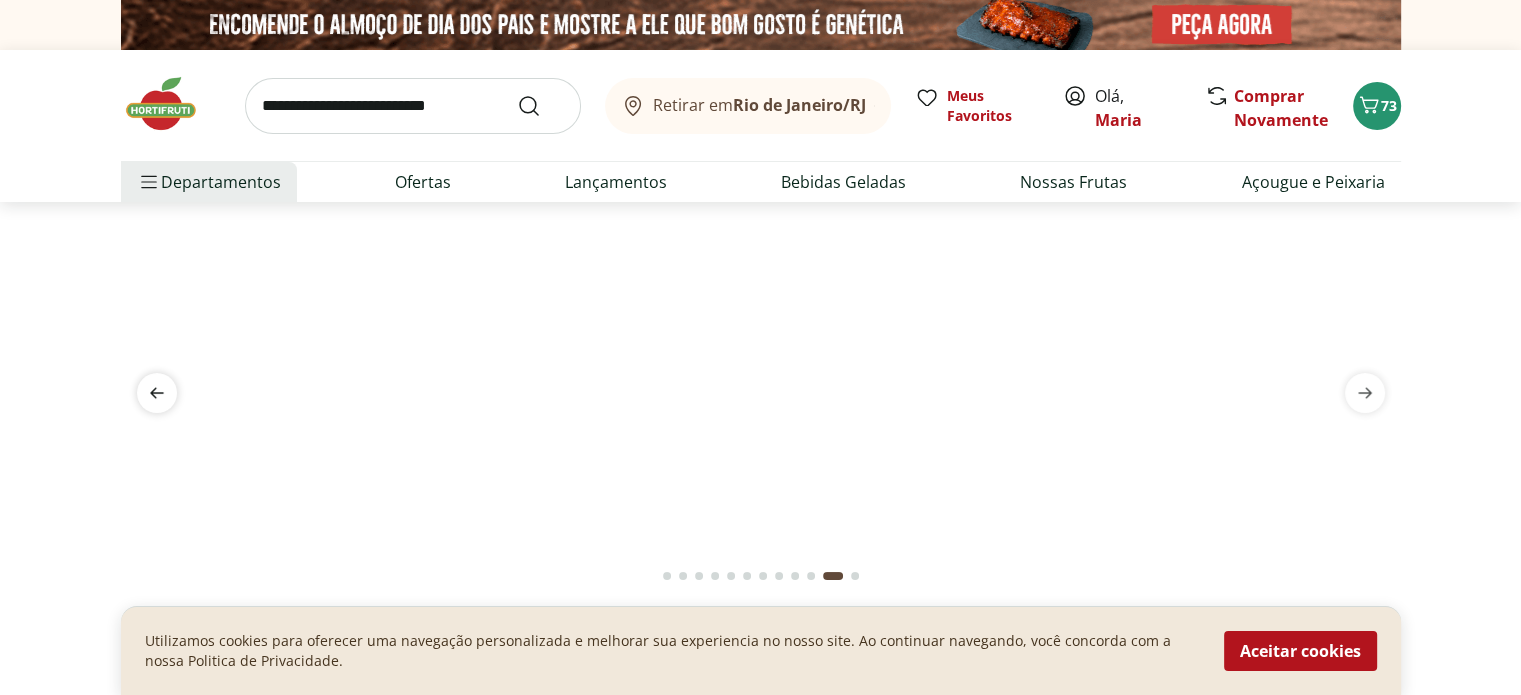 click 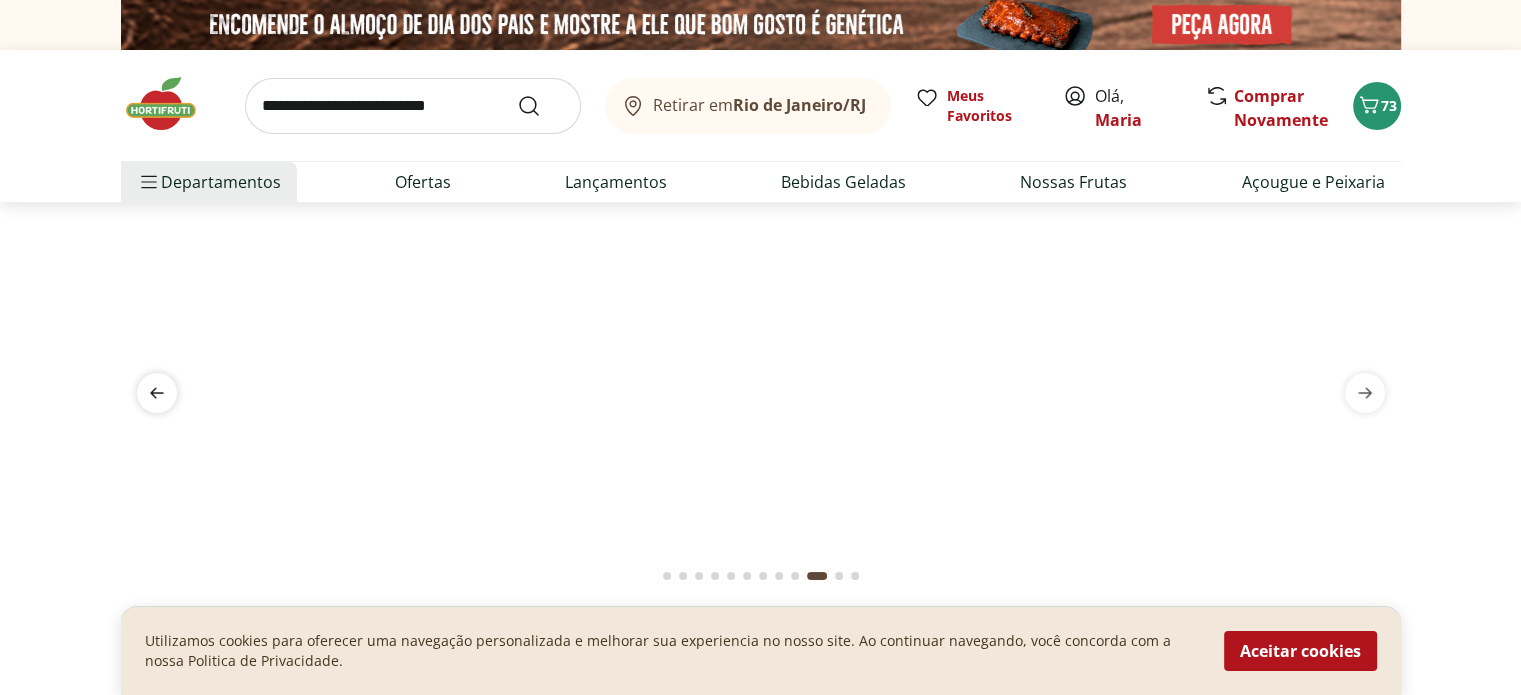 click 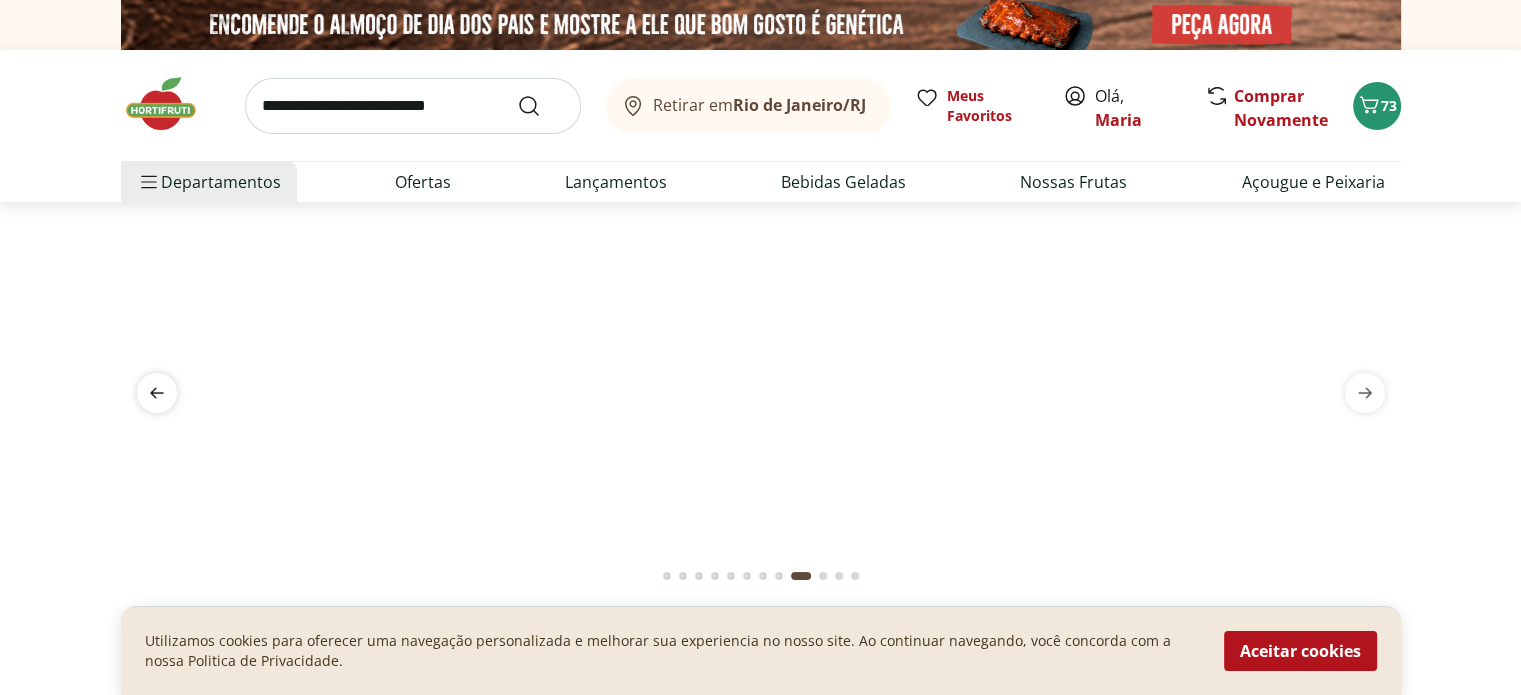 click 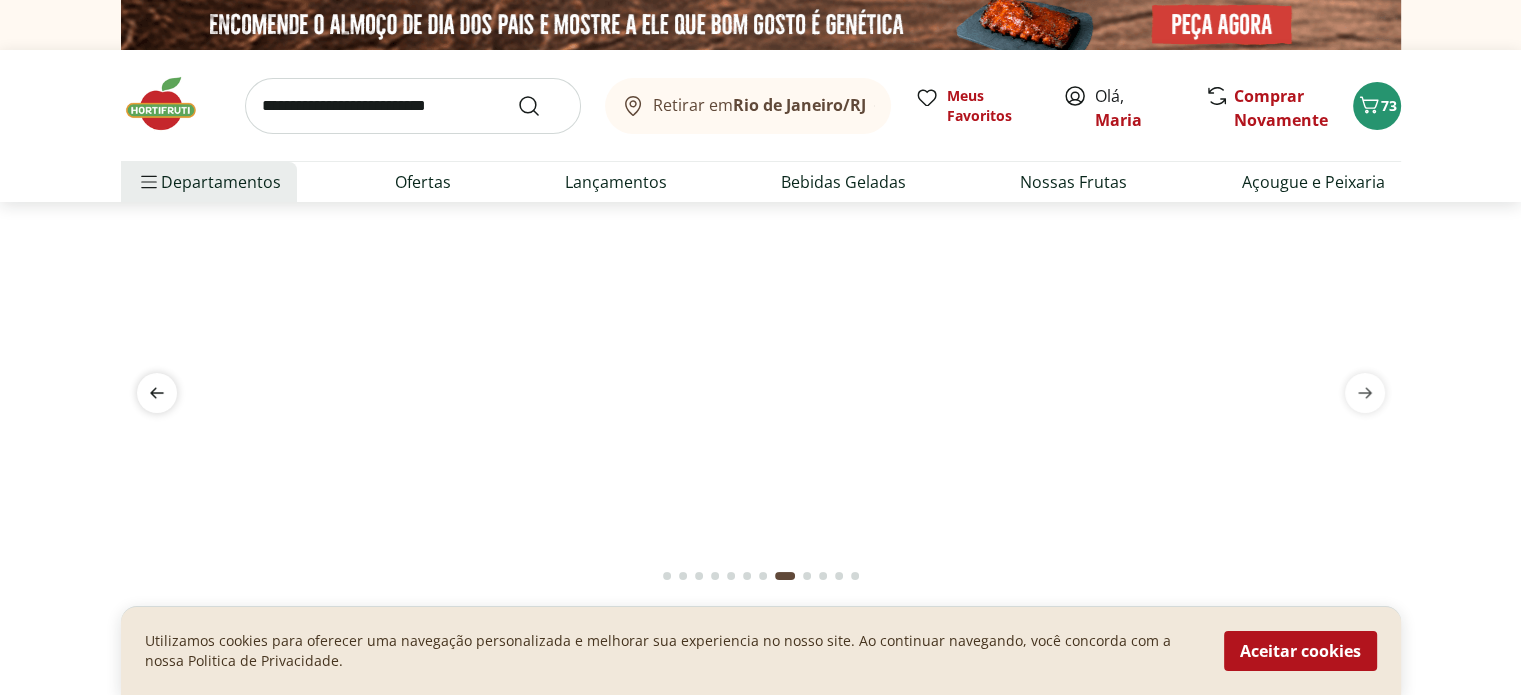 click 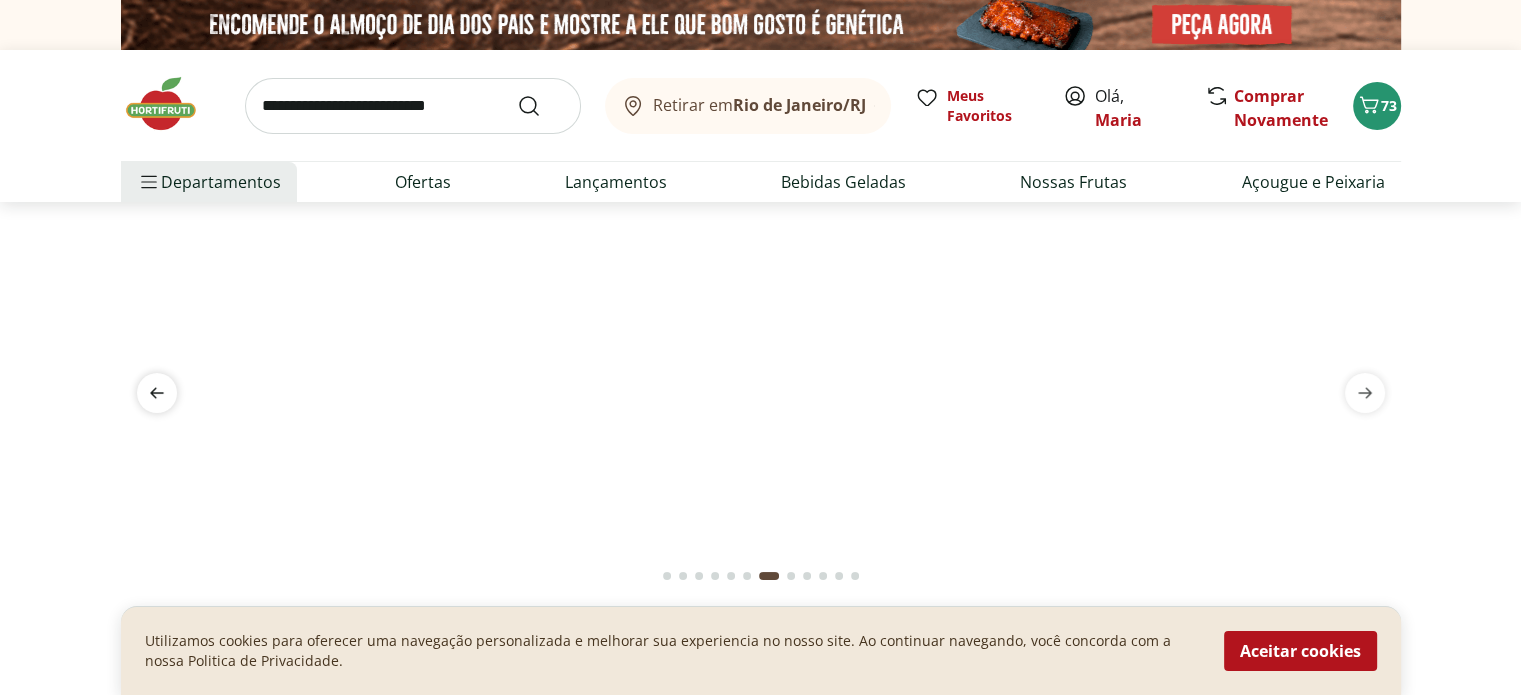 click 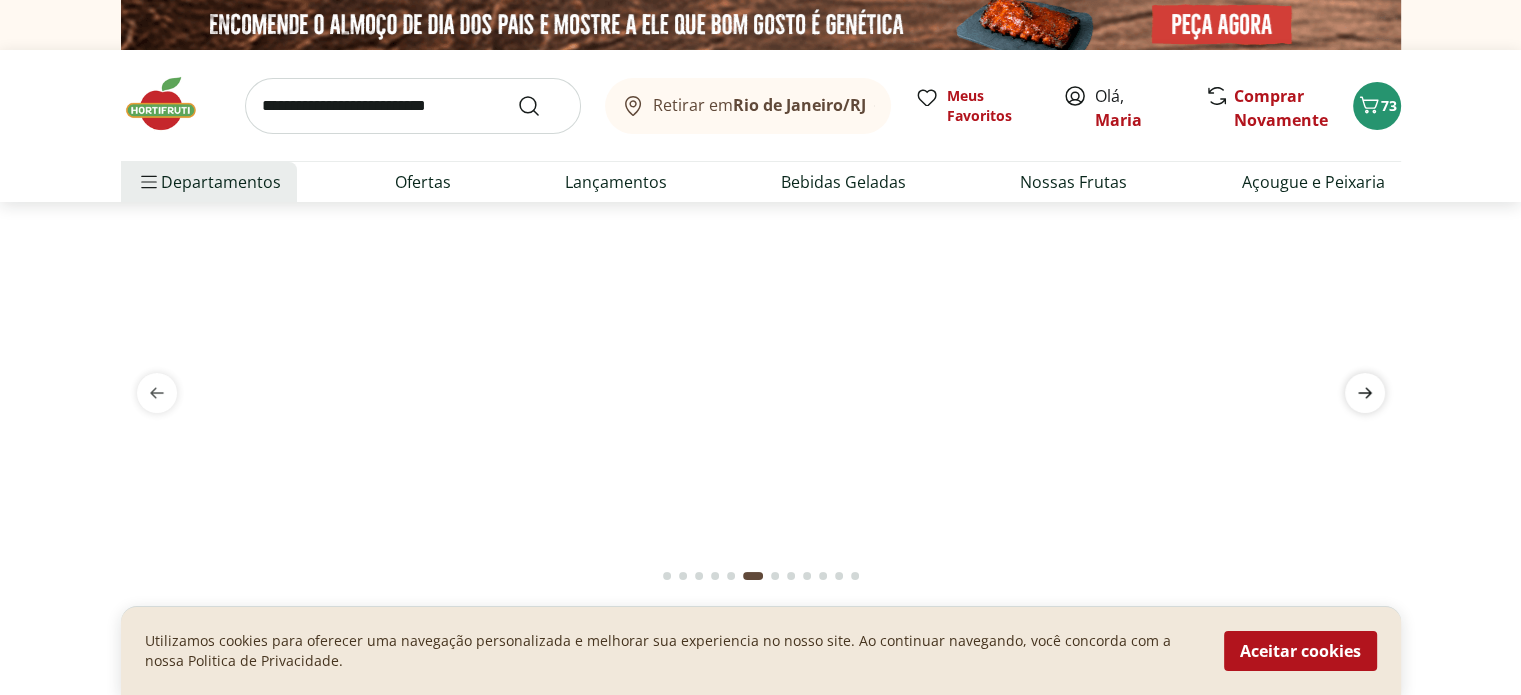click 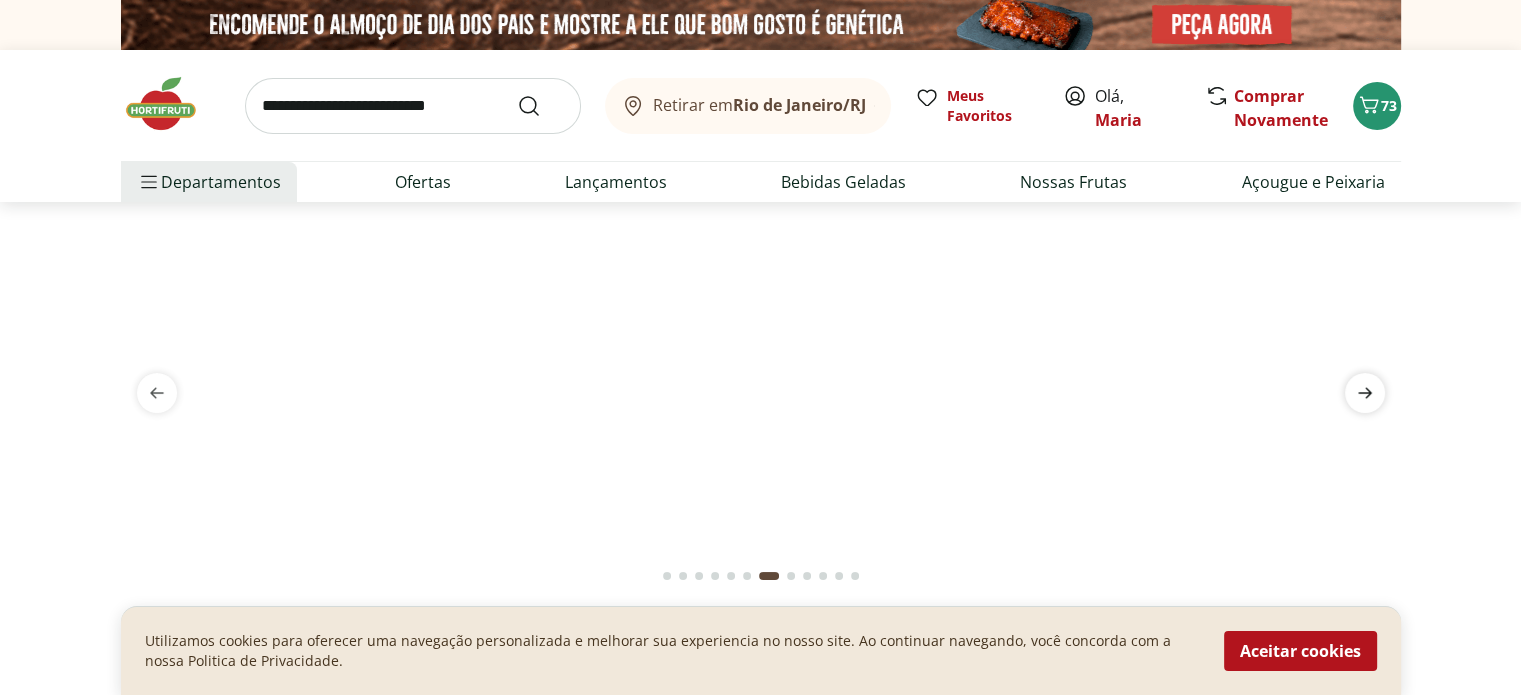 click 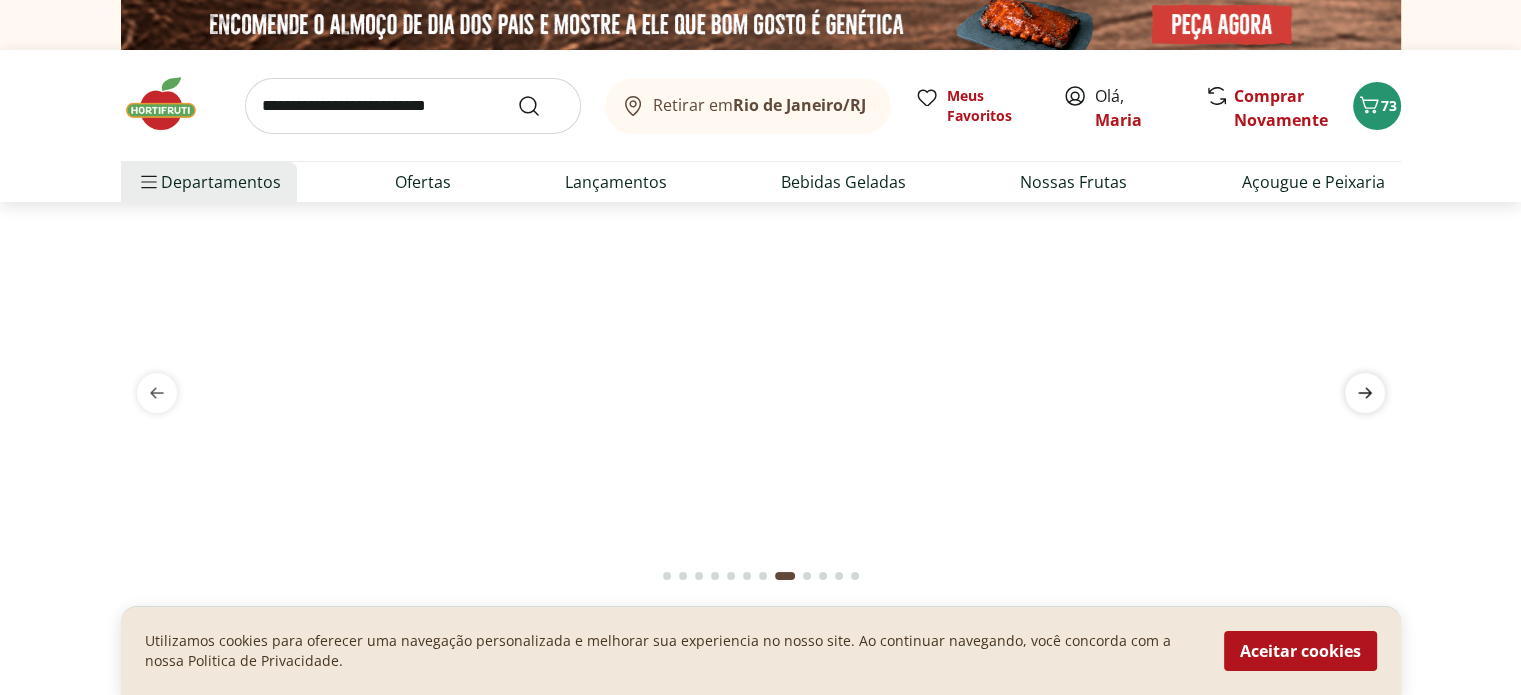 click 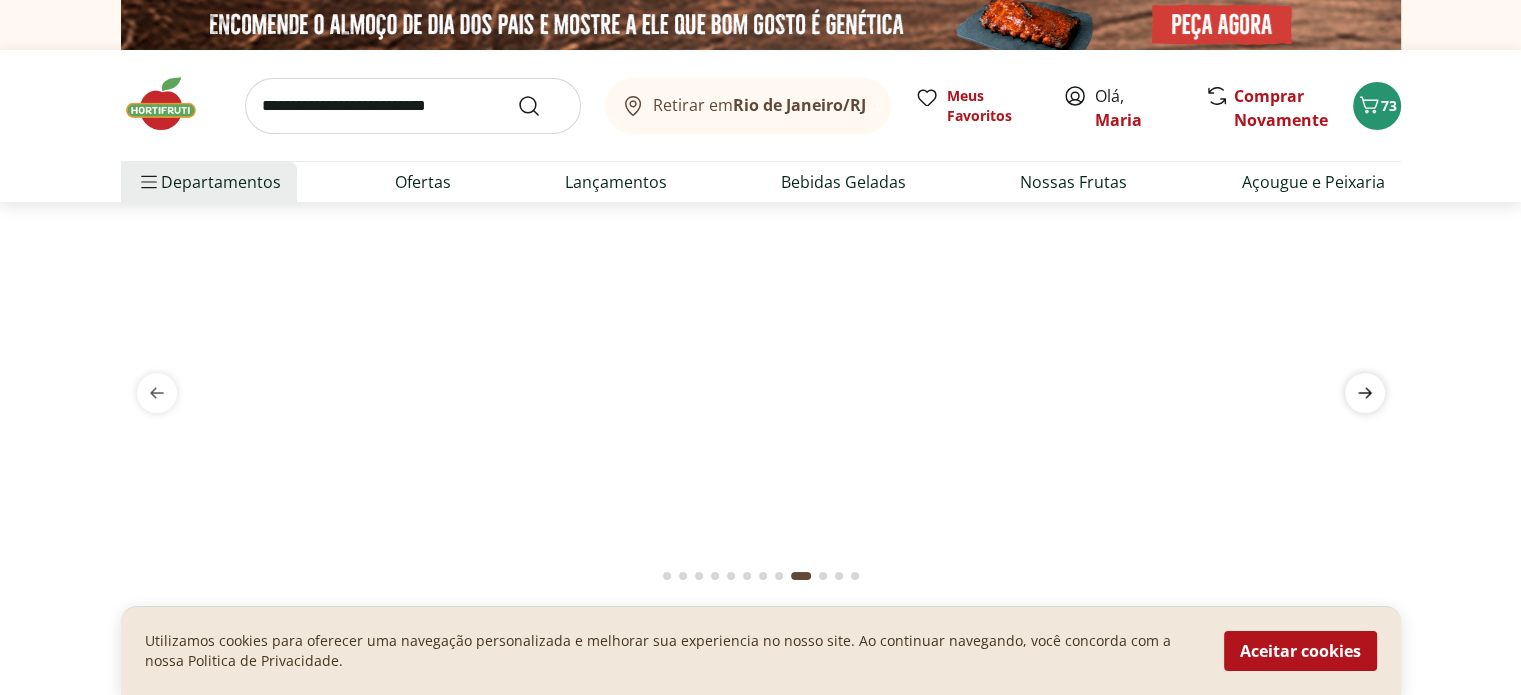 click 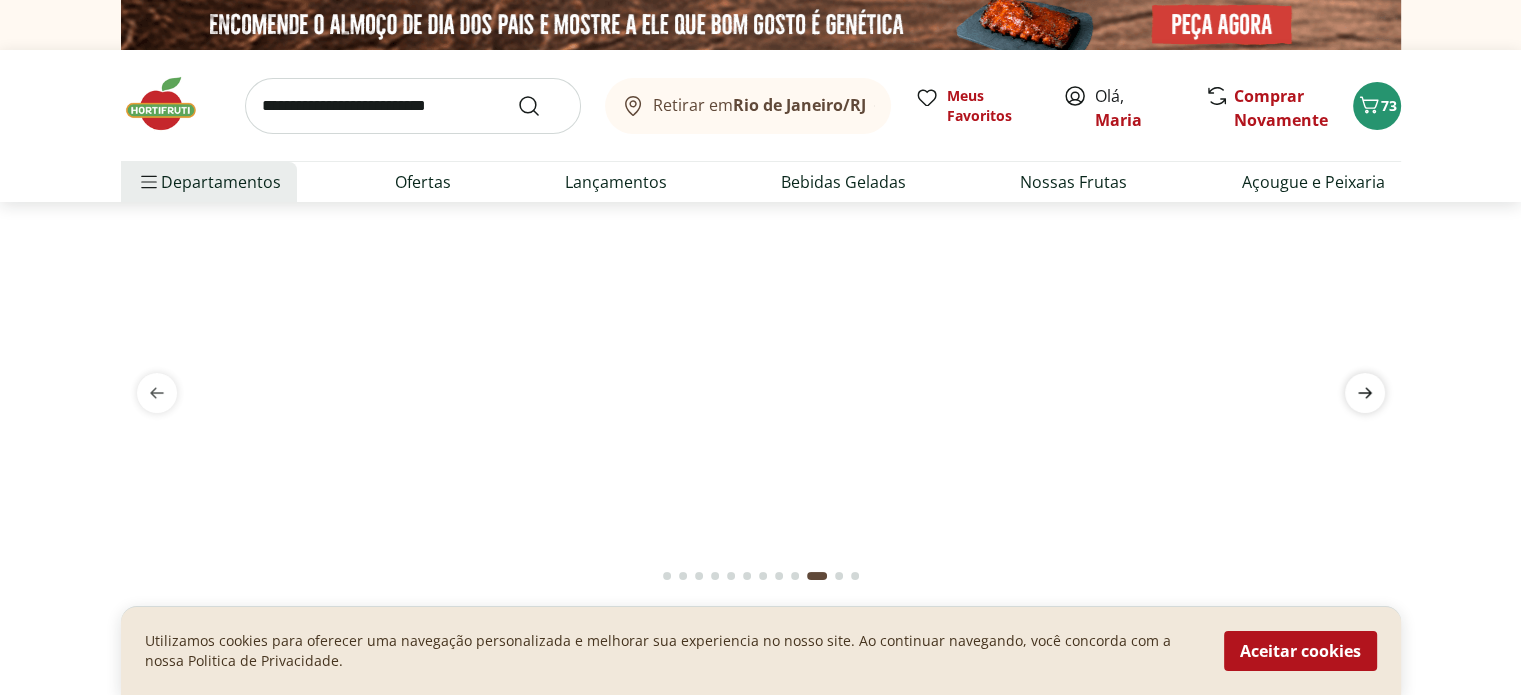 click 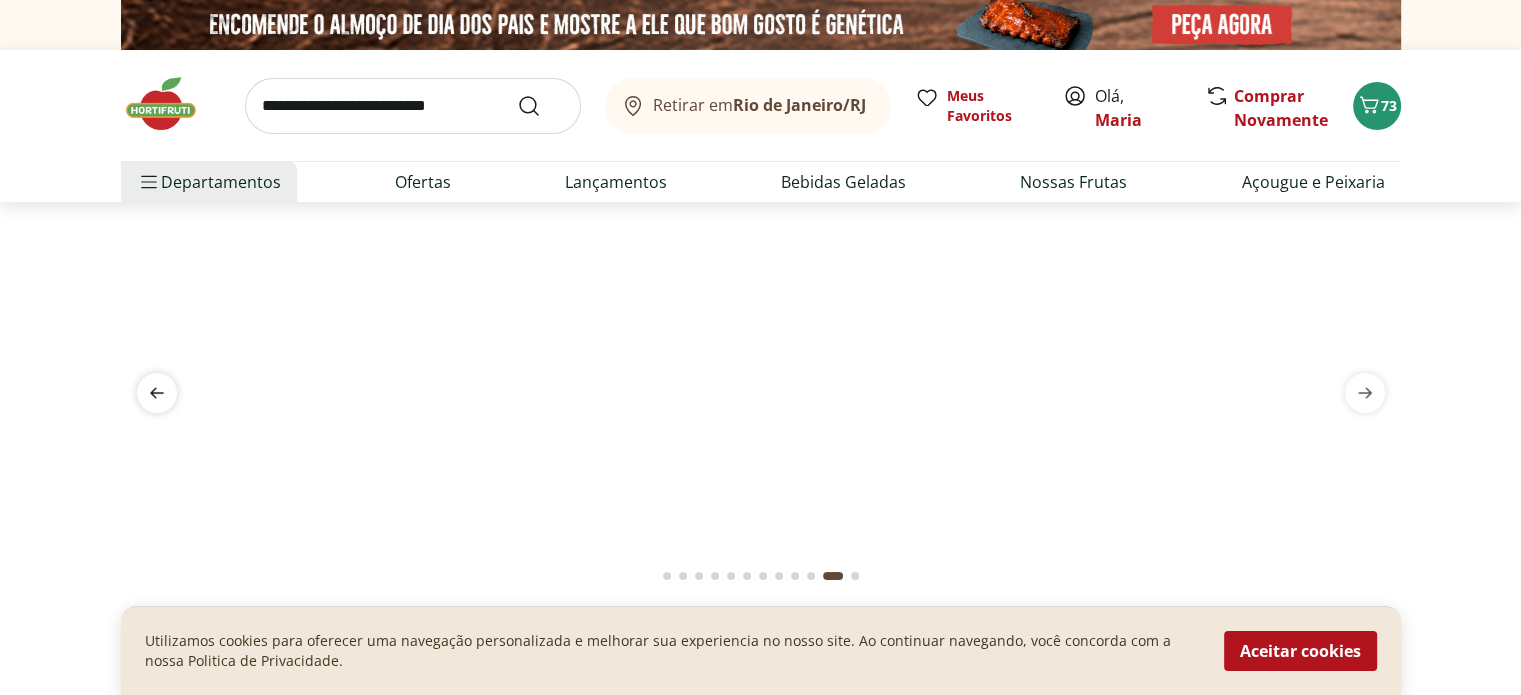 click 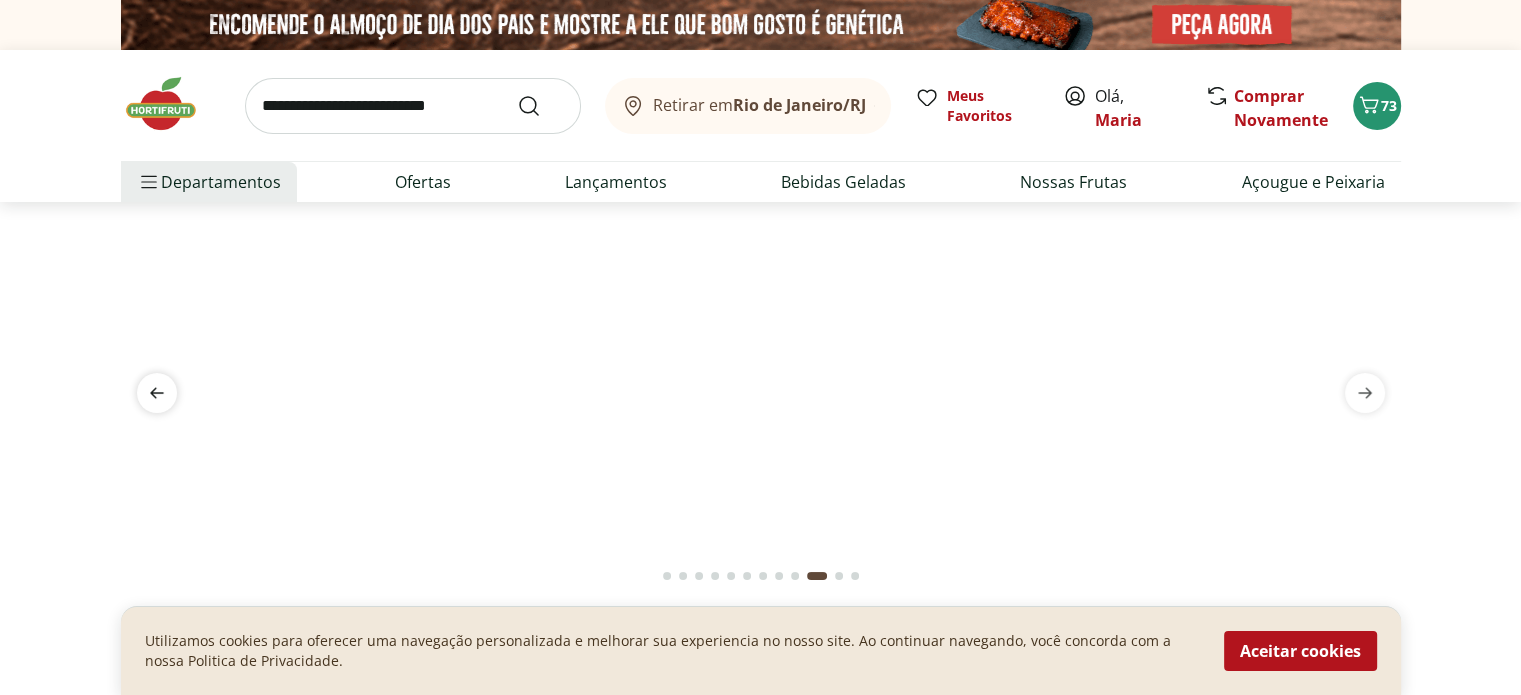 click 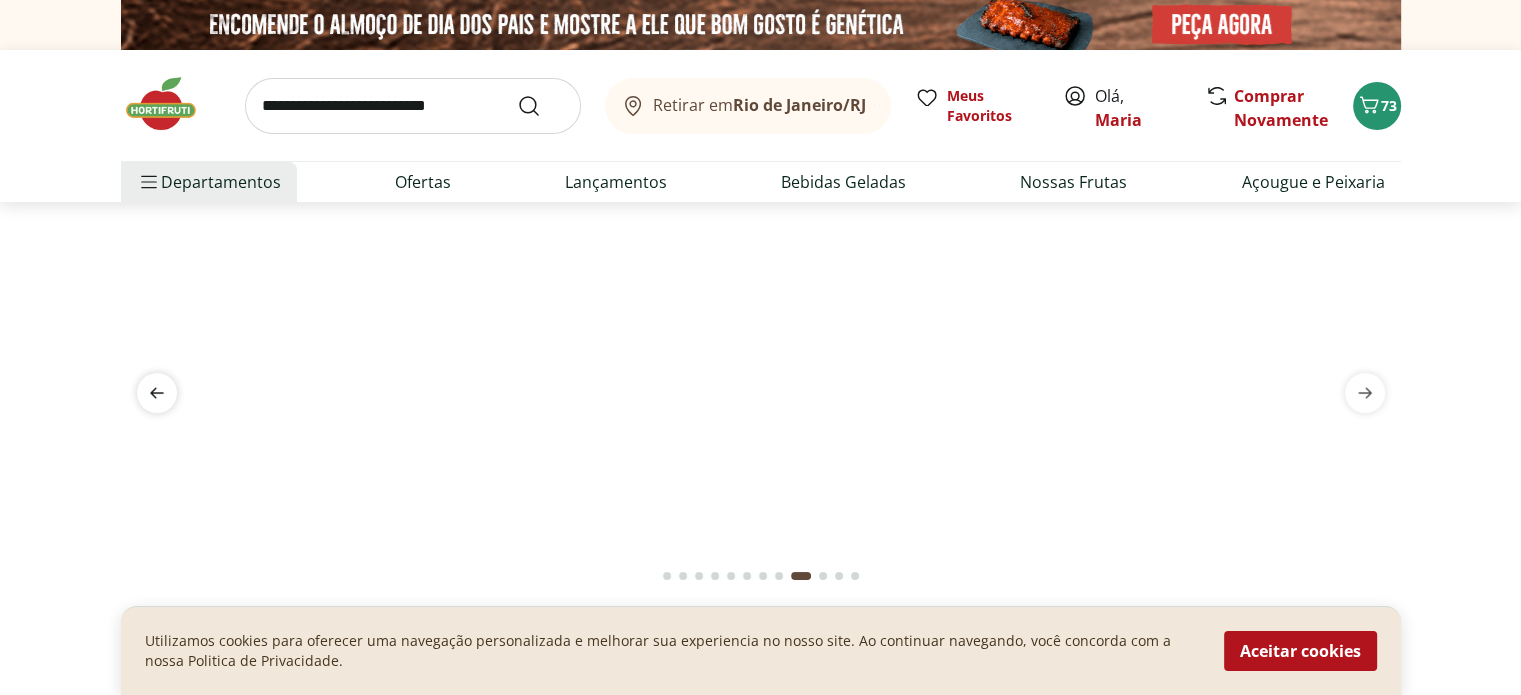 click 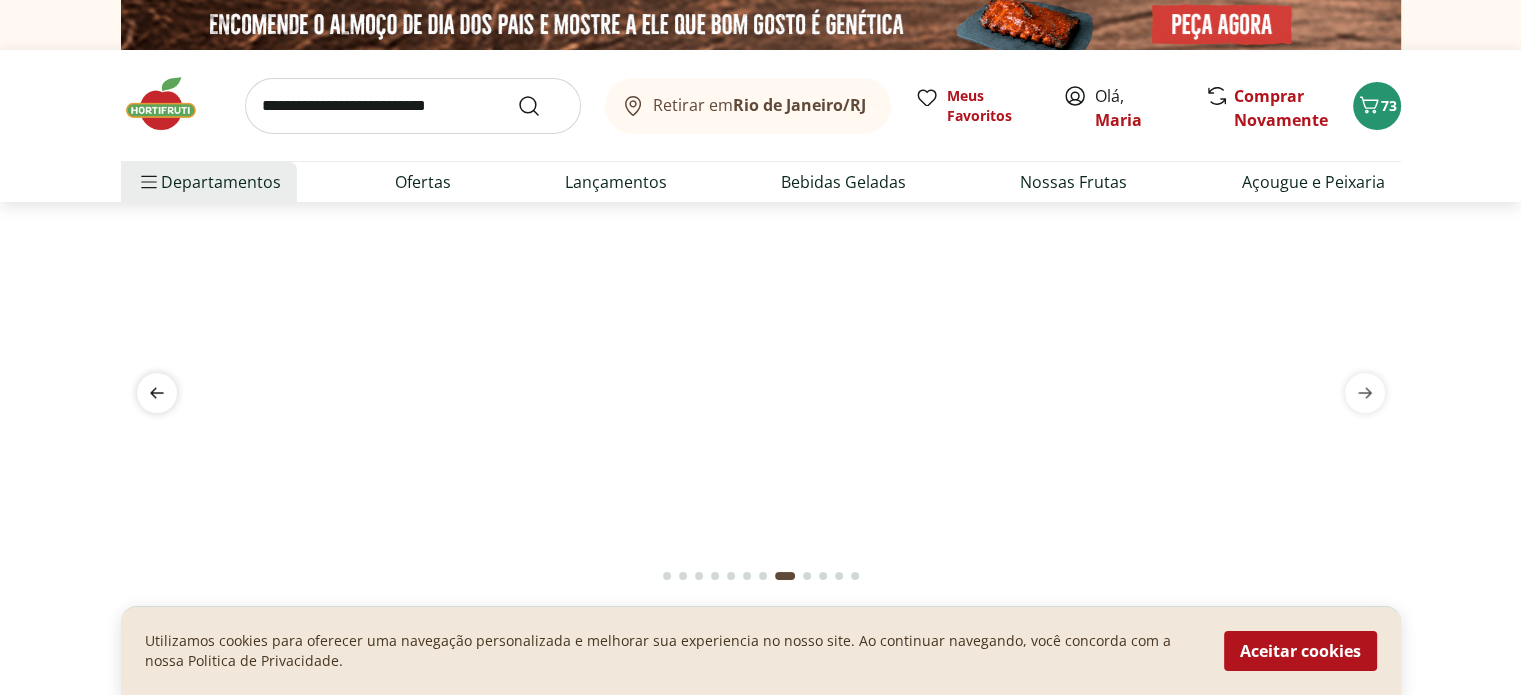 click 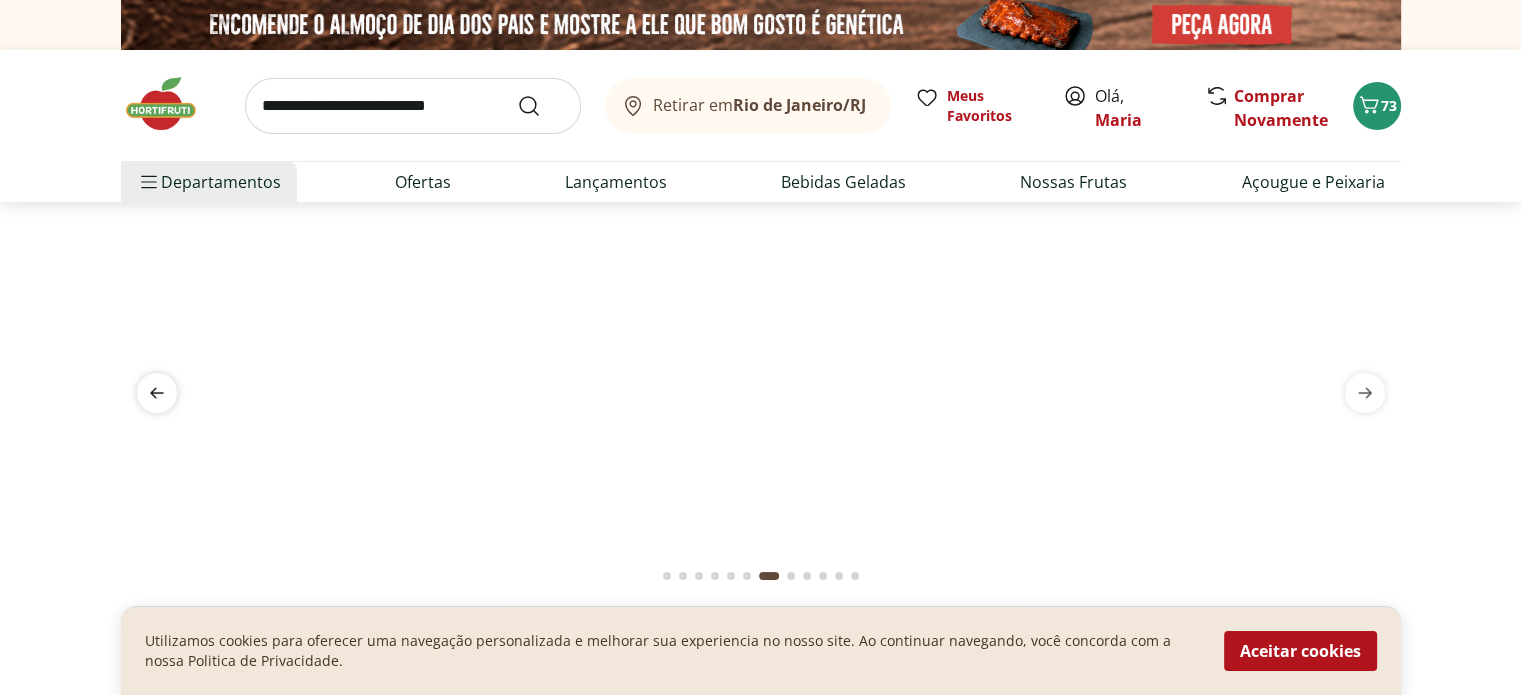 click 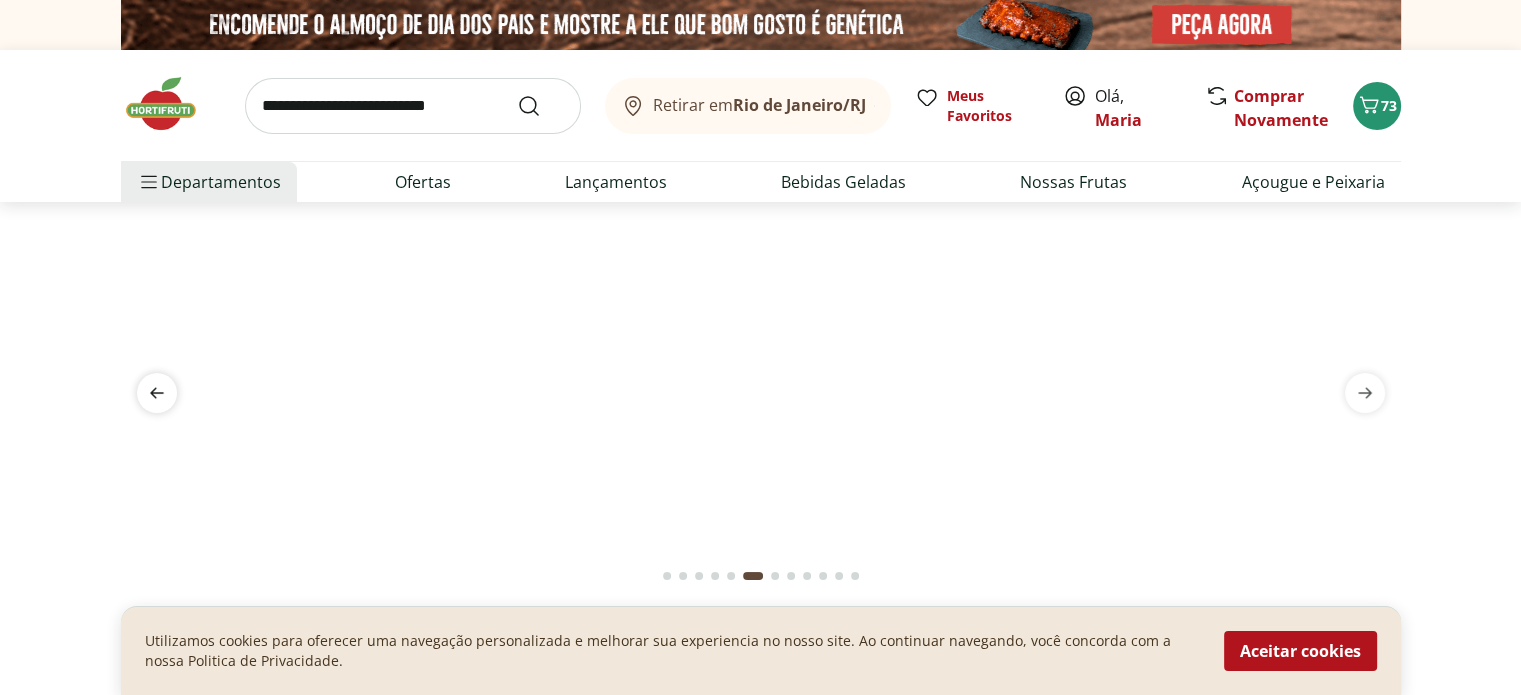 click 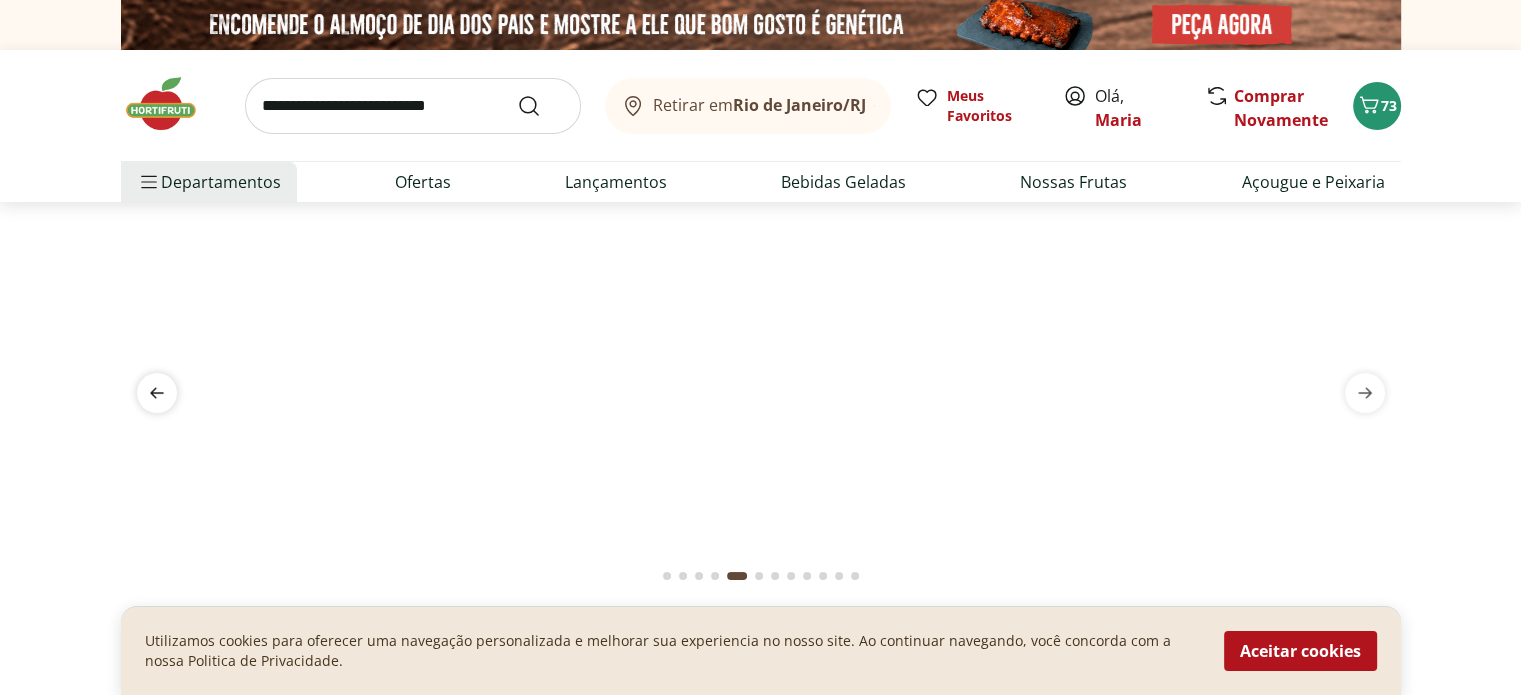 click 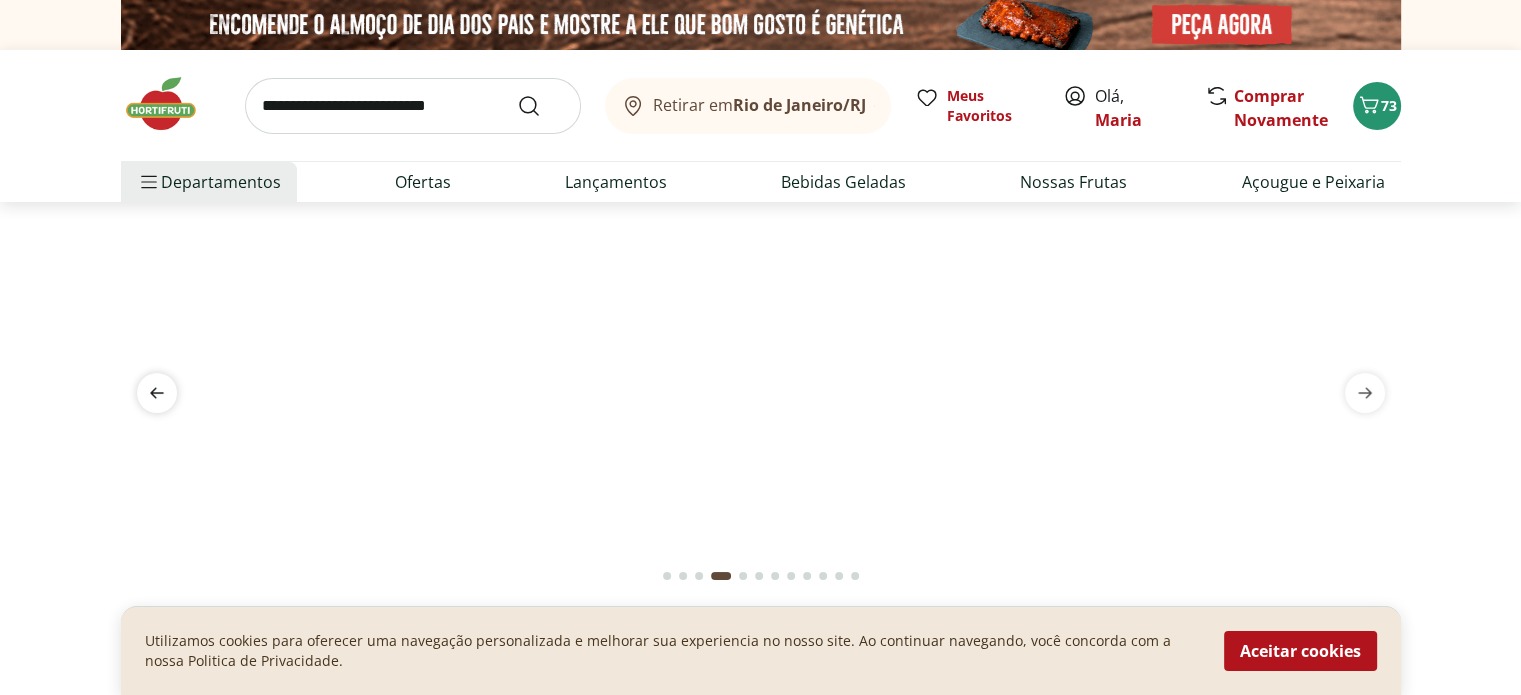 click 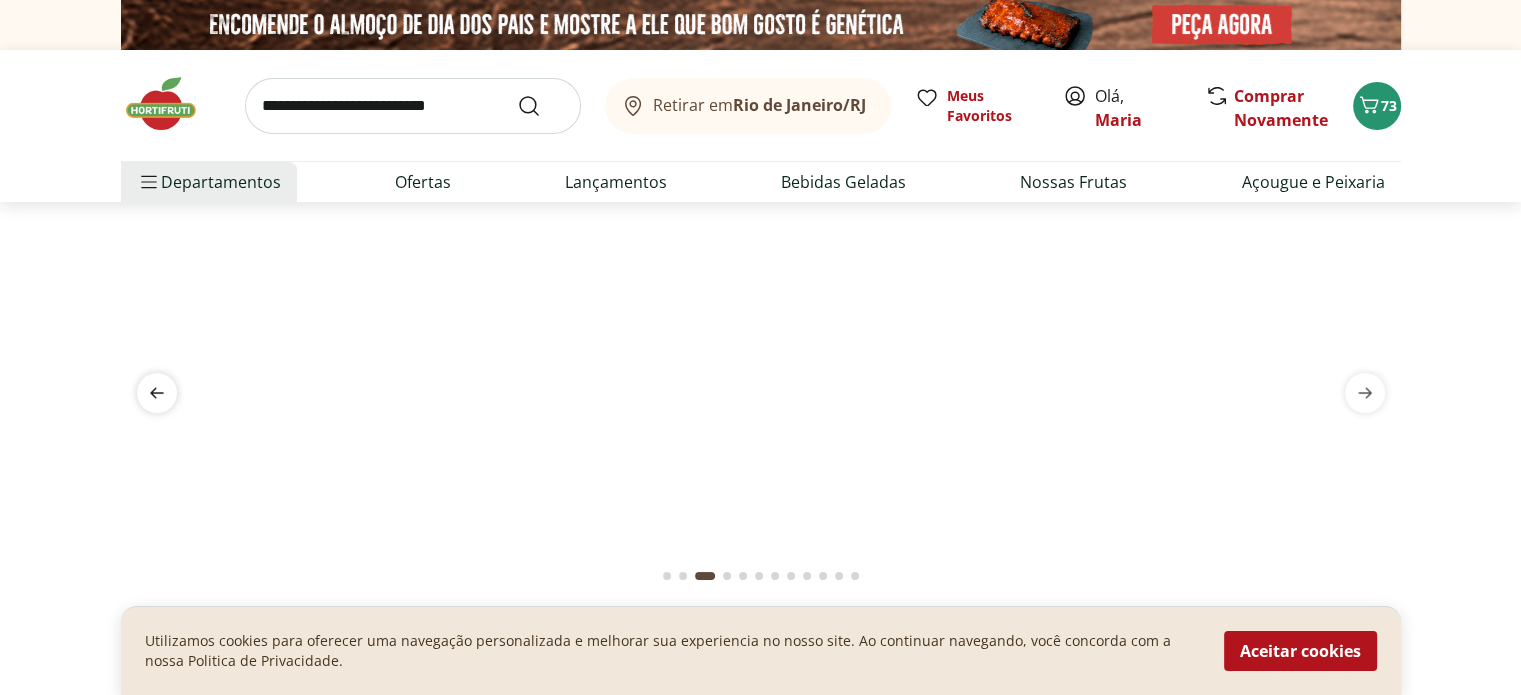 click 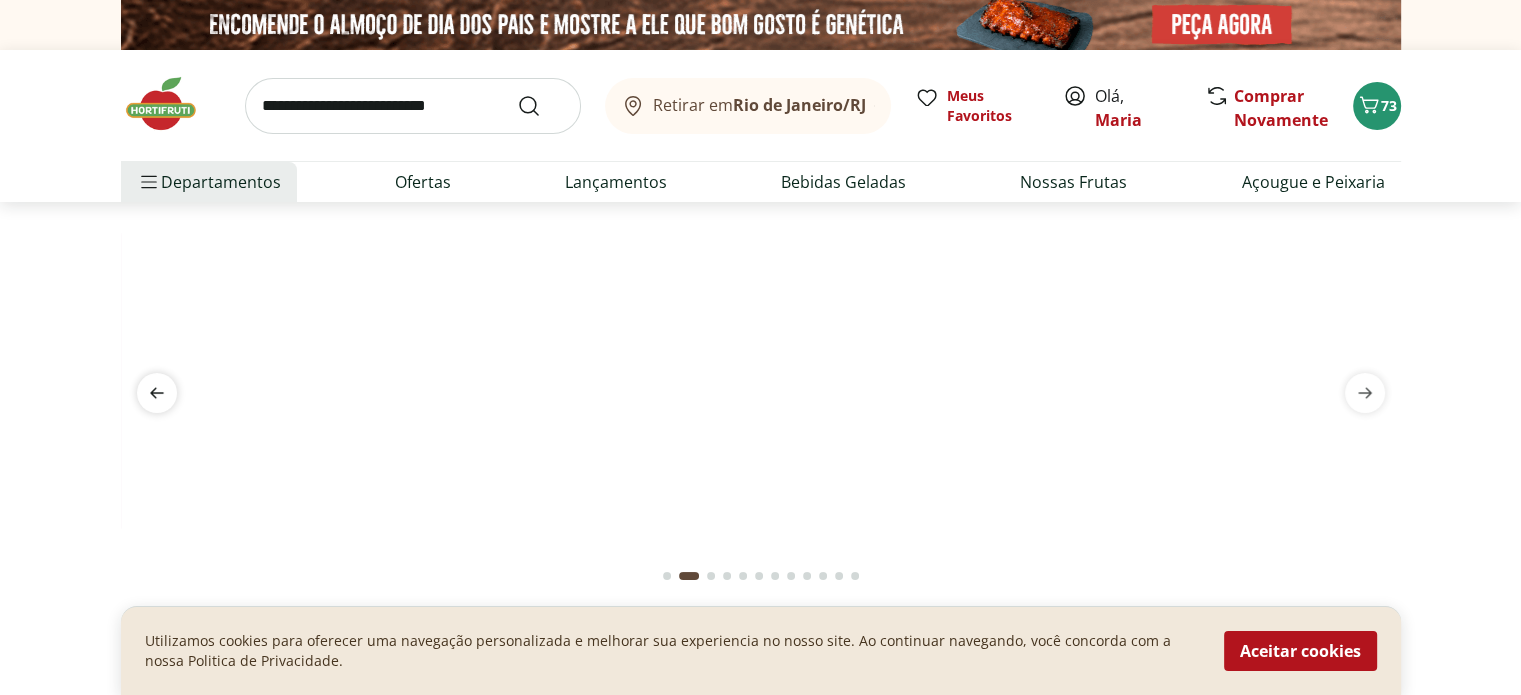 click 